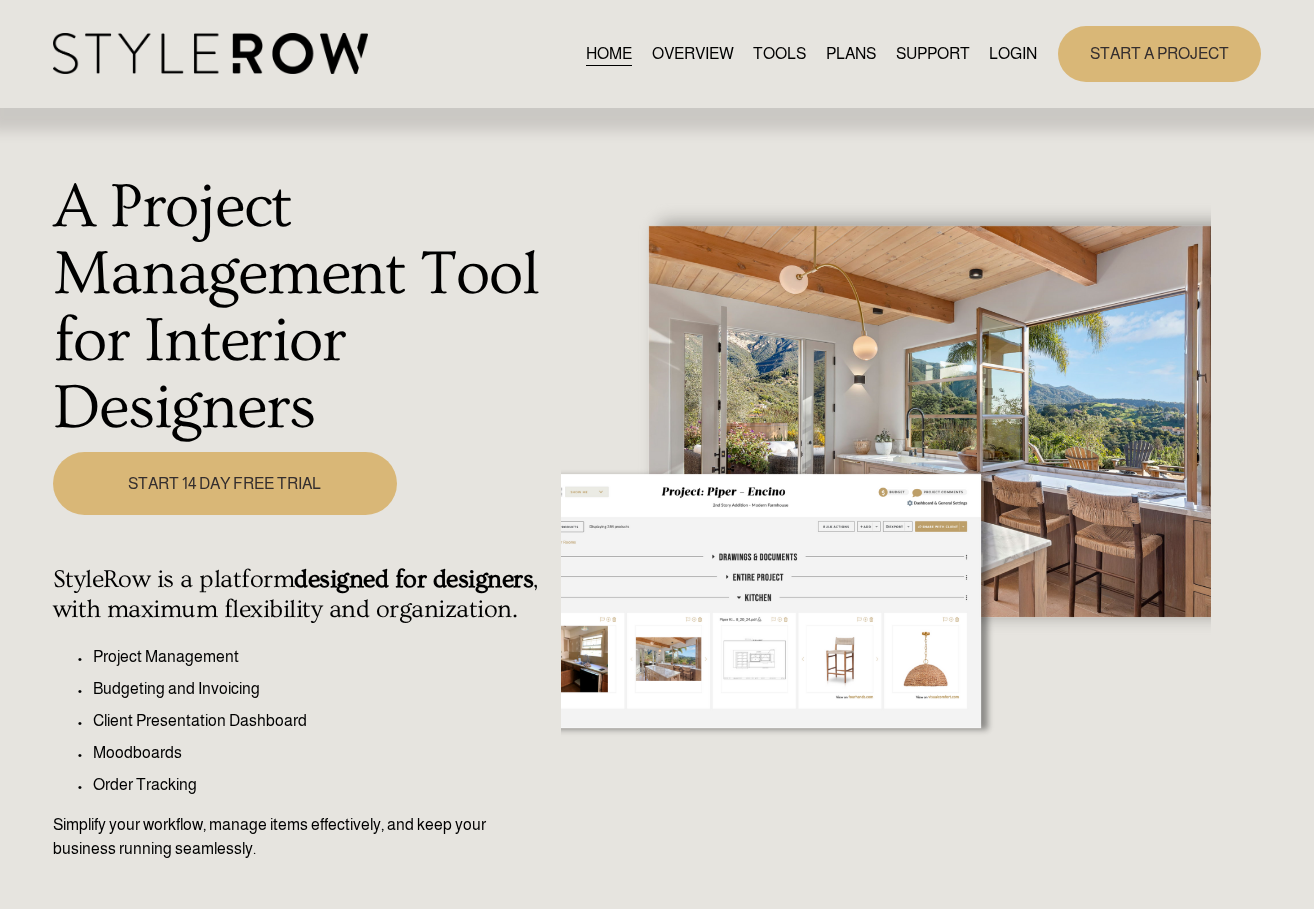 scroll, scrollTop: 0, scrollLeft: 0, axis: both 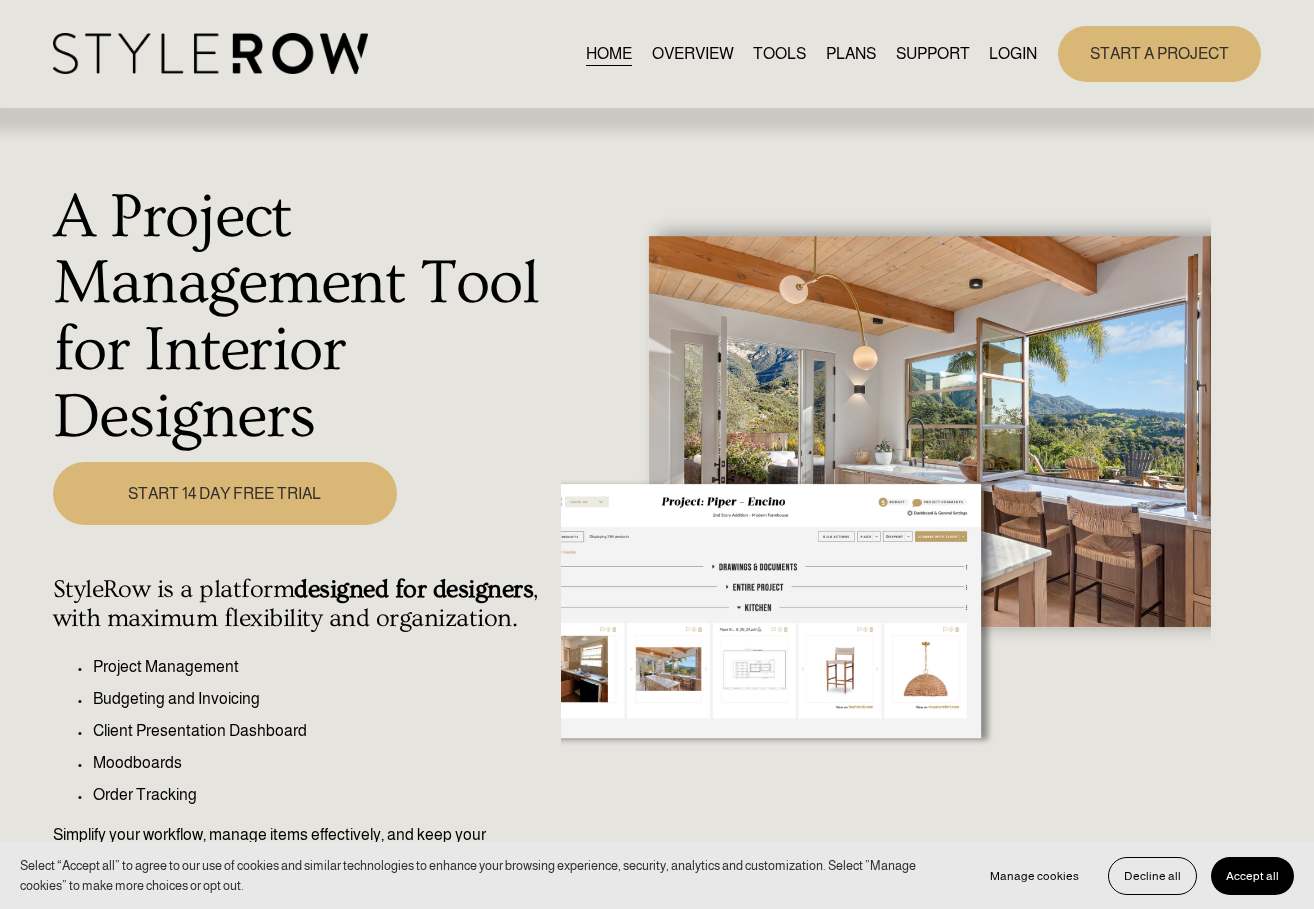 click on "HOME
OVERVIEW
TOOLS
PLANS
SUPPORT
QUESTIONS" at bounding box center [545, 53] 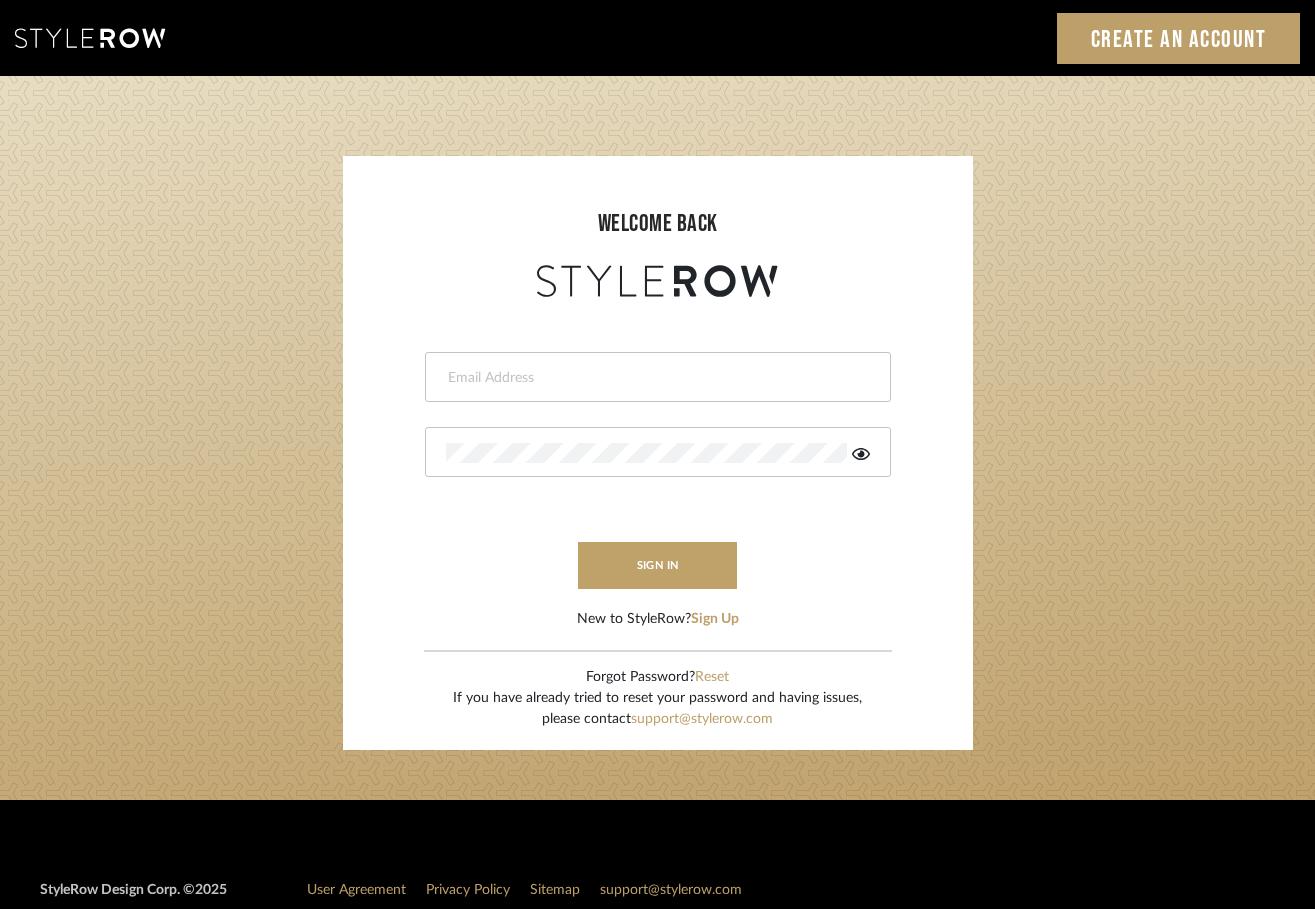 scroll, scrollTop: 0, scrollLeft: 0, axis: both 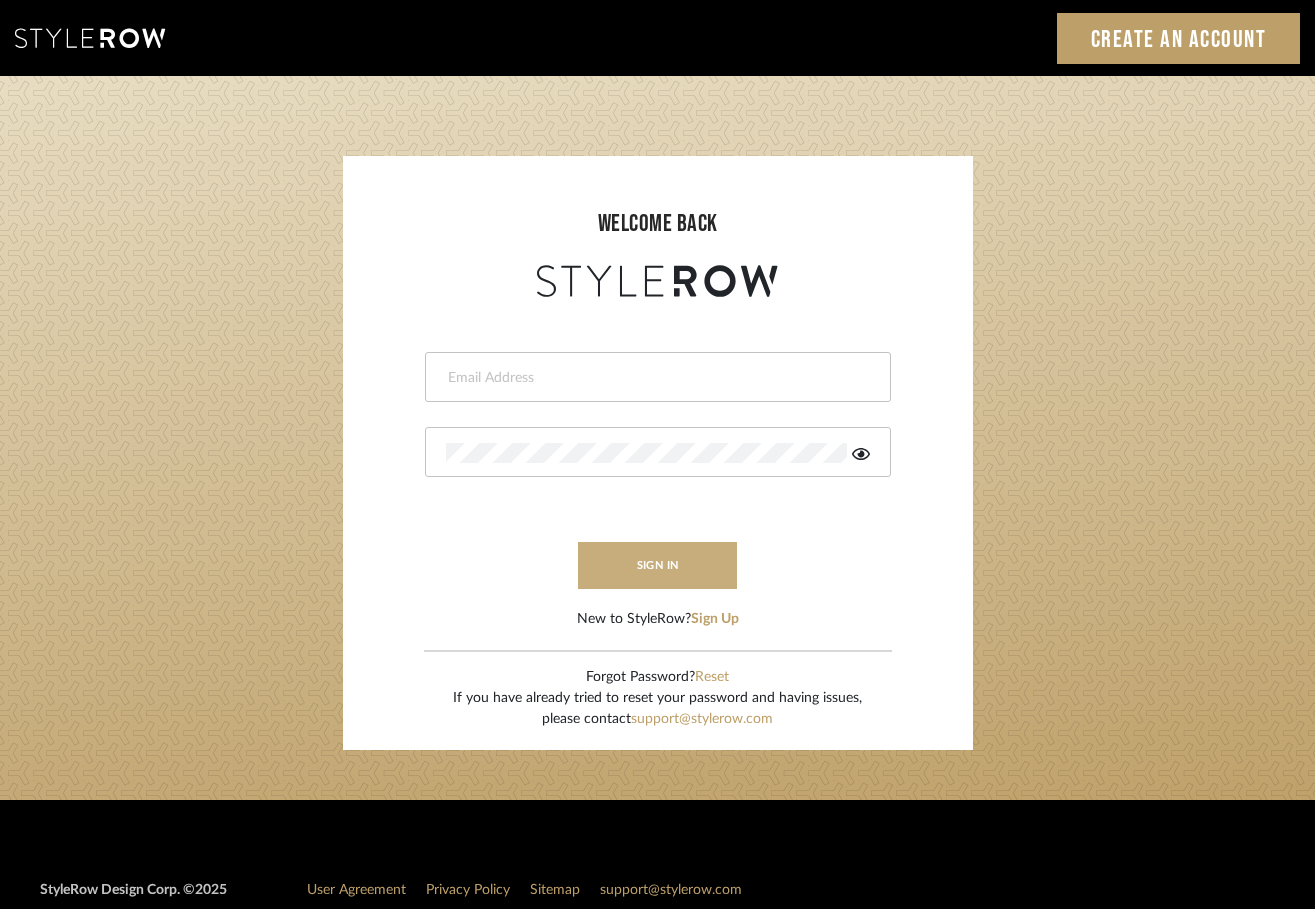 type on "[NAME]@[EXAMPLE.COM]" 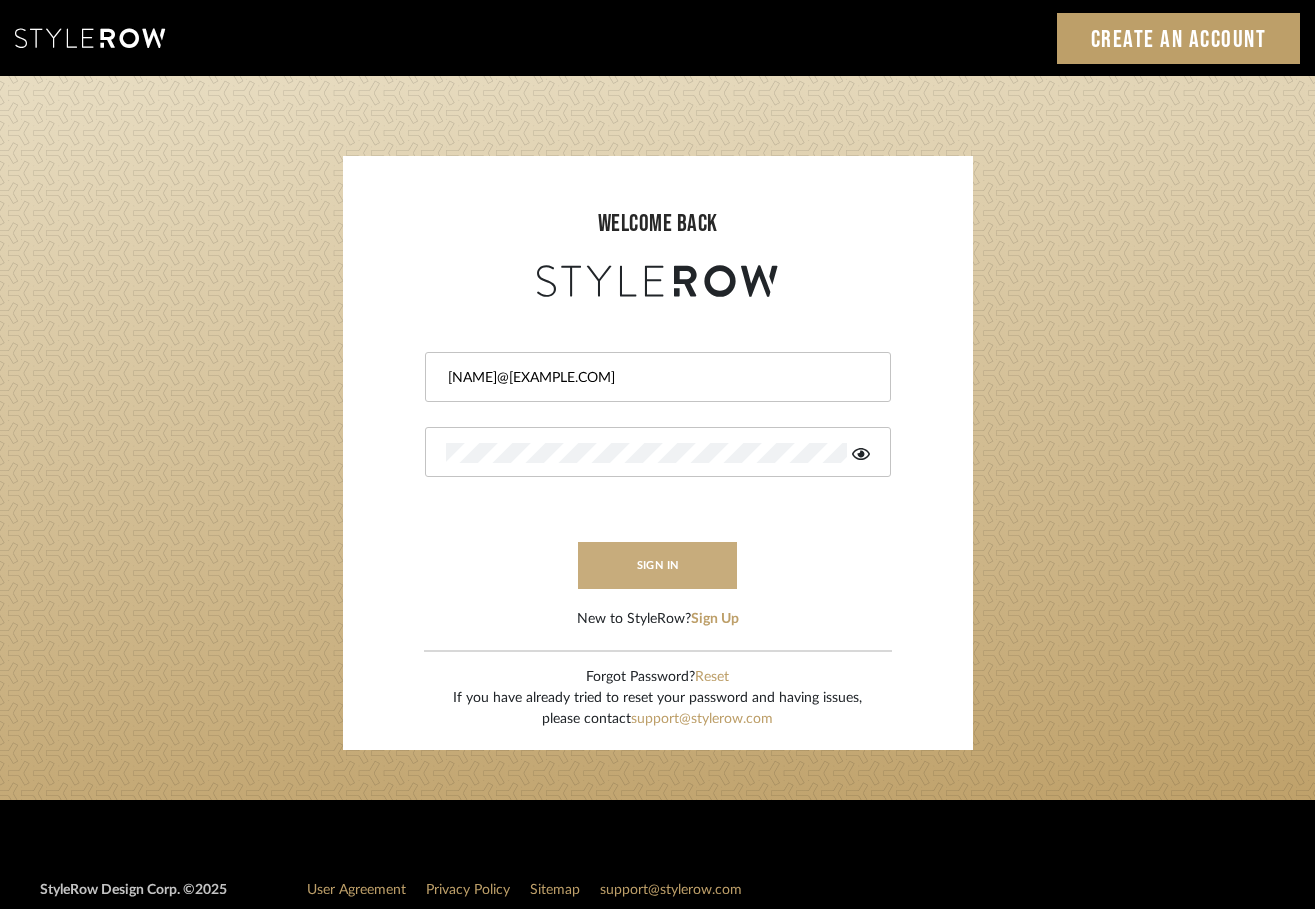 click on "sign in" at bounding box center (658, 565) 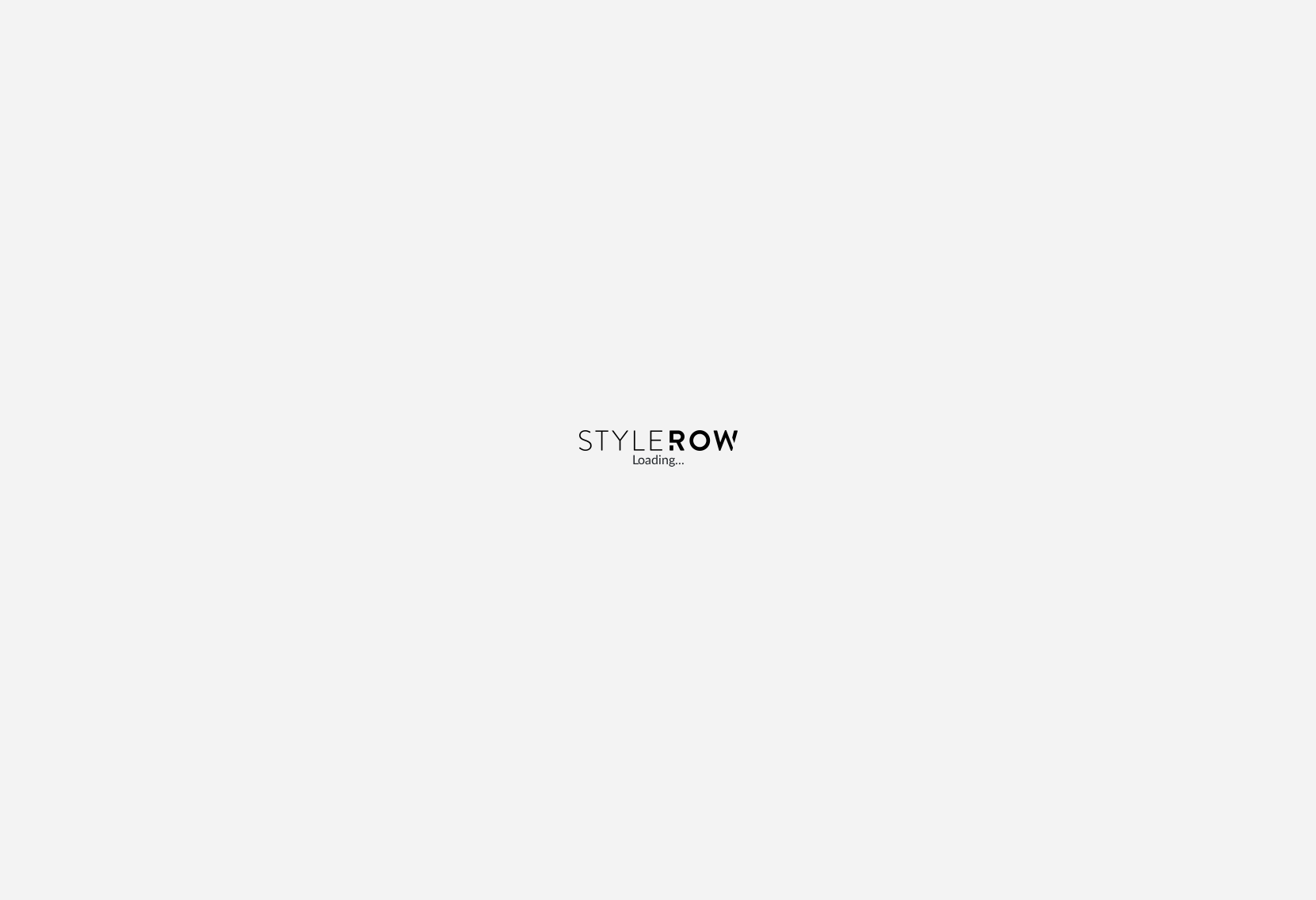 scroll, scrollTop: 0, scrollLeft: 0, axis: both 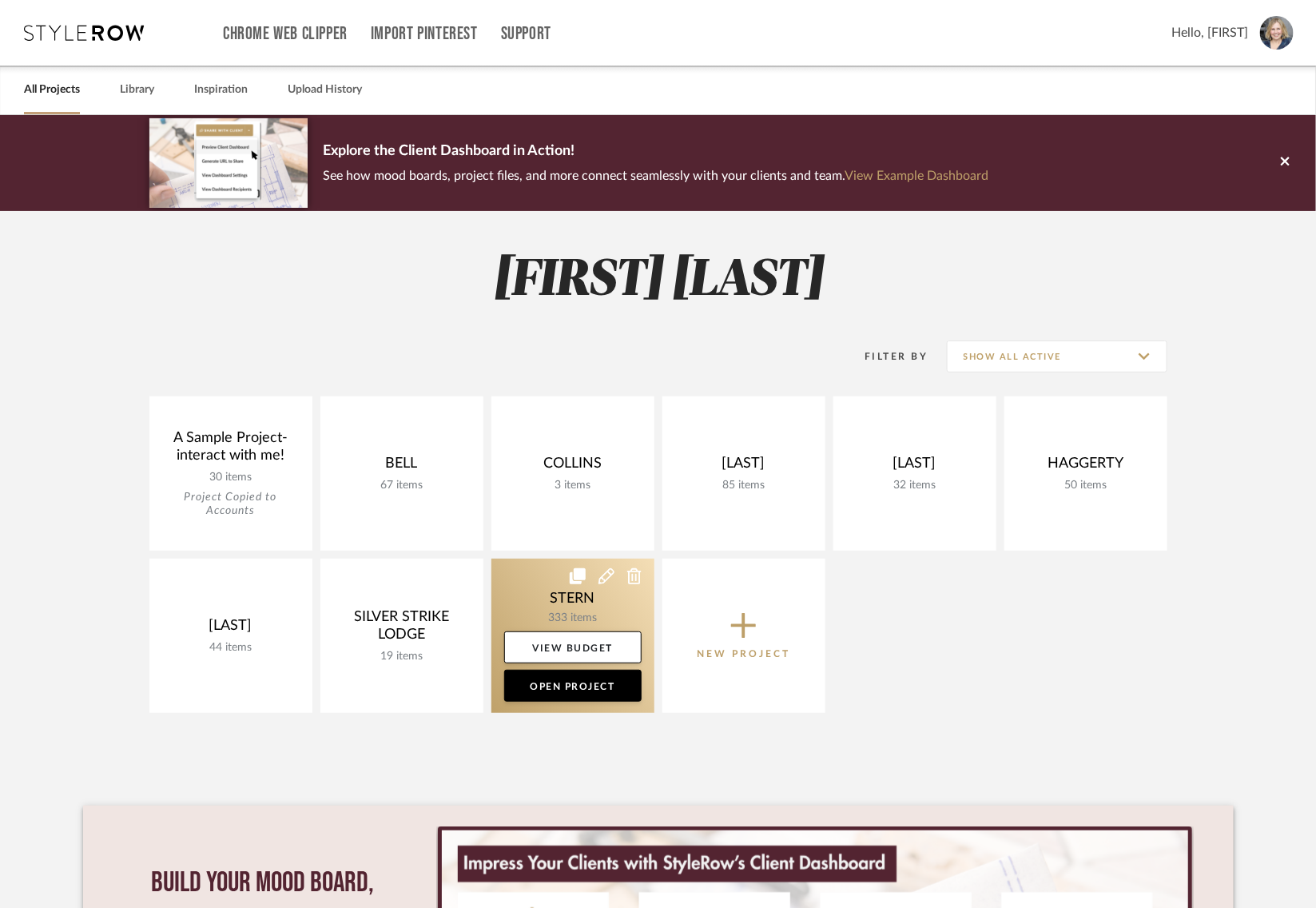 click 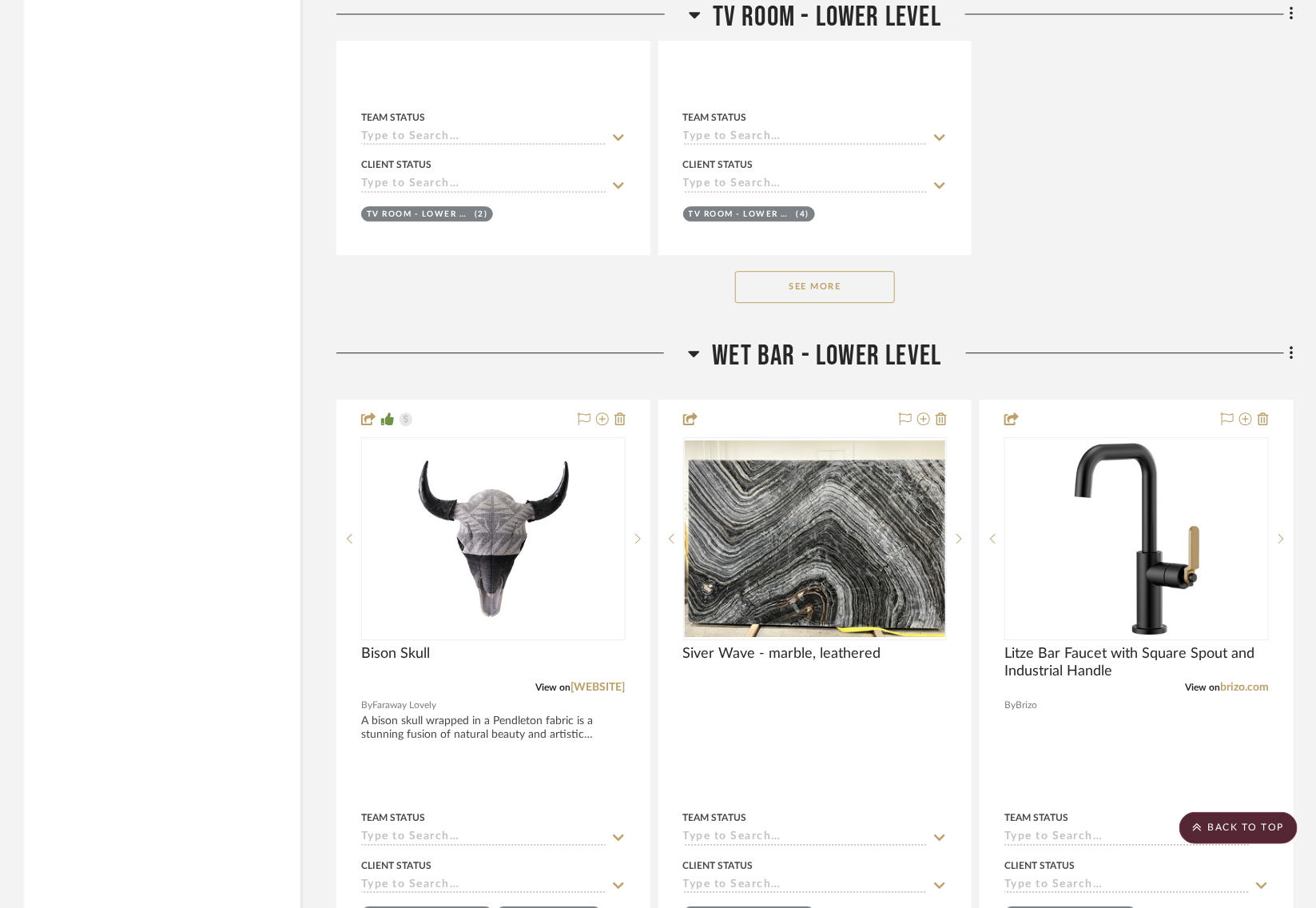 scroll, scrollTop: 20318, scrollLeft: 0, axis: vertical 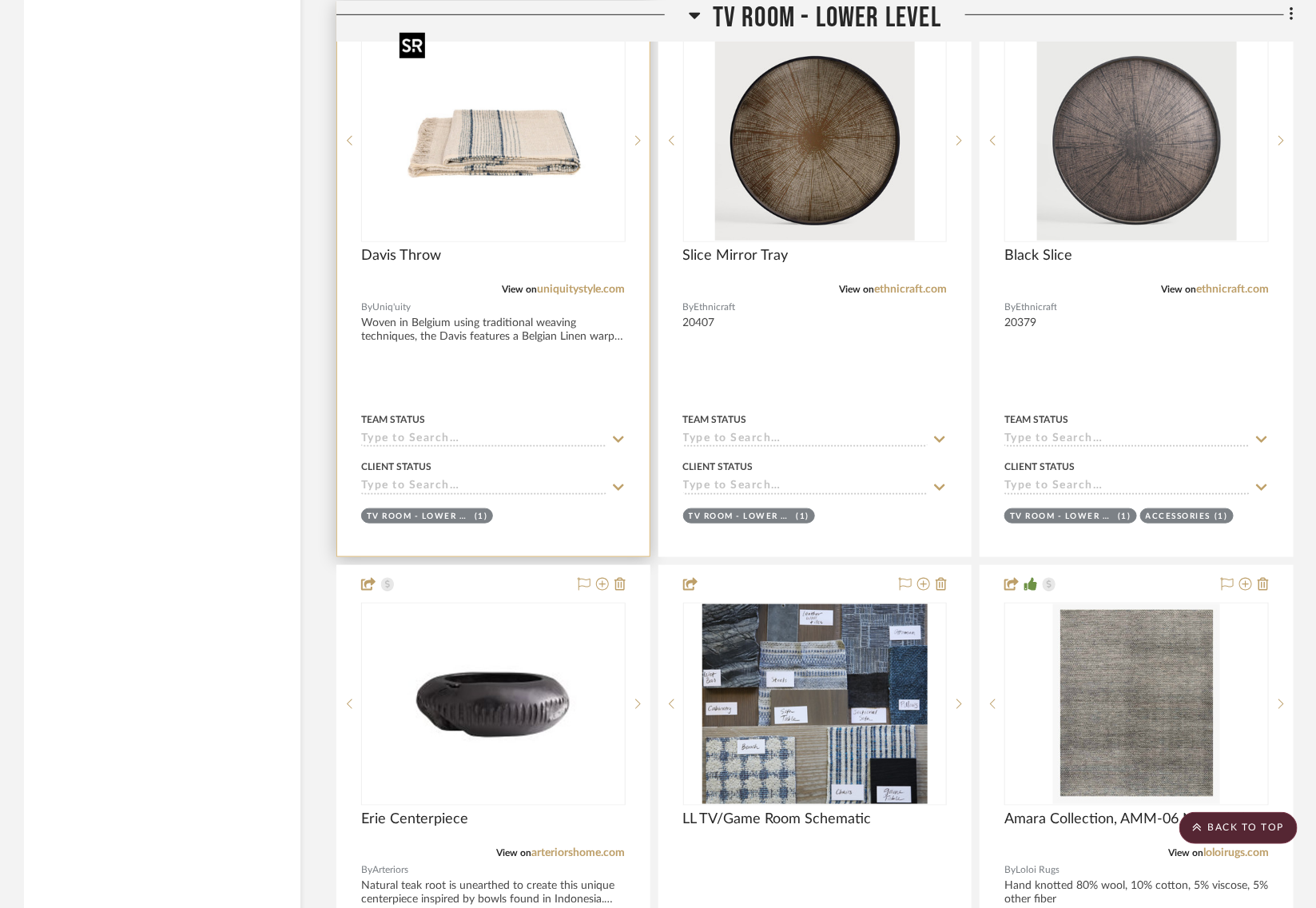 click at bounding box center [493, 141] 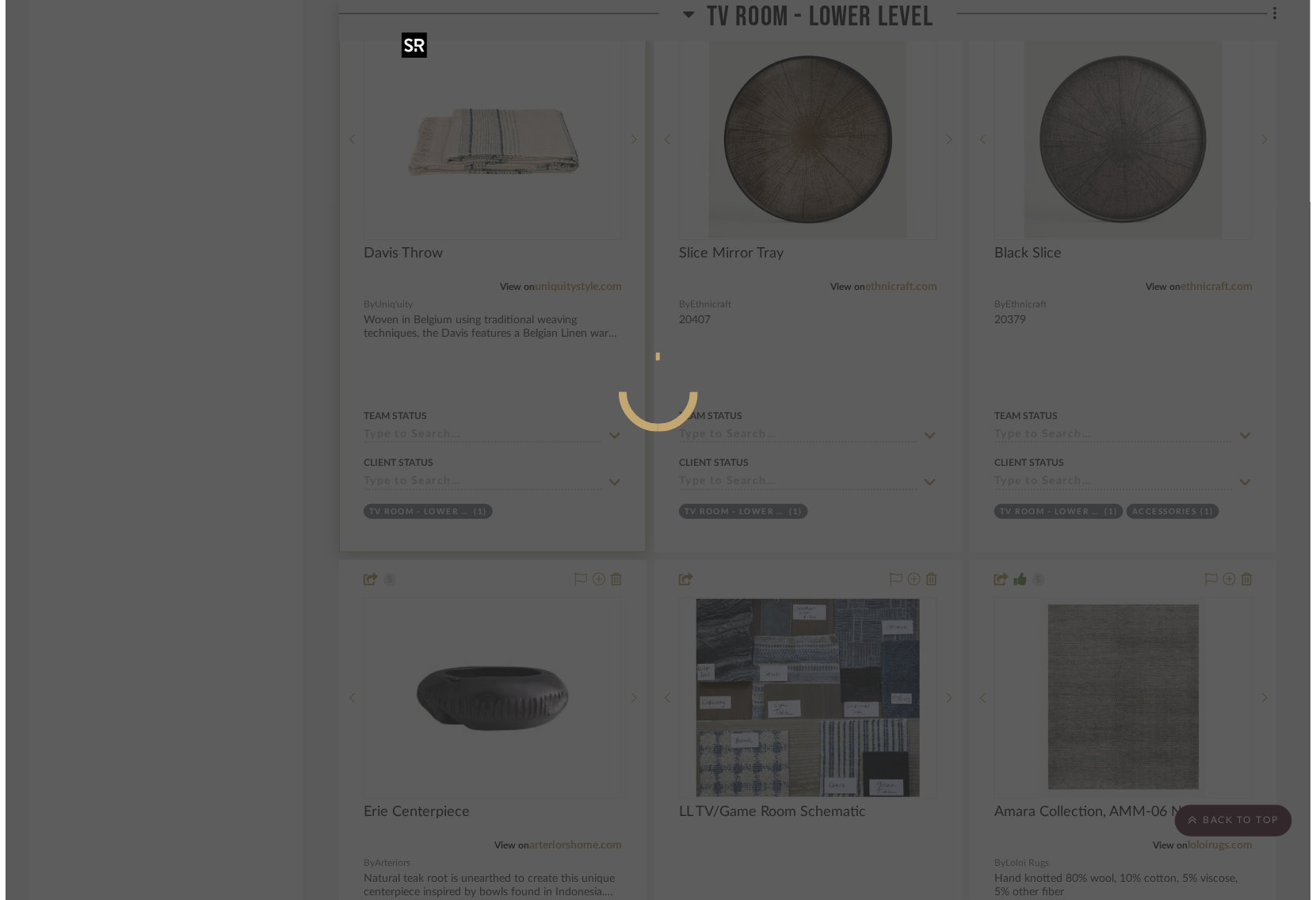 scroll, scrollTop: 0, scrollLeft: 0, axis: both 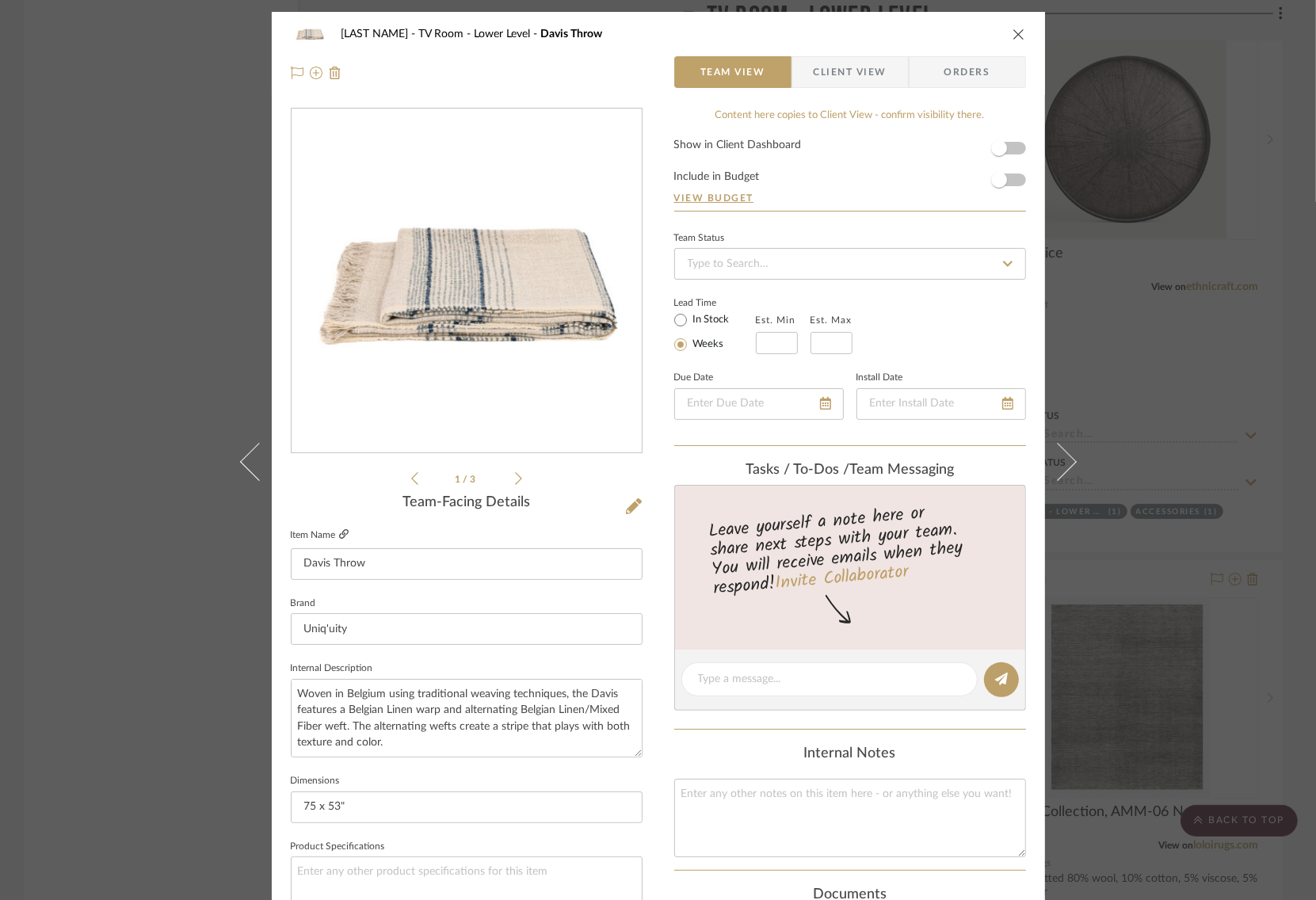 click 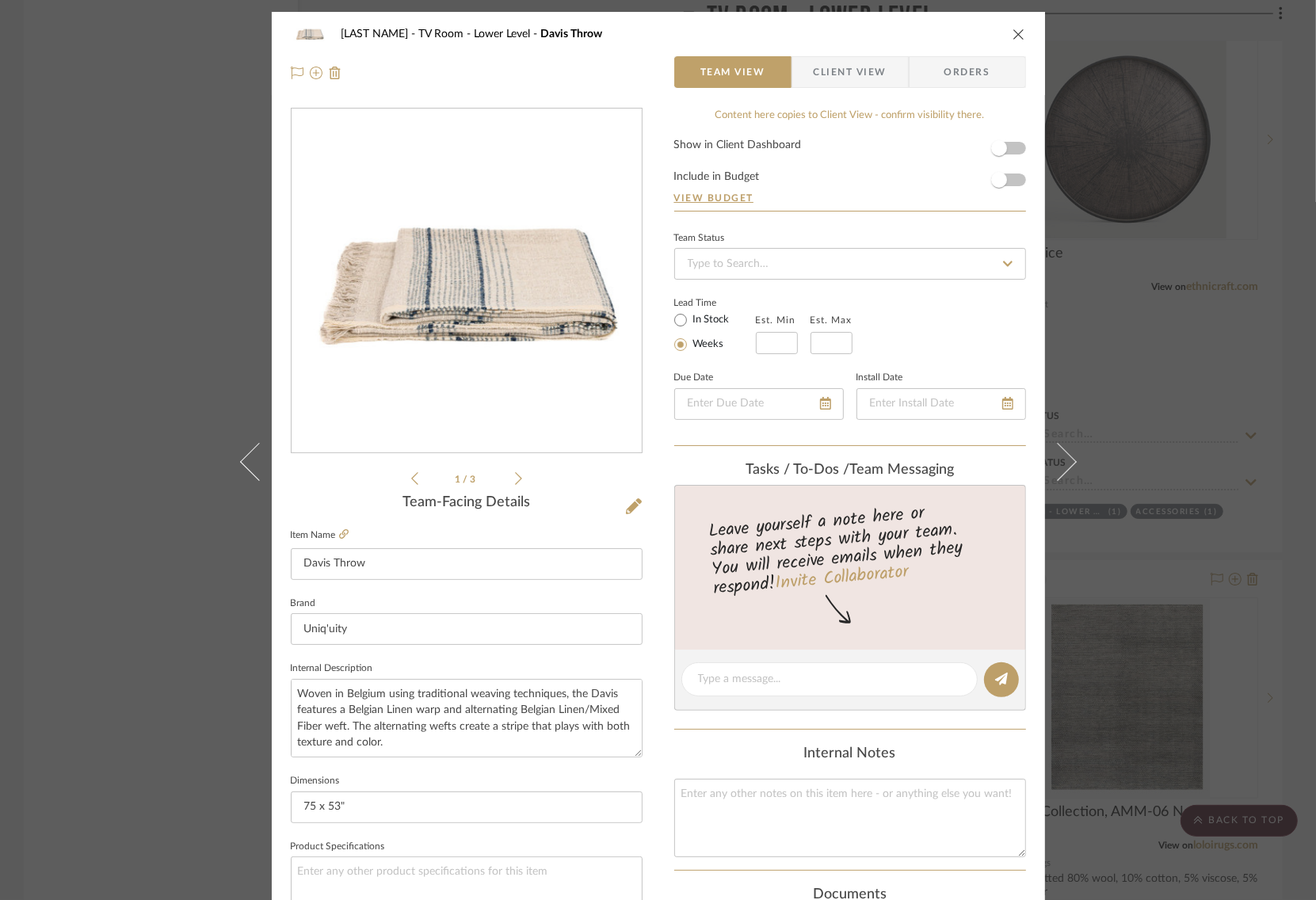 click on "STERN TV Room - Lower Level Davis Throw Team View Client View Orders 1 / 3  Team-Facing Details   Item Name  Davis Throw  Brand  Uniq'uity  Internal Description  Woven in [COUNTRY] using traditional weaving techniques, the Davis features a Belgian Linen warp and alternating Belgian Linen/Mixed Fiber weft. The alternating wefts create a stripe that plays with both texture and color.
Viscose 58%
Linen 29 %
Coton 11%
Polyamide 2%  Dimensions  75 x 53"  Product Specifications   Item Costs   View Budget   Markup %  40%  Unit Cost  $405.00  Cost Type  DNET  Client Unit Price   $567.00   Quantity  1  Unit Type  Each  Subtotal   $567.00   Tax %  7.25%  Total Tax   $41.11   Shipping Cost  $0.00  Ship. Markup %  0% Taxable  Total Shipping   $0.00  Total Client Price  $608.11  Your Cost  $434.36  Your Margin  $162.00  Content here copies to Client View - confirm visibility there.  Show in Client Dashboard   Include in Budget   View Budget  Team Status  Lead Time  In Stock Weeks  Est. Min   Est. Max   Due Date  ([PHONE])" at bounding box center [658, 450] 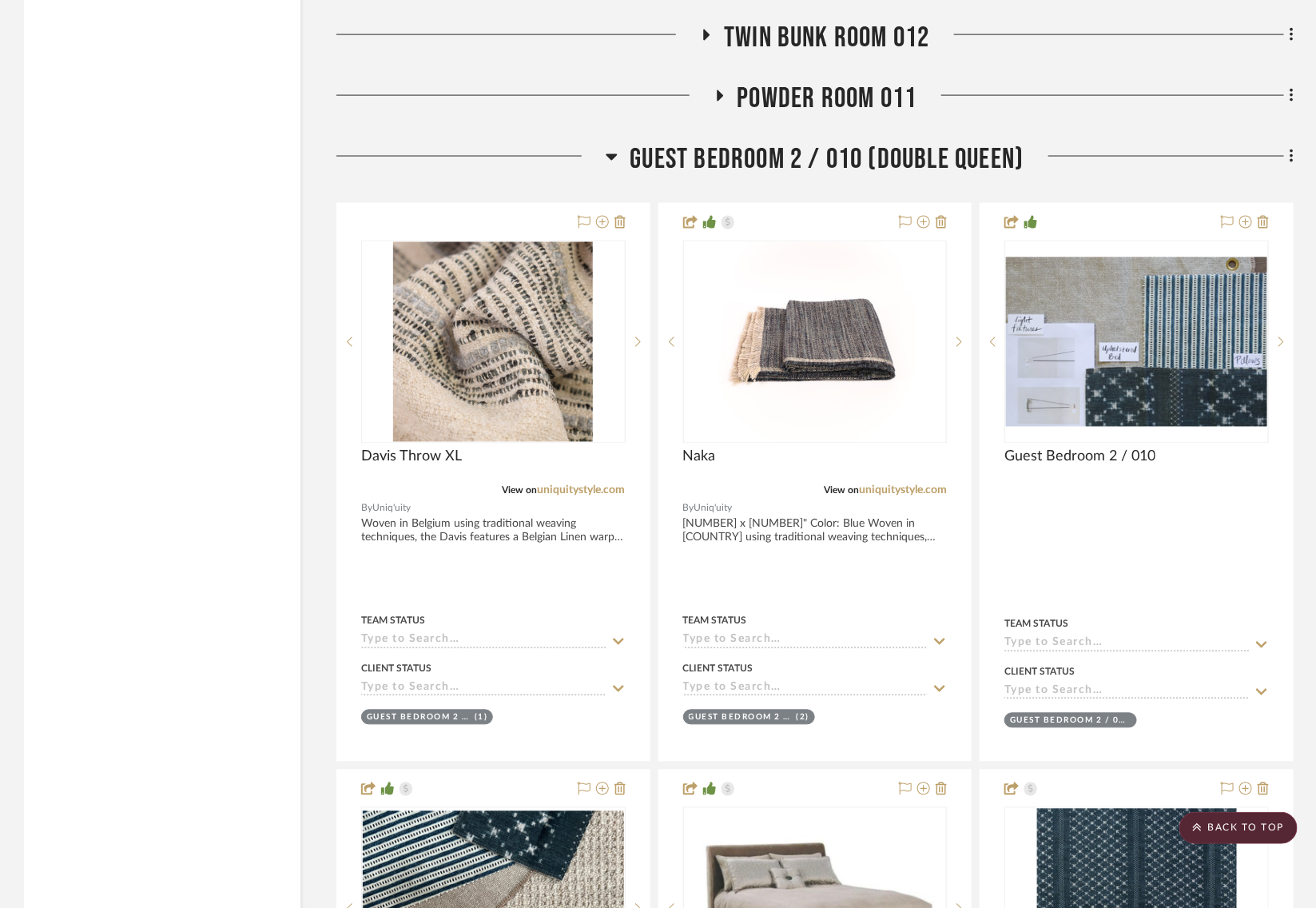 scroll, scrollTop: 27190, scrollLeft: 0, axis: vertical 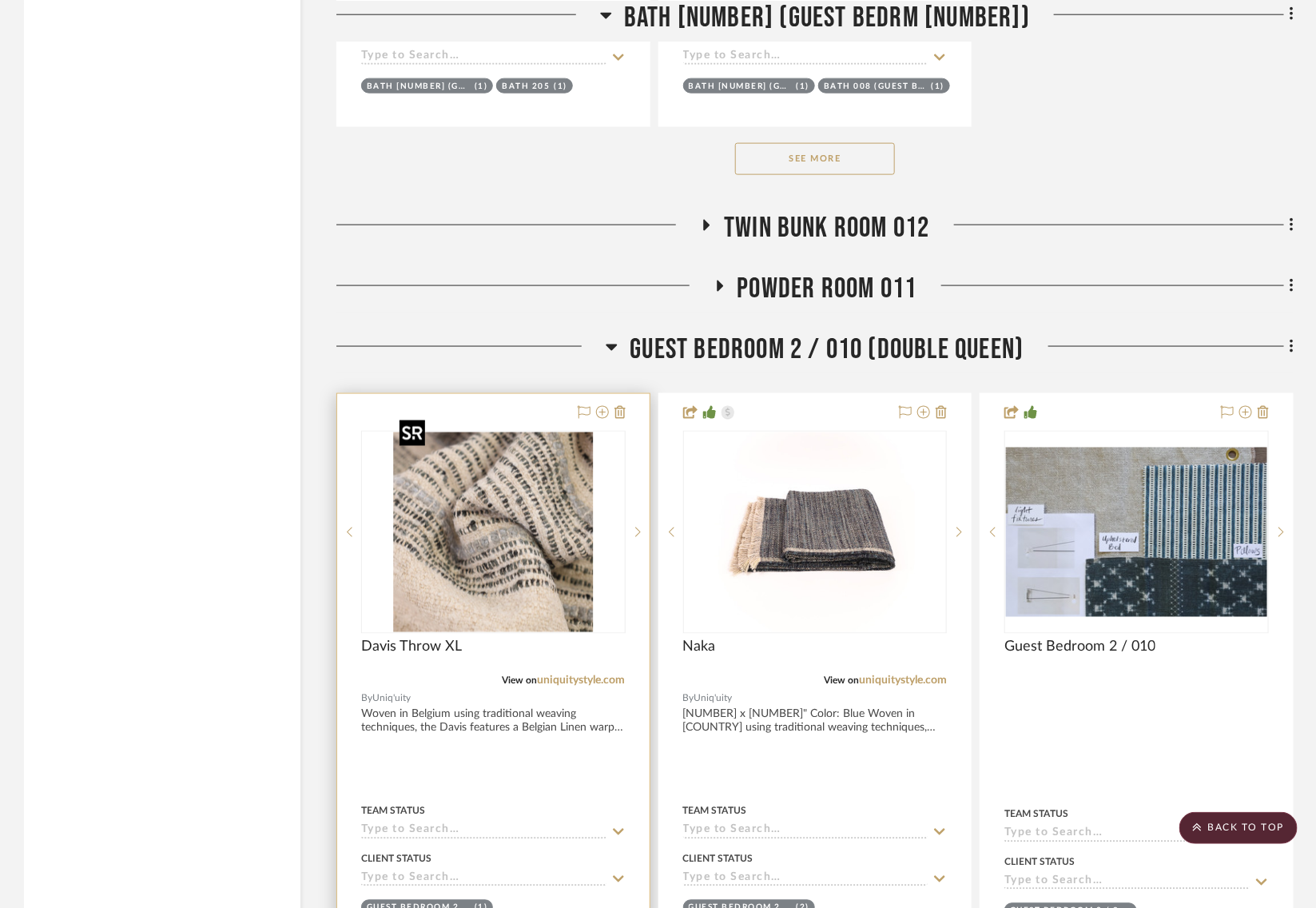 click at bounding box center [493, 532] 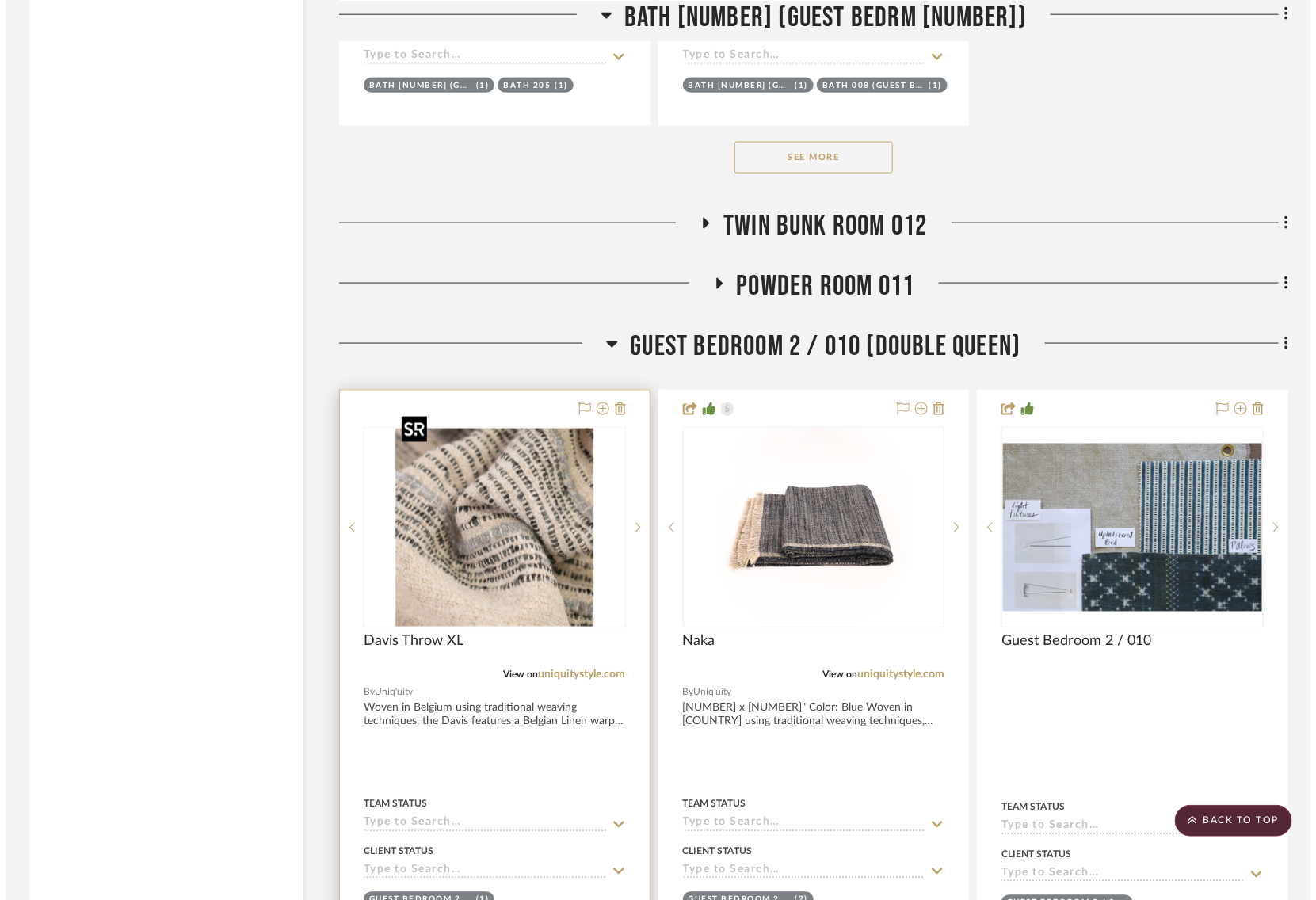 scroll, scrollTop: 0, scrollLeft: 0, axis: both 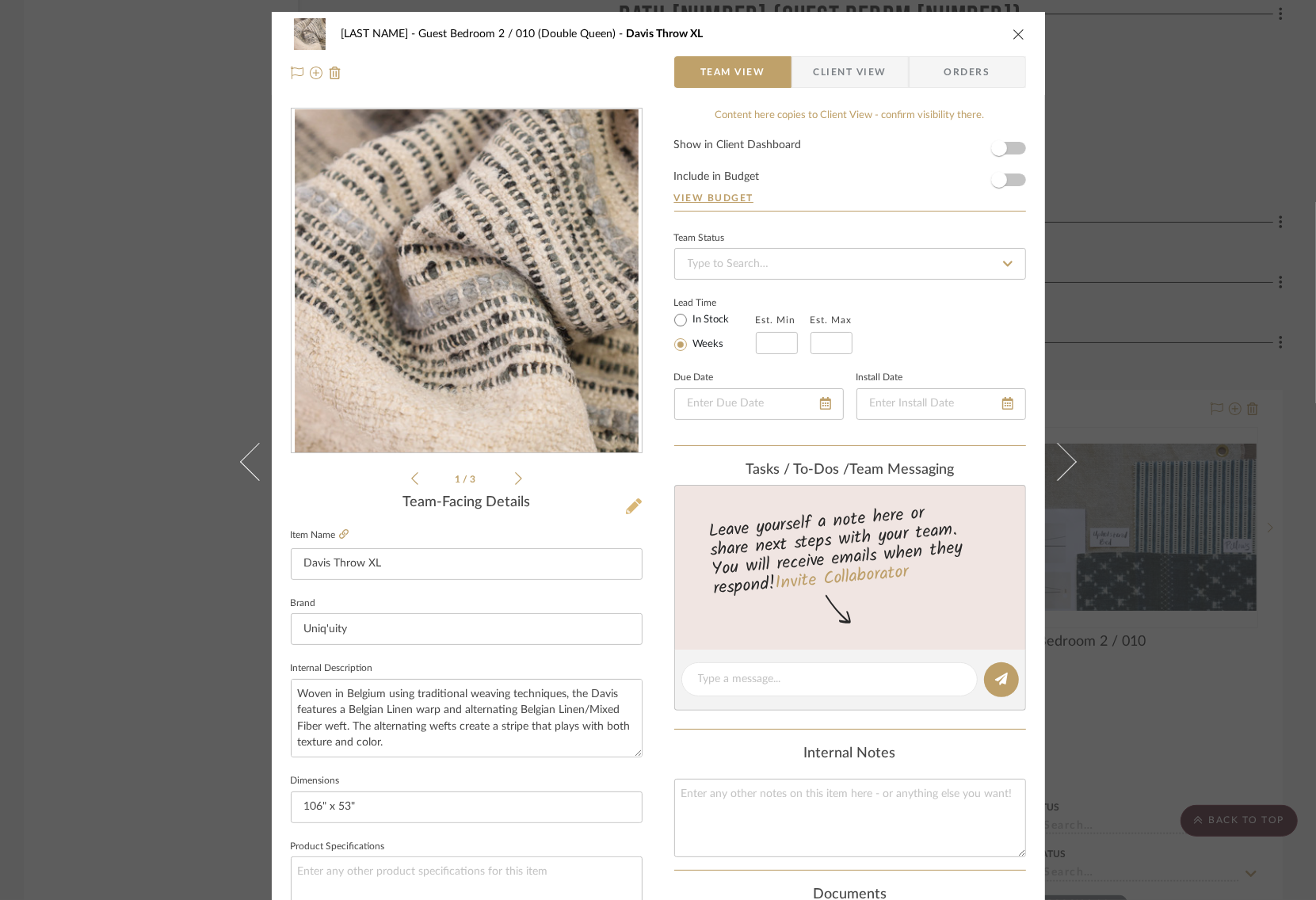 click 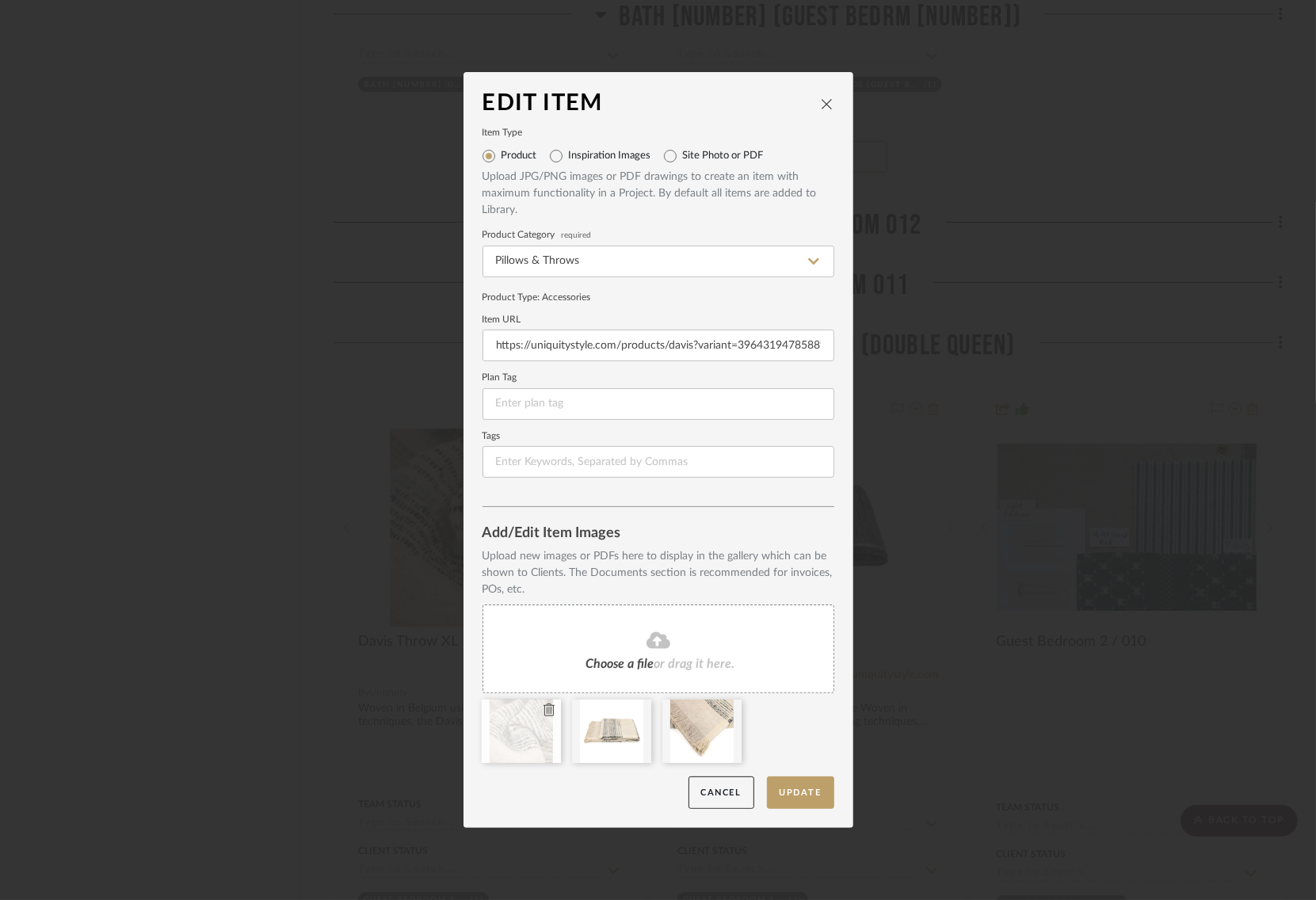 click 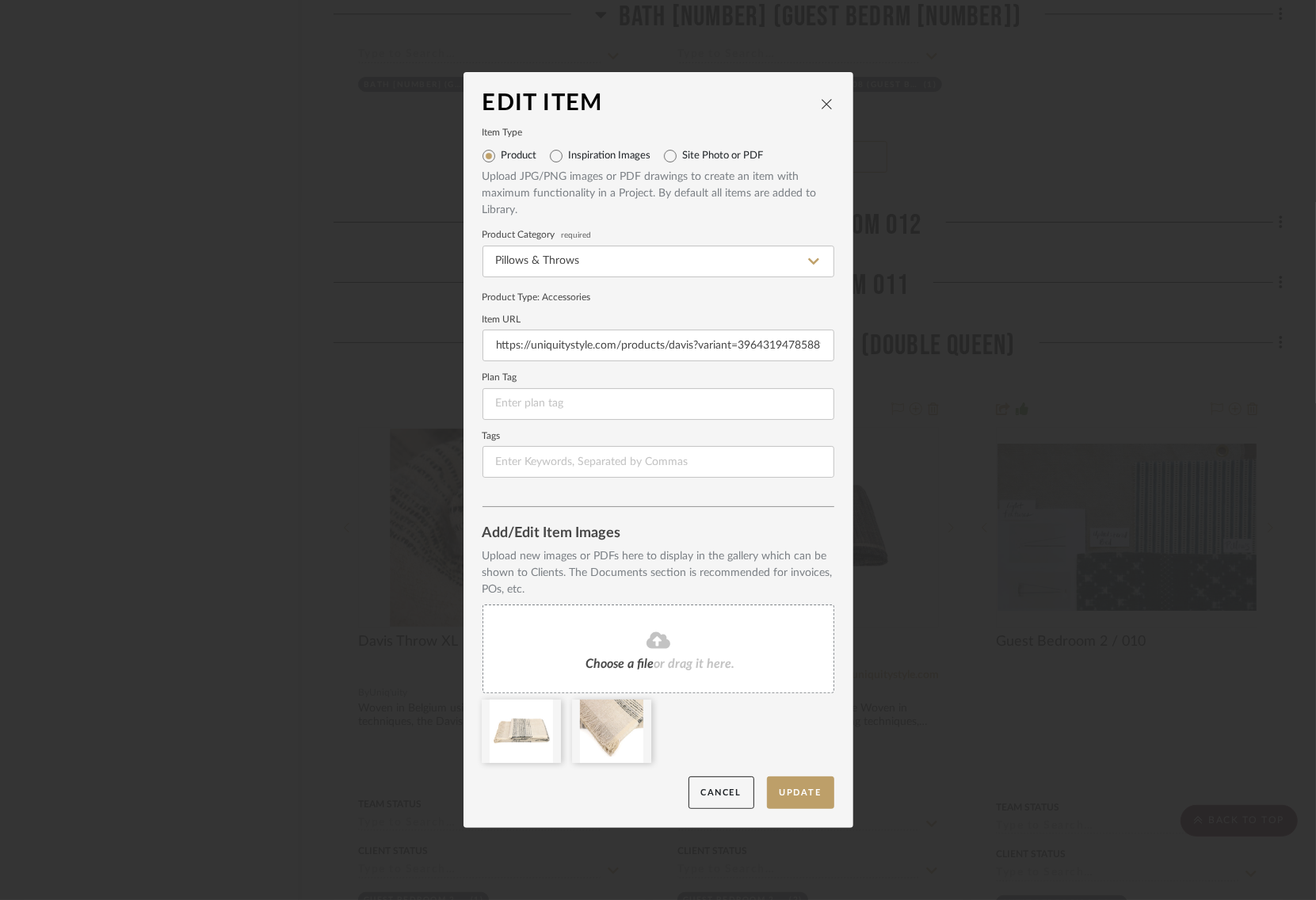 click 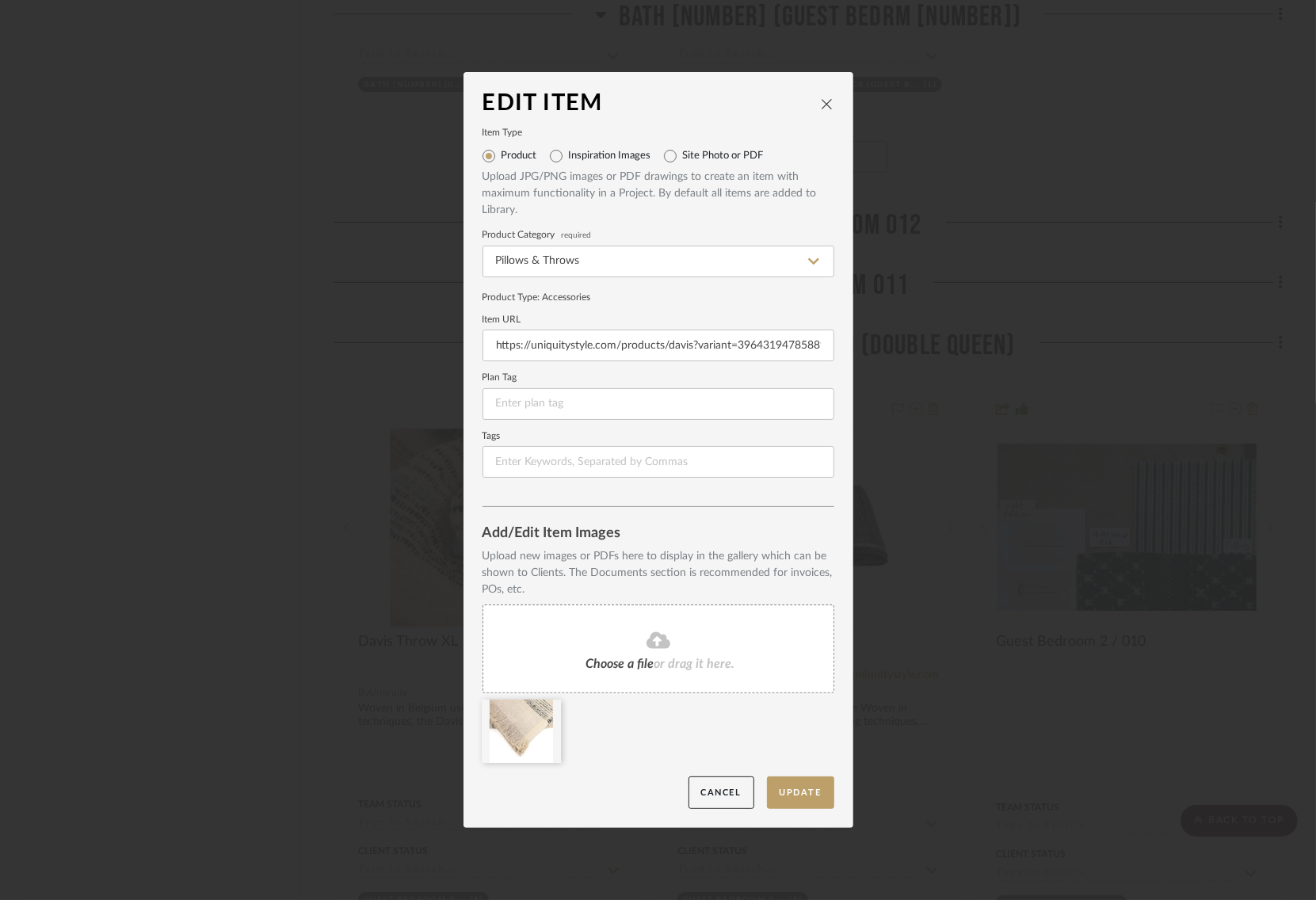 click 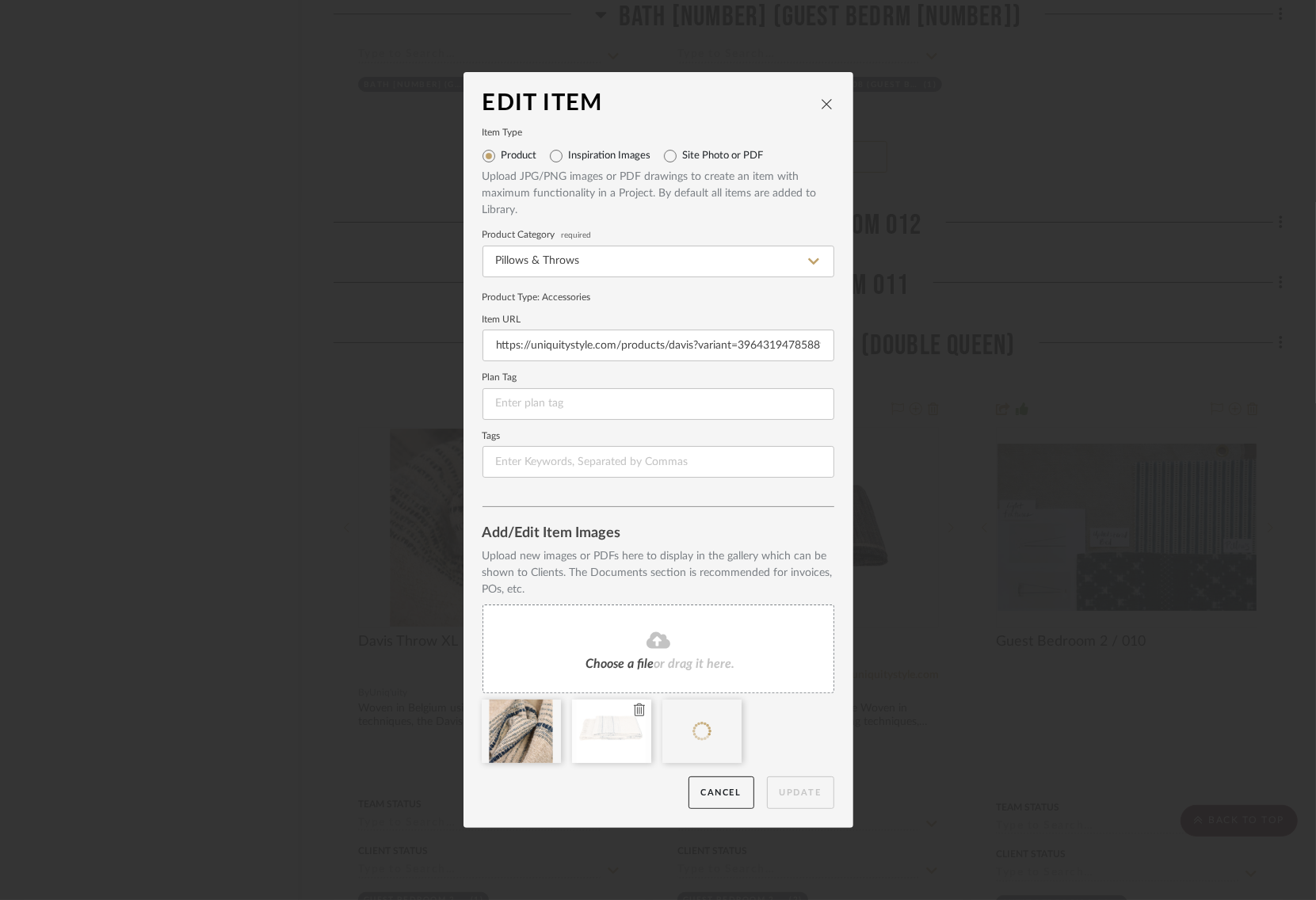 type 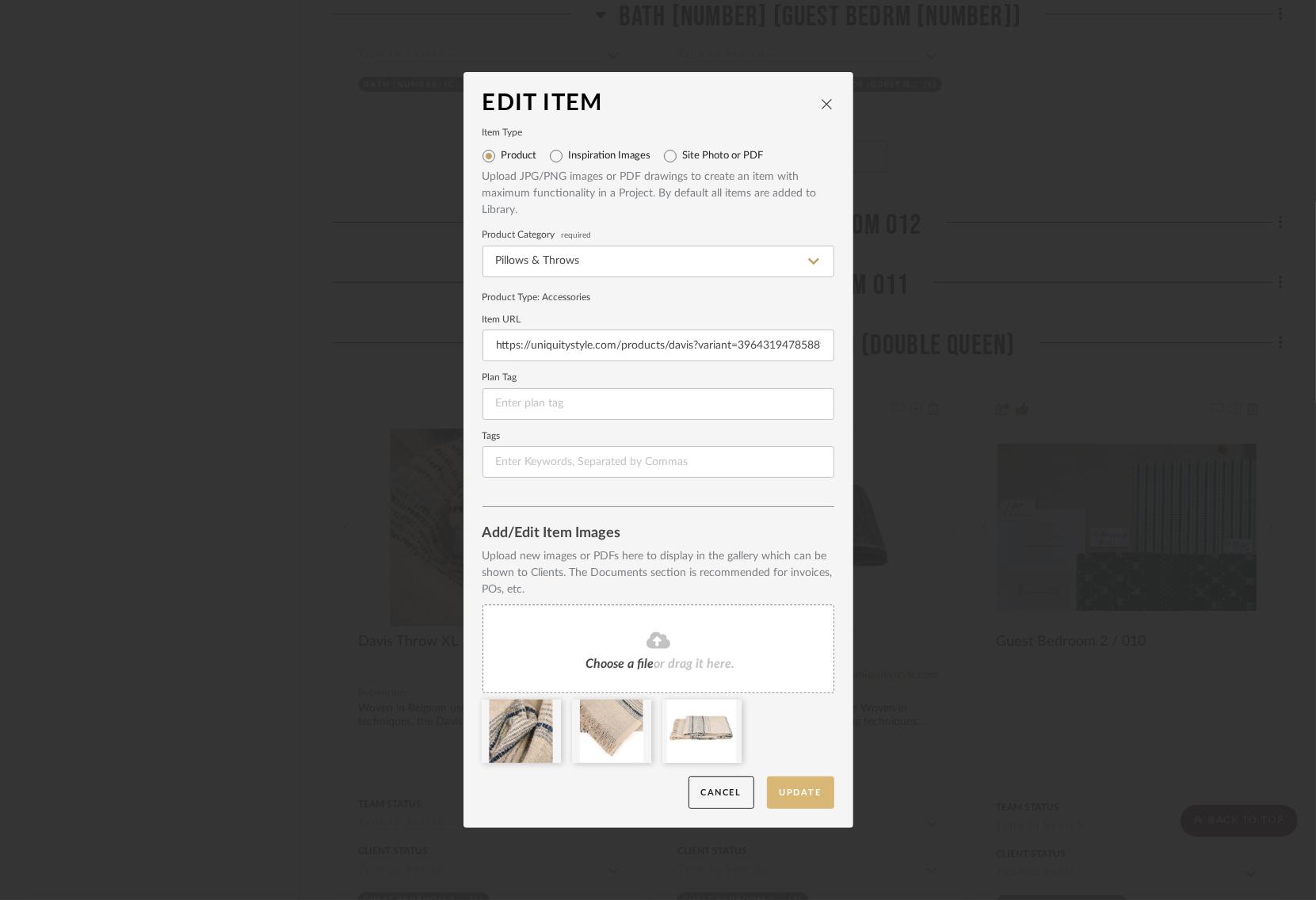 click on "Update" at bounding box center (800, 792) 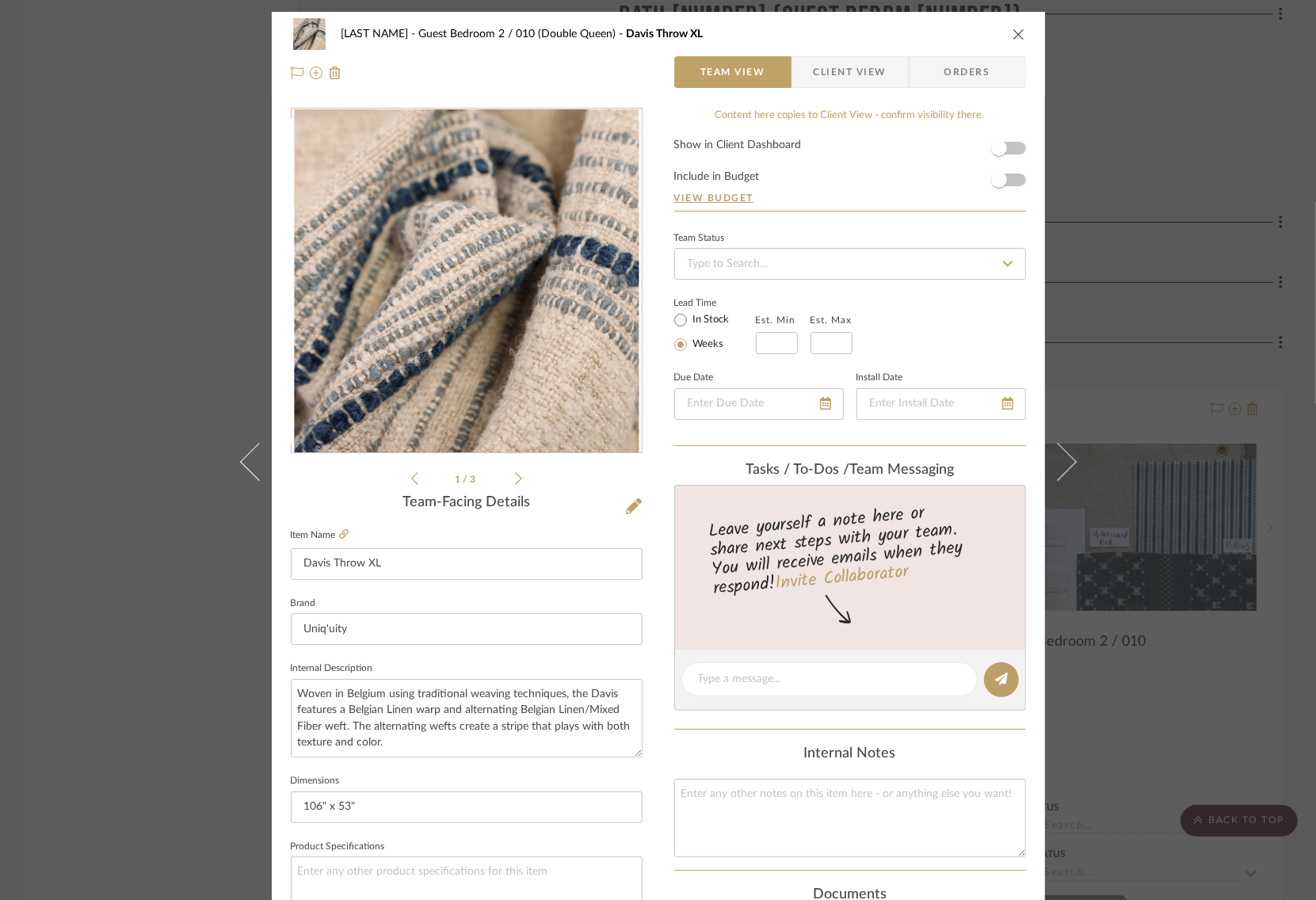 click on "Show in Client Dashboard   Include in Budget   View Budget" at bounding box center [850, 175] 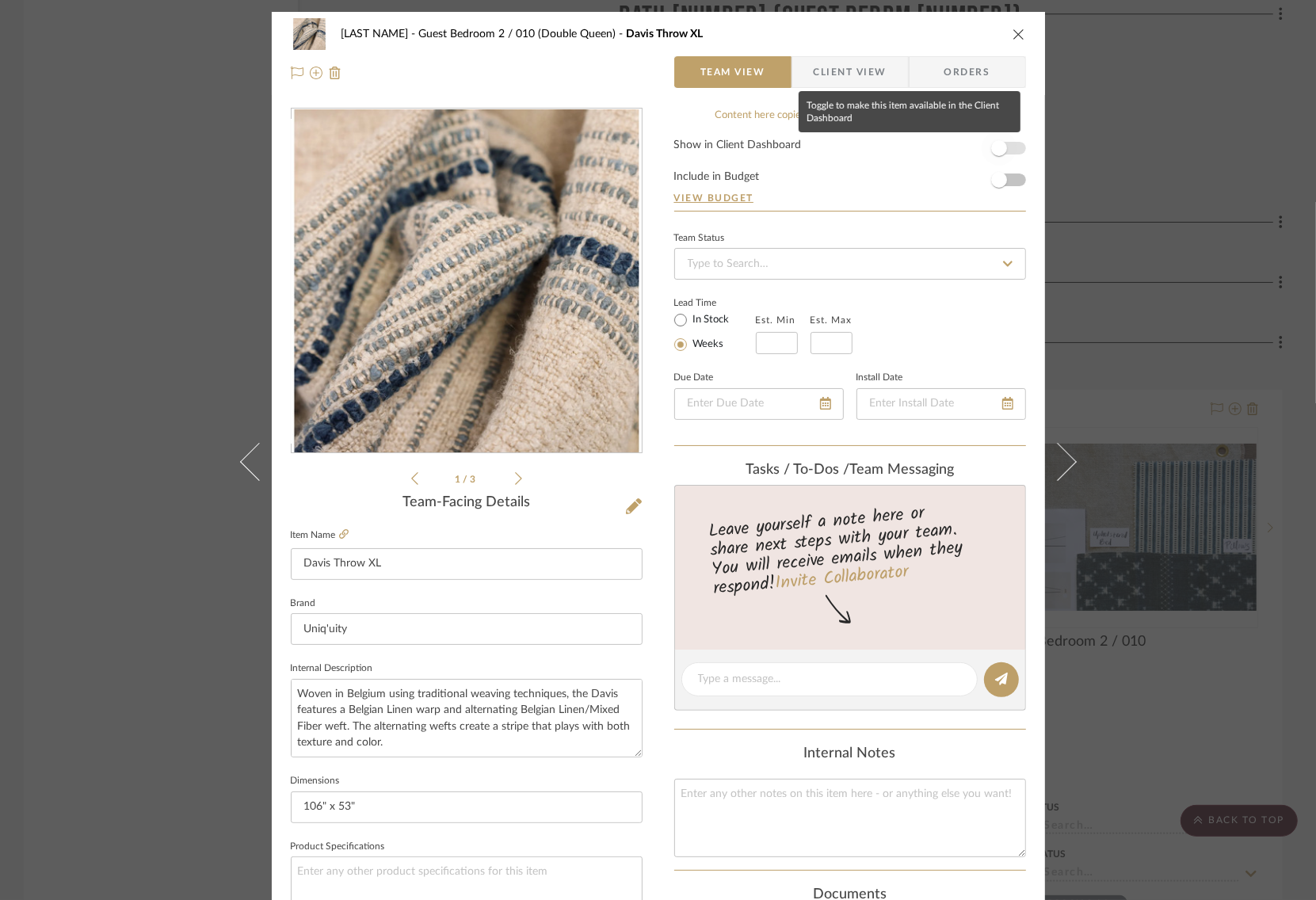 click at bounding box center [999, 148] 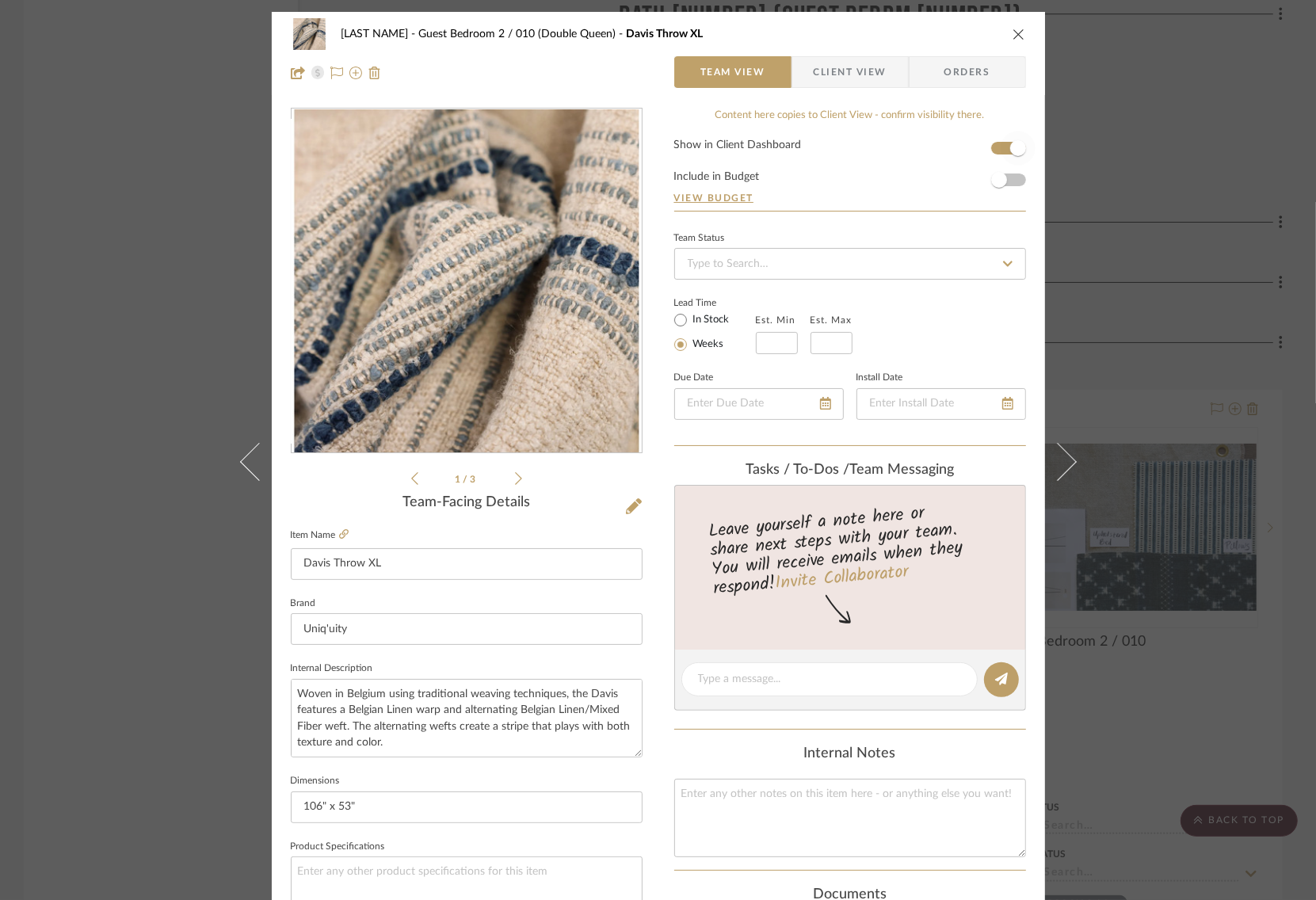 type 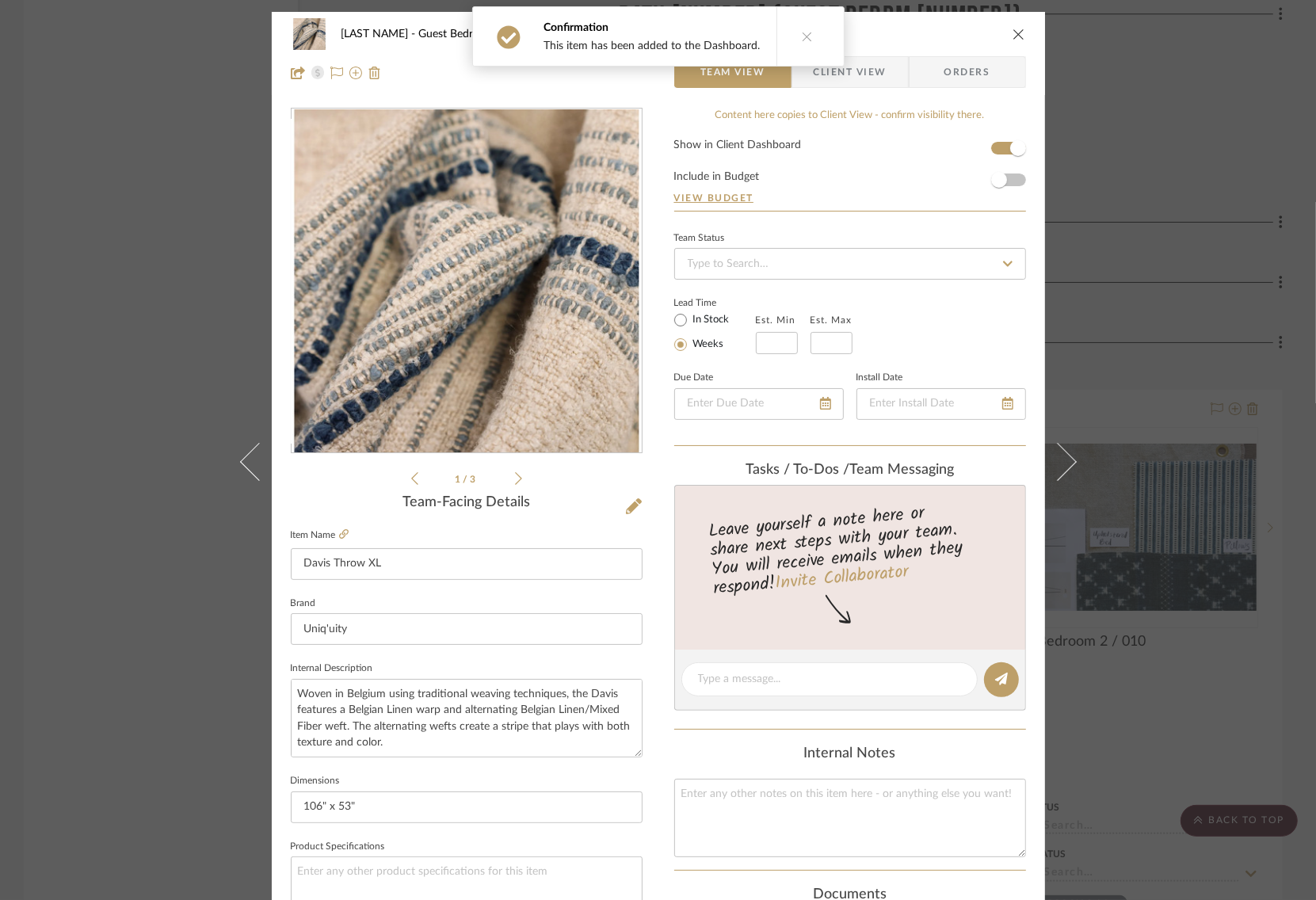click on "Client View" at bounding box center (850, 72) 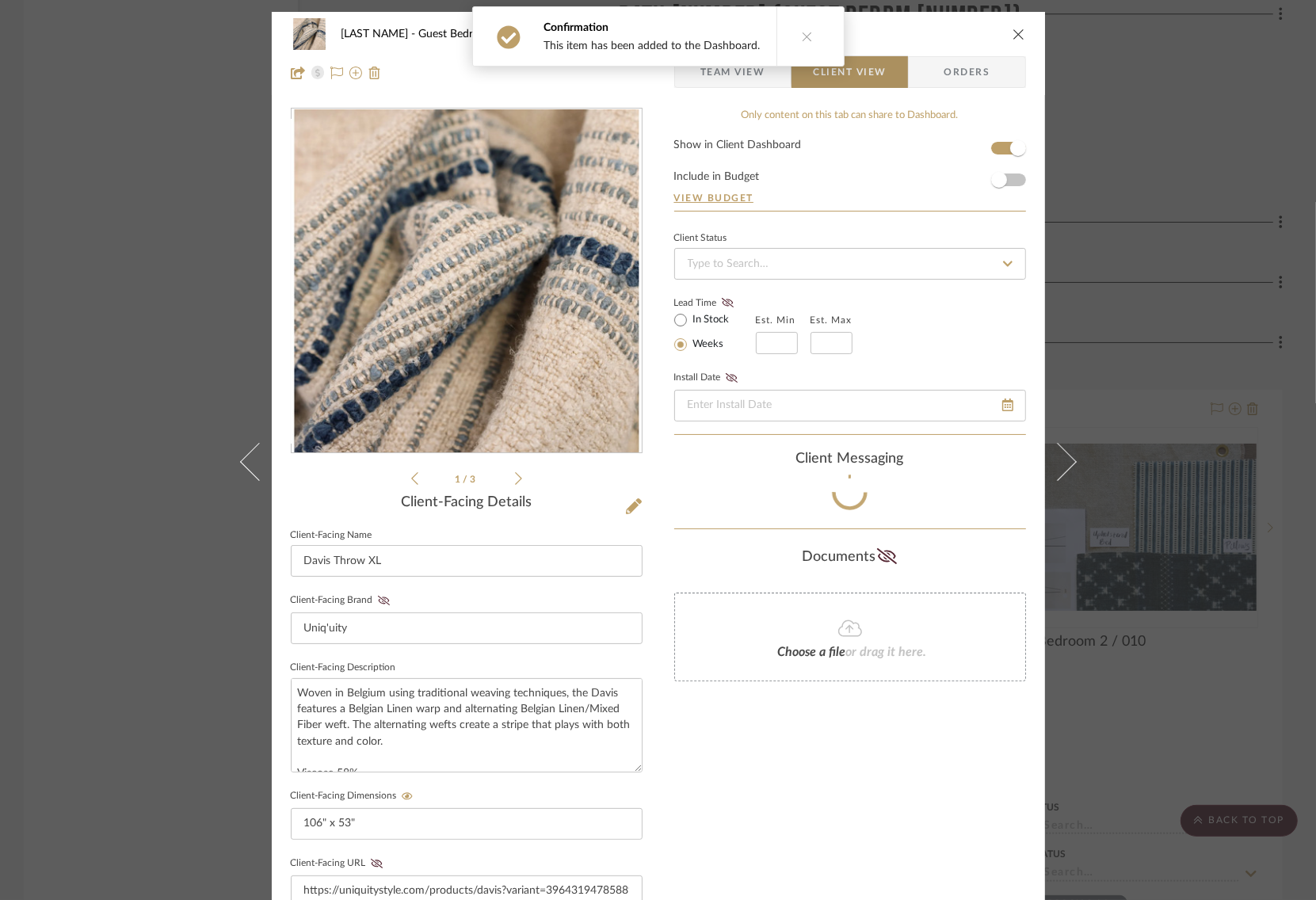 type 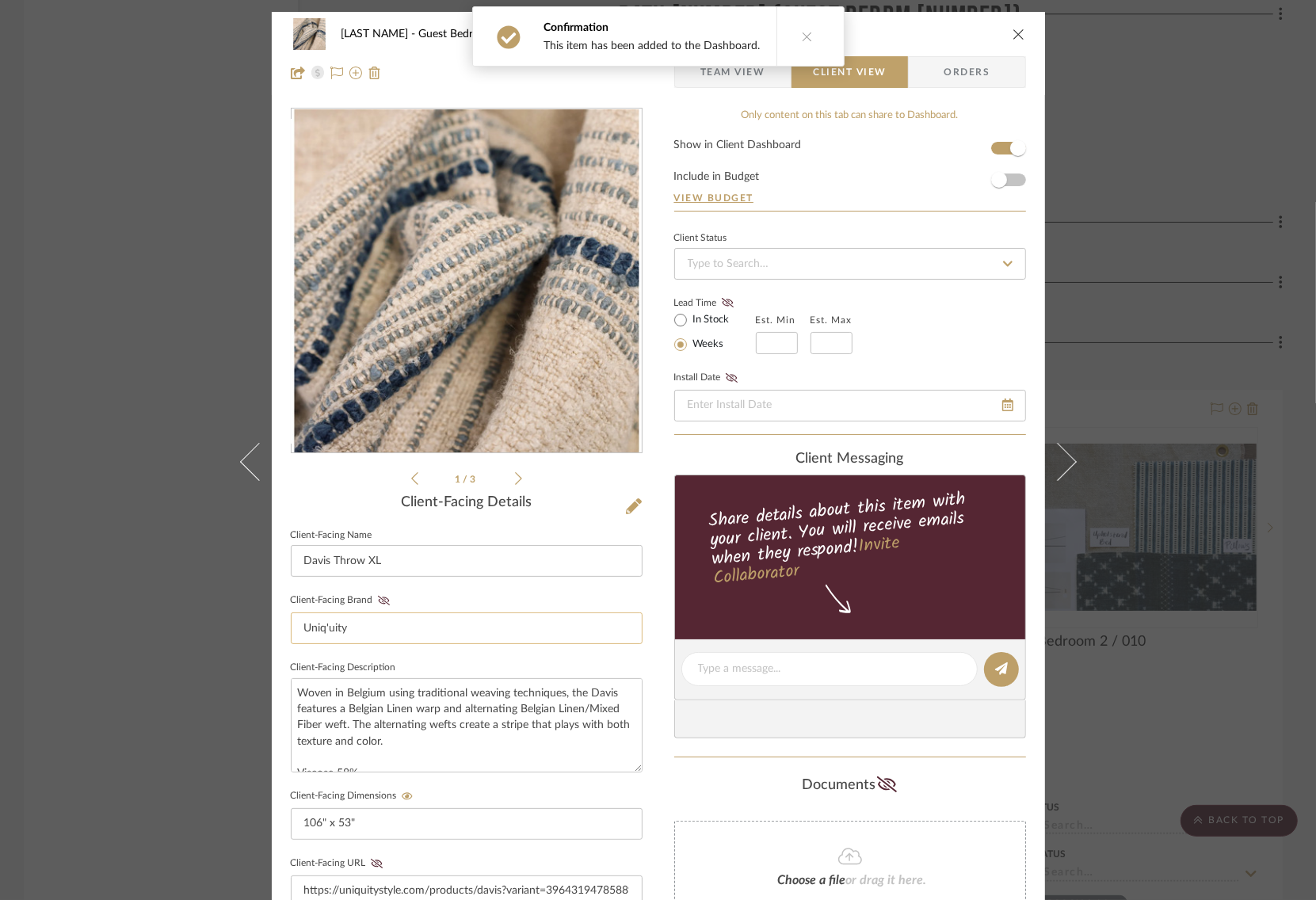 scroll, scrollTop: 426, scrollLeft: 0, axis: vertical 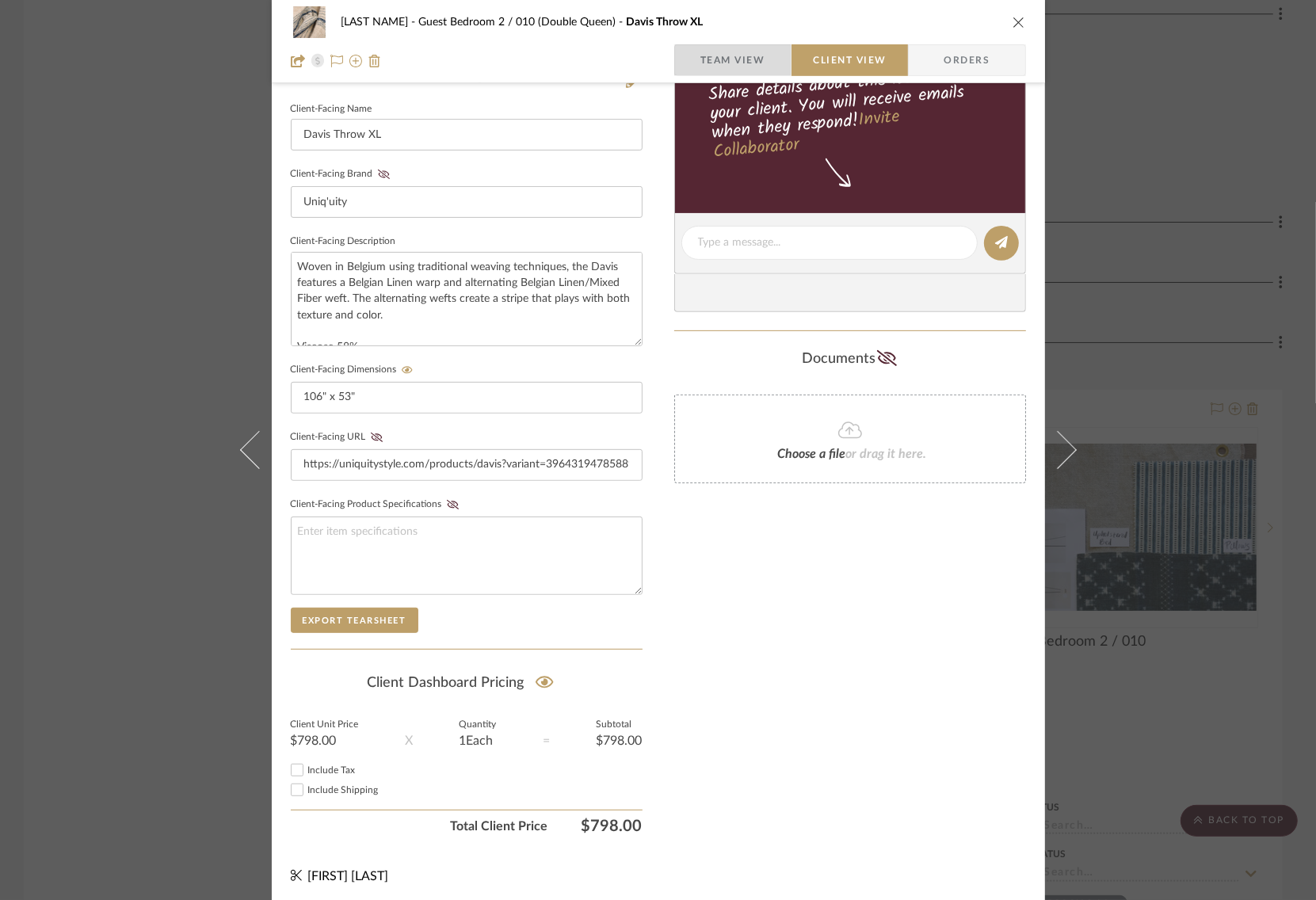 click on "Team View" at bounding box center (733, 60) 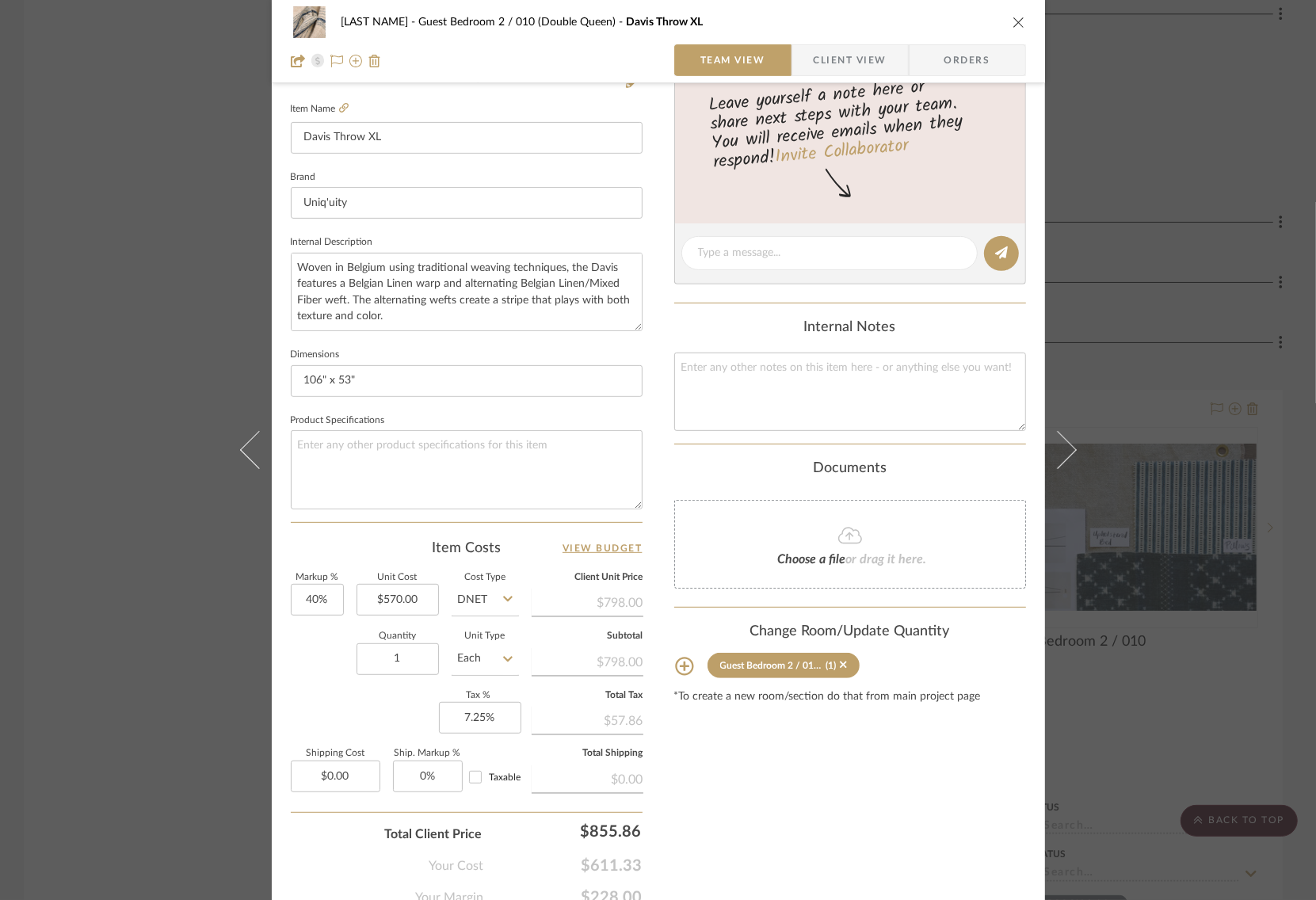 click on "STERN Guest Bedroom 2 / 010 (Double Queen) Davis Throw XL Team View Client View Orders 1 / 3  Team-Facing Details   Item Name  Davis Throw XL  Brand  Uniq'uity  Internal Description  Woven in Belgium using traditional weaving techniques, the Davis features a Belgian Linen warp and alternating Belgian Linen/Mixed Fiber weft. The alternating wefts create a stripe that plays with both texture and color.
Viscose 58%
Linen 29 %
Coton 11%
Polyamide 2%  Dimensions  106" x 53"  Product Specifications   Item Costs   View Budget   Markup %  40%  Unit Cost  $570.00  Cost Type  DNET  Client Unit Price   $798.00   Quantity  1  Unit Type  Each  Subtotal   $798.00   Tax %  7.25%  Total Tax   $57.86   Shipping Cost  $0.00  Ship. Markup %  0% Taxable  Total Shipping   $0.00  Total Client Price  $855.86  Your Cost  $611.33  Your Margin  $228.00  Content here copies to Client View - confirm visibility there.  Show in Client Dashboard   Include in Budget   View Budget  Team Status  Lead Time  In Stock Weeks  Est. Min  (1)" at bounding box center (658, 450) 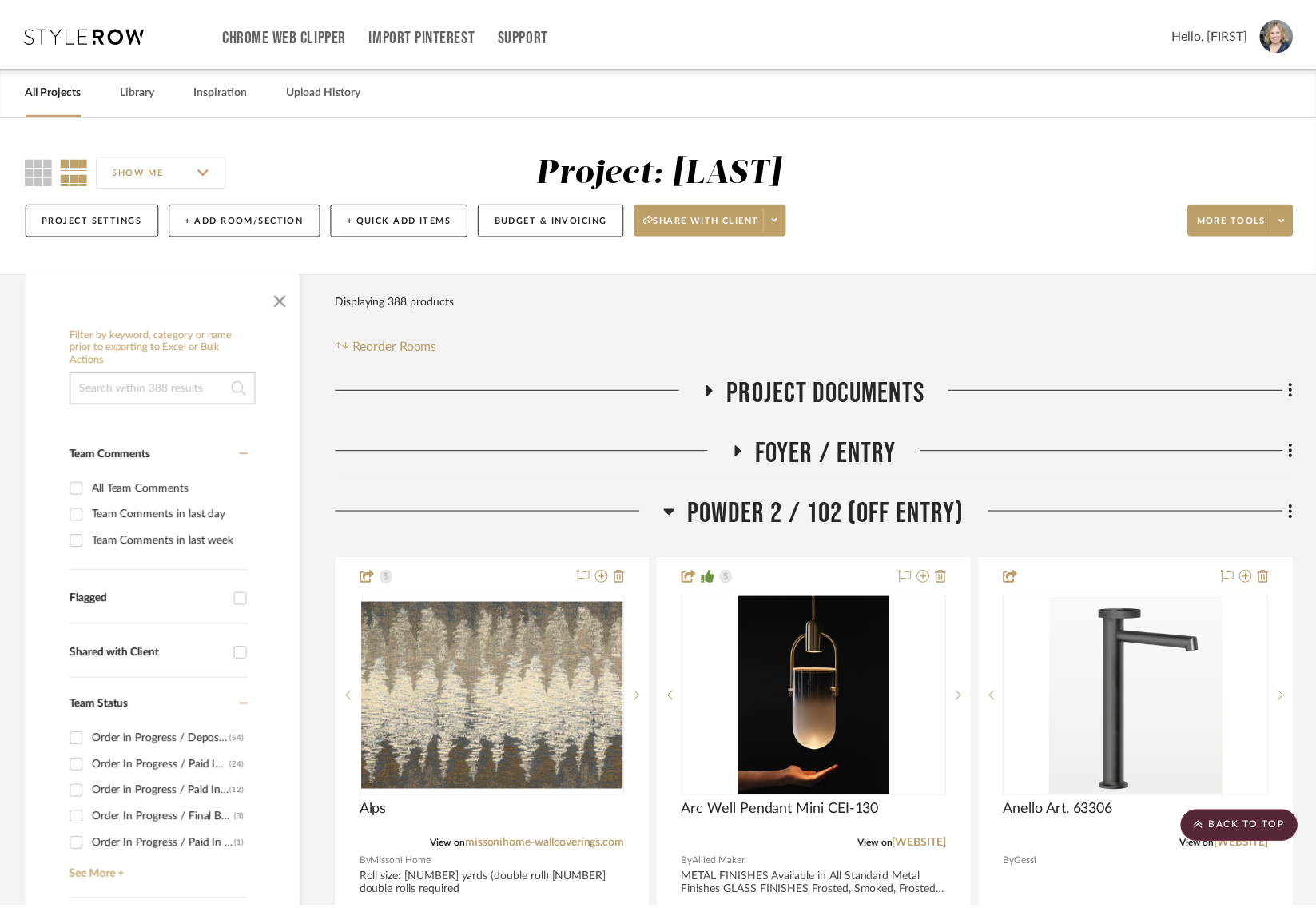 scroll, scrollTop: 27190, scrollLeft: 0, axis: vertical 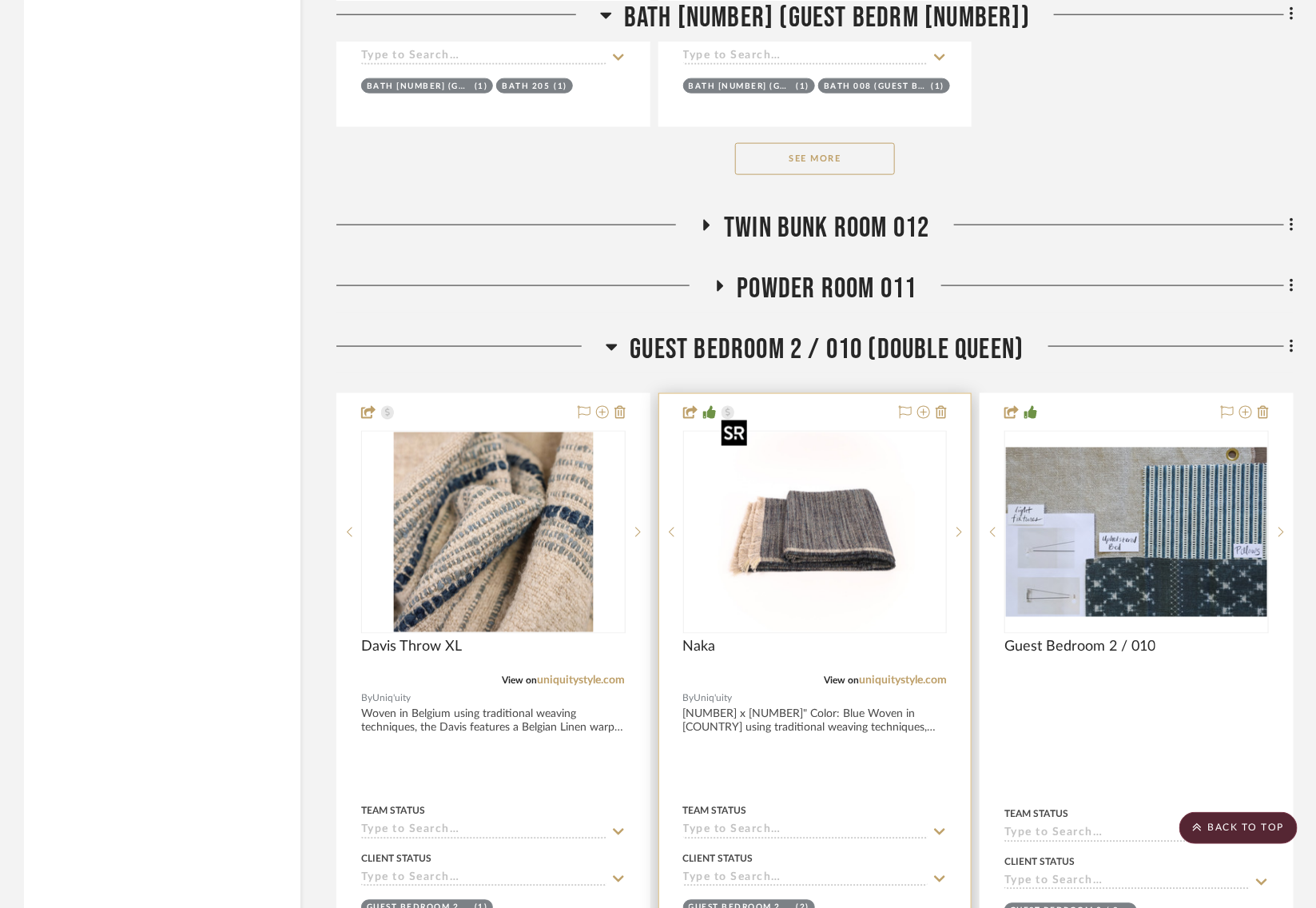 click at bounding box center [815, 532] 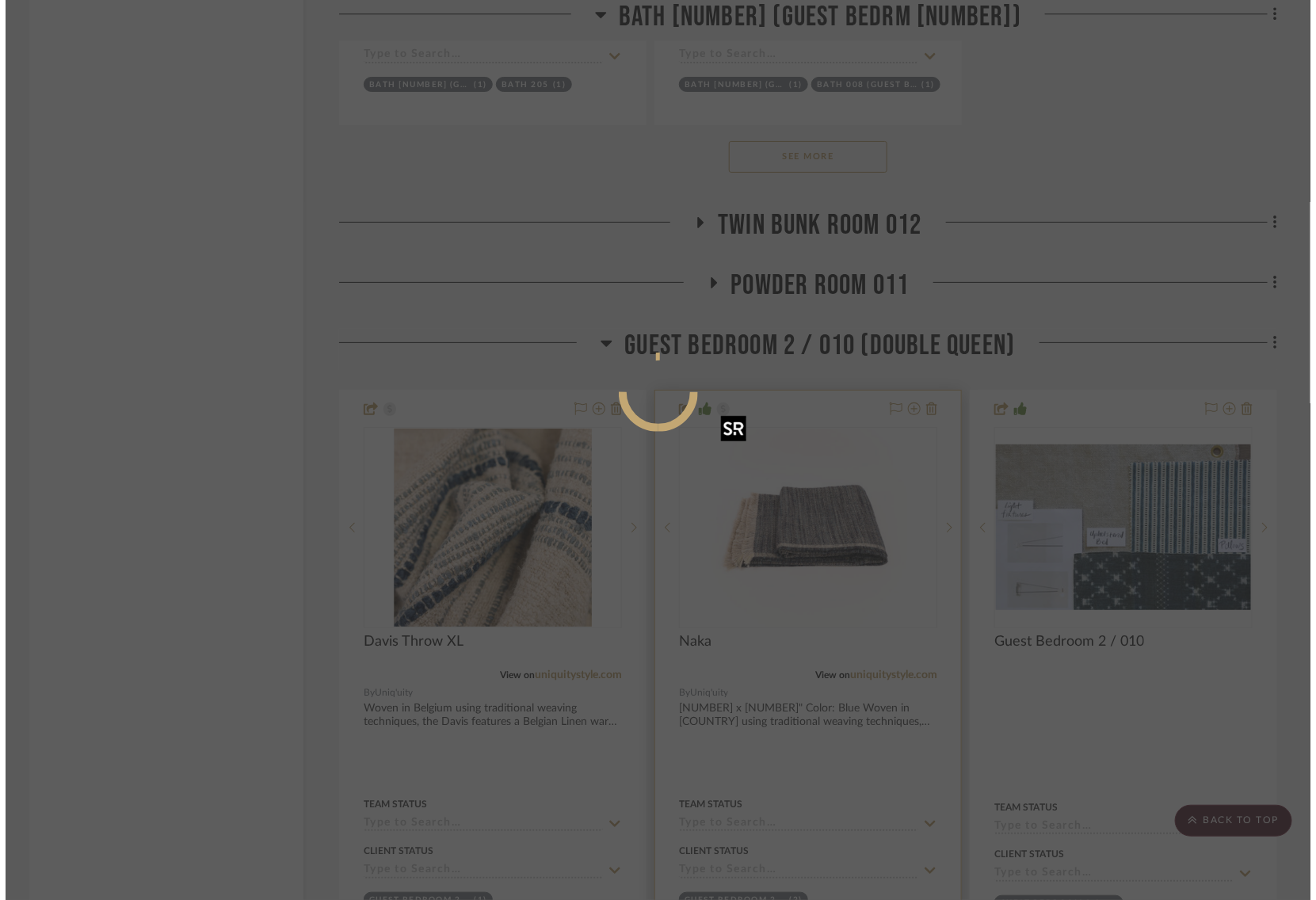 scroll, scrollTop: 0, scrollLeft: 0, axis: both 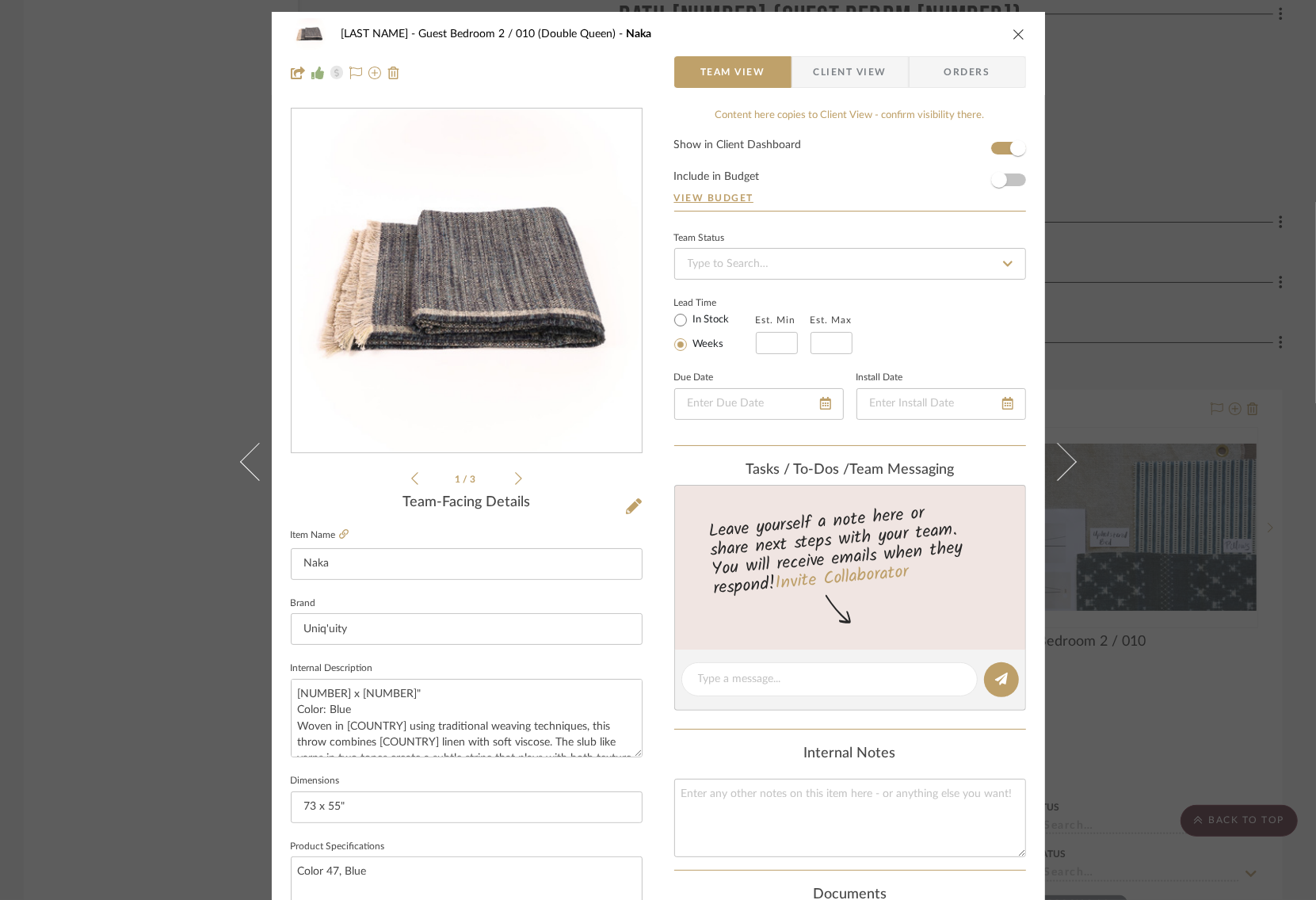 click on "1 / 3" at bounding box center (467, 479) 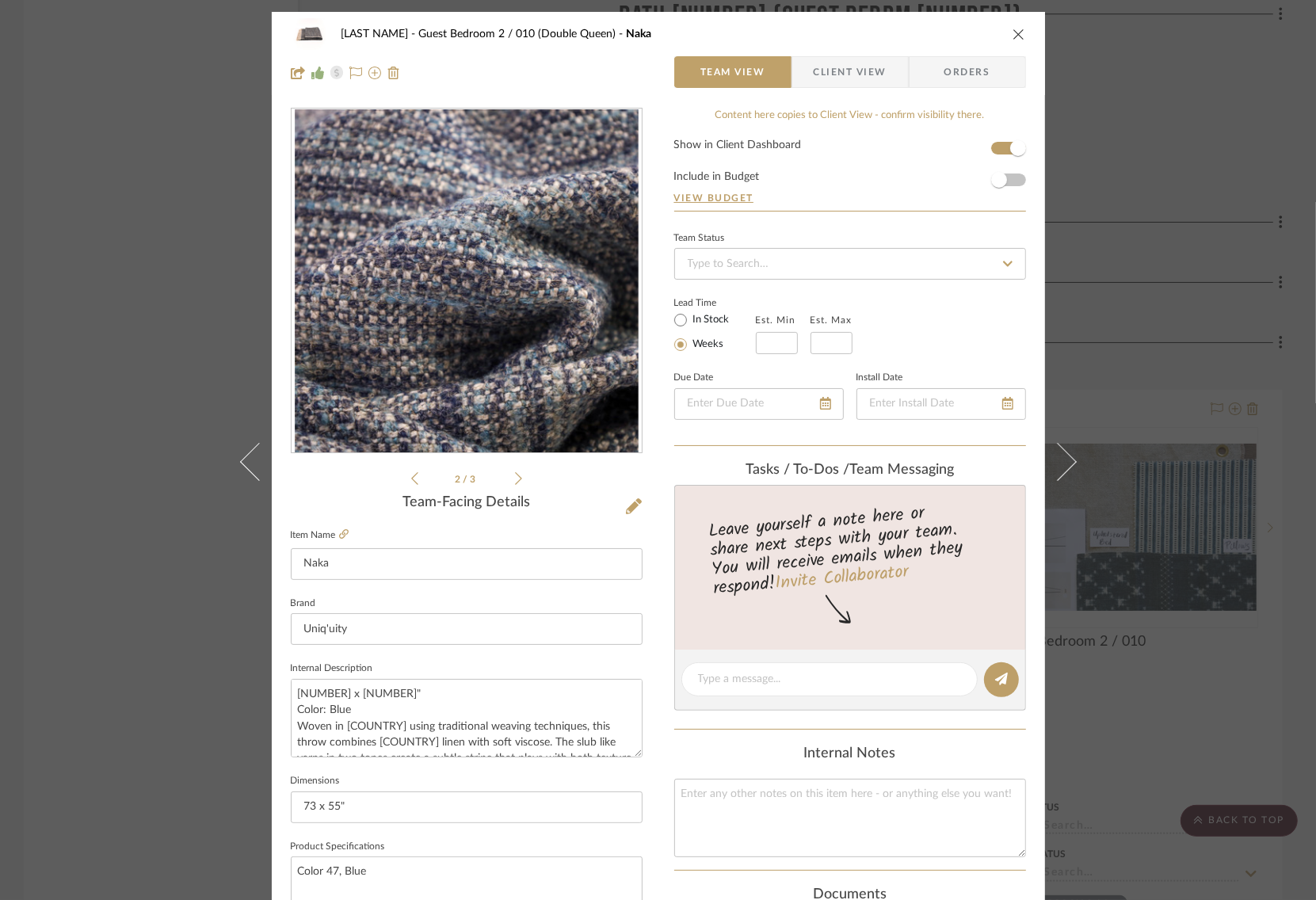 click 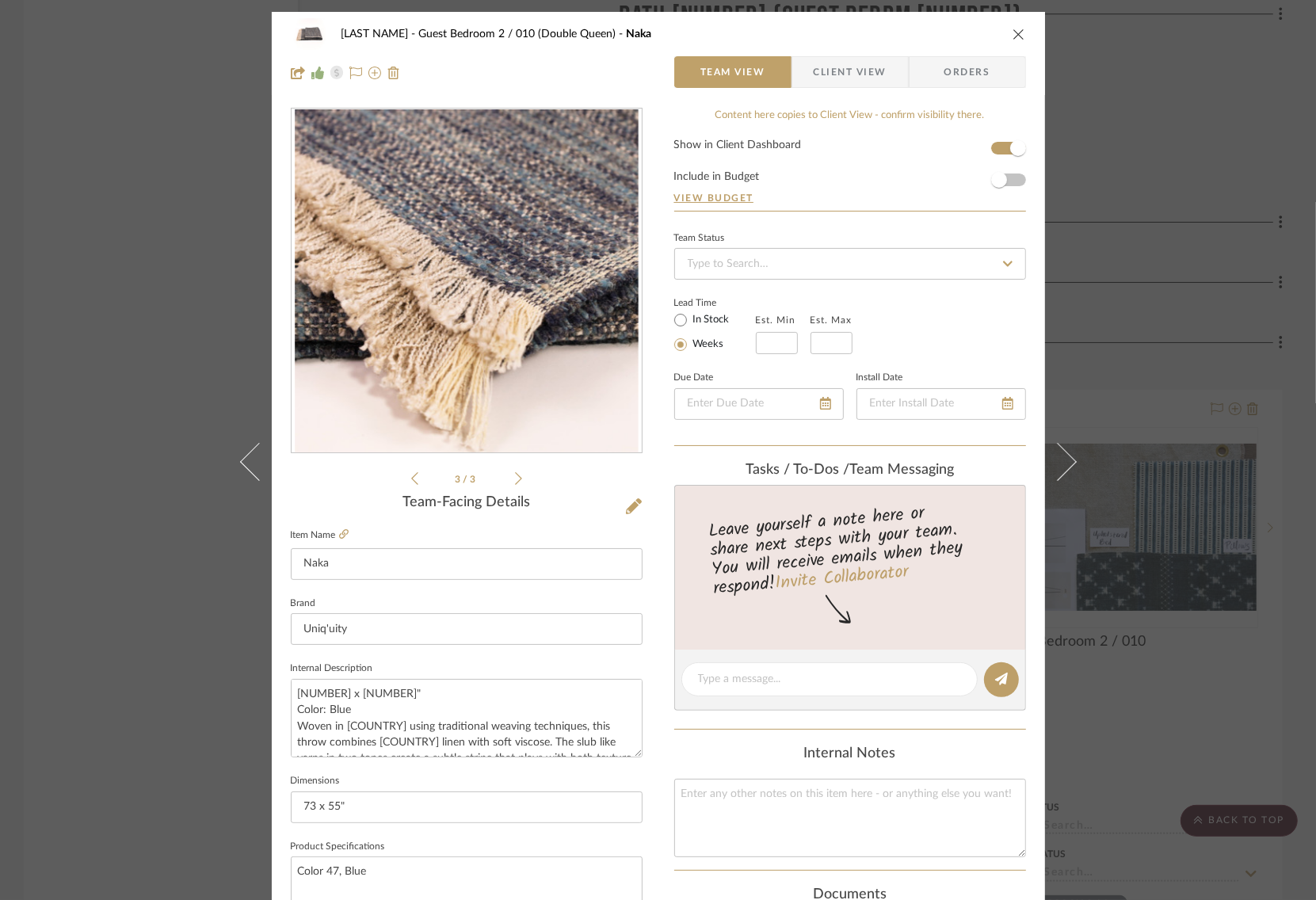 click 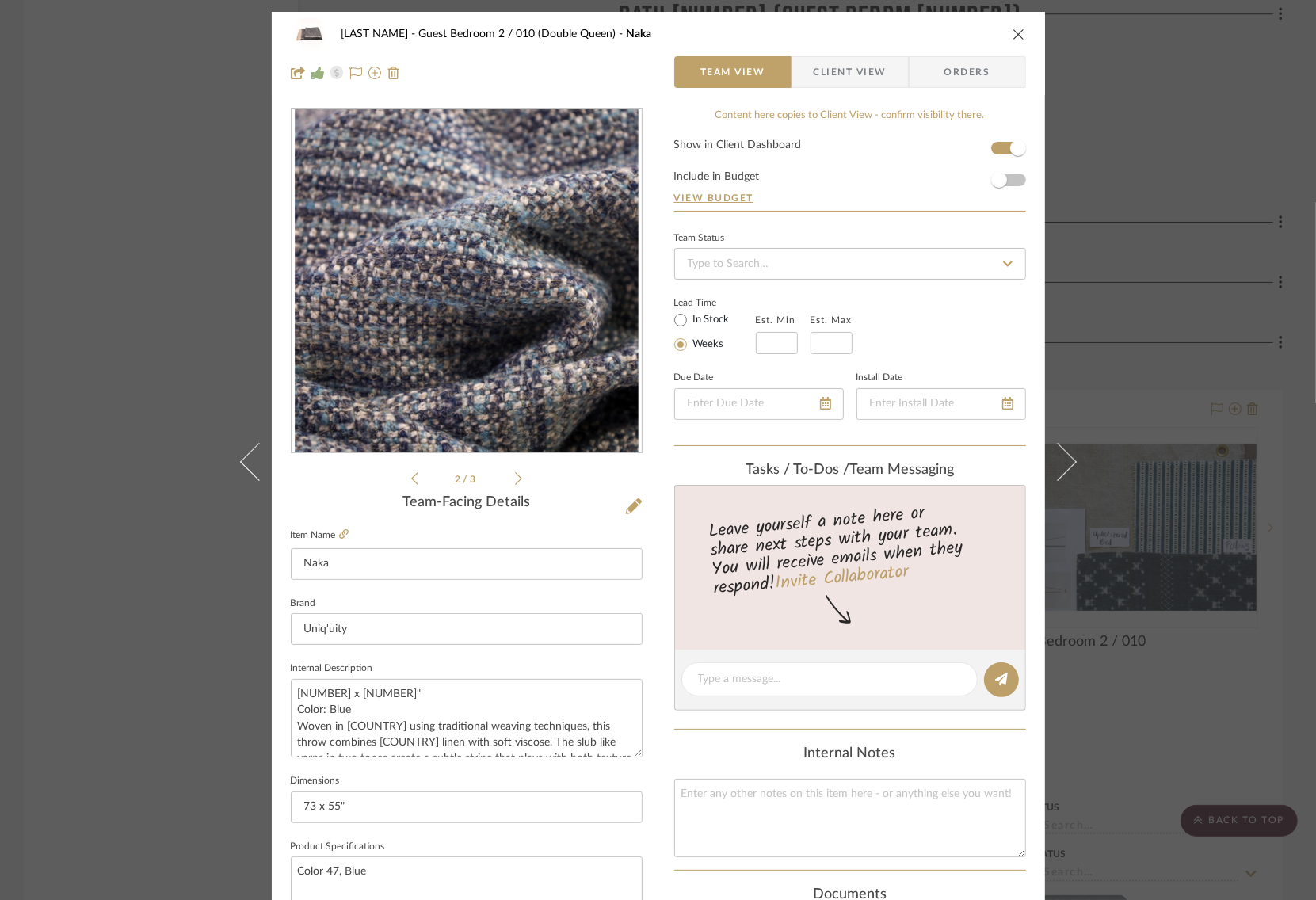click 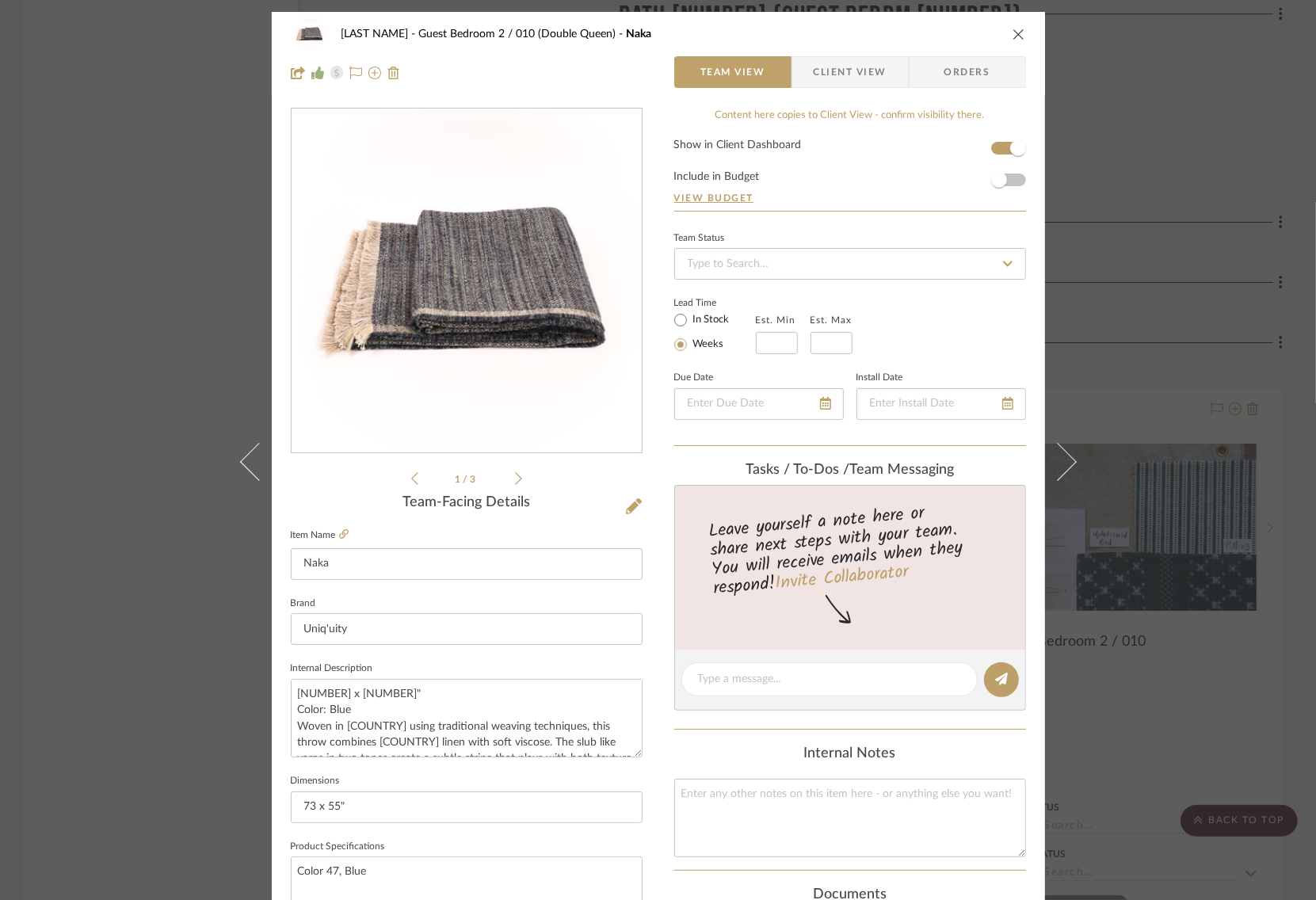 click on "STERN Guest Bedroom 2 / 010 (Double Queen) Naka Team View Client View Orders 1 / 3  Team-Facing Details   Item Name  Naka  Brand  Uniq'uity  Internal Description  73 x 55"
Color: Blue
Woven in Belgium using traditional weaving techniques, this throw combines Belgian linen with soft viscose. The slub like yarns in two tones create a subtle stripe that plays with both texture and color.
Content:
Linen 37%
Viscose 36%
Acrylic 24%
Polyamide 2%
Nylon 1%  Dimensions  73 x 55"  Product Specifications  Color 47, Blue  Item Costs   View Budget   Markup %  40%  Unit Cost  $435.00  Cost Type  DNET  Client Unit Price   $609.00   Quantity  2  Unit Type  Each  Subtotal   $1,218.00   Tax %  7.25%  Total Tax   $88.31   Shipping Cost  $0.00  Ship. Markup %  0% Taxable  Total Shipping   $0.00  Total Client Price  $1,306.31  Your Cost  $933.08  Your Margin  $348.00  Content here copies to Client View - confirm visibility there.  Show in Client Dashboard   Include in Budget   View Budget  Team Status  Lead Time  In Stock Weeks" at bounding box center (658, 450) 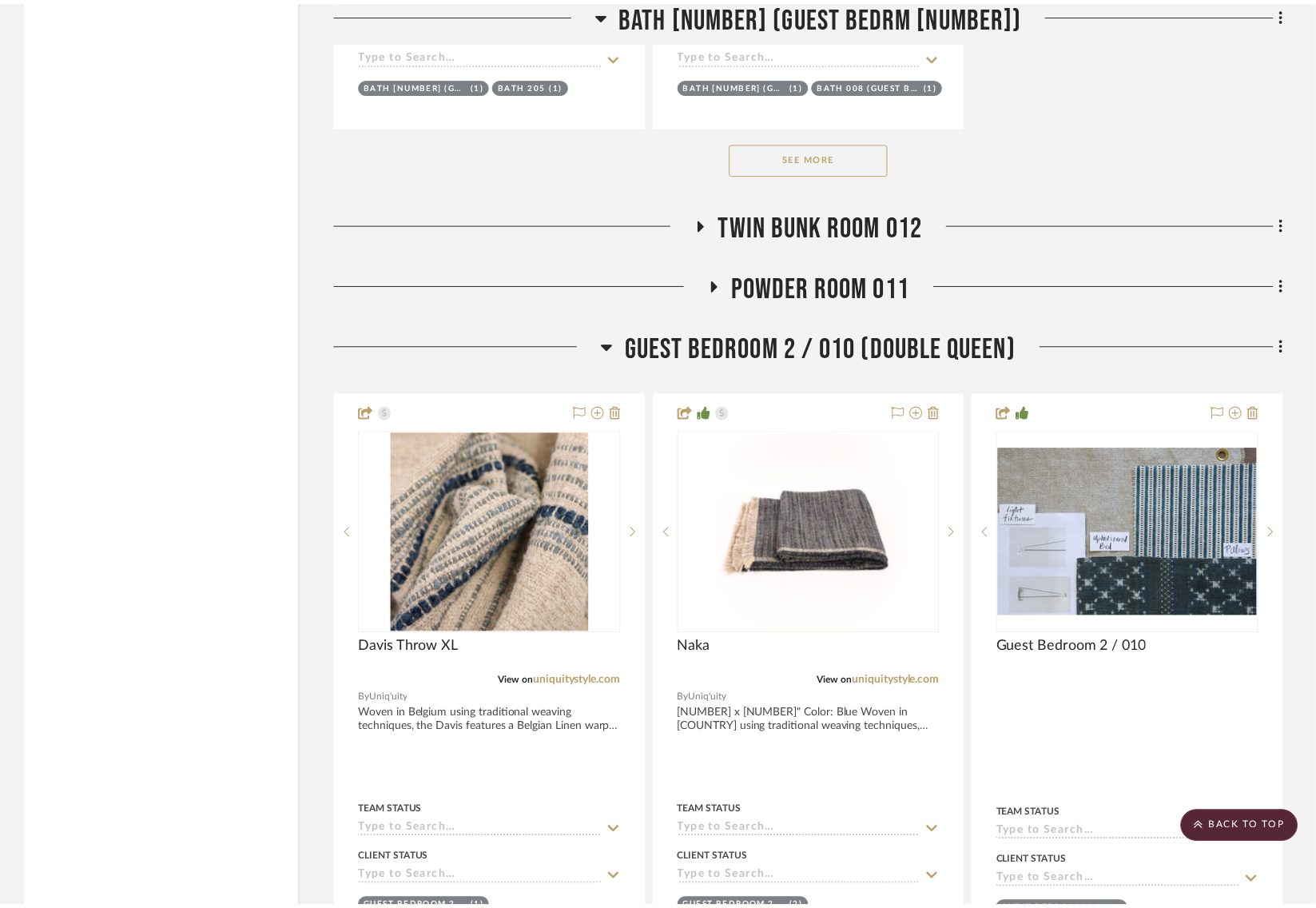 scroll, scrollTop: 27190, scrollLeft: 0, axis: vertical 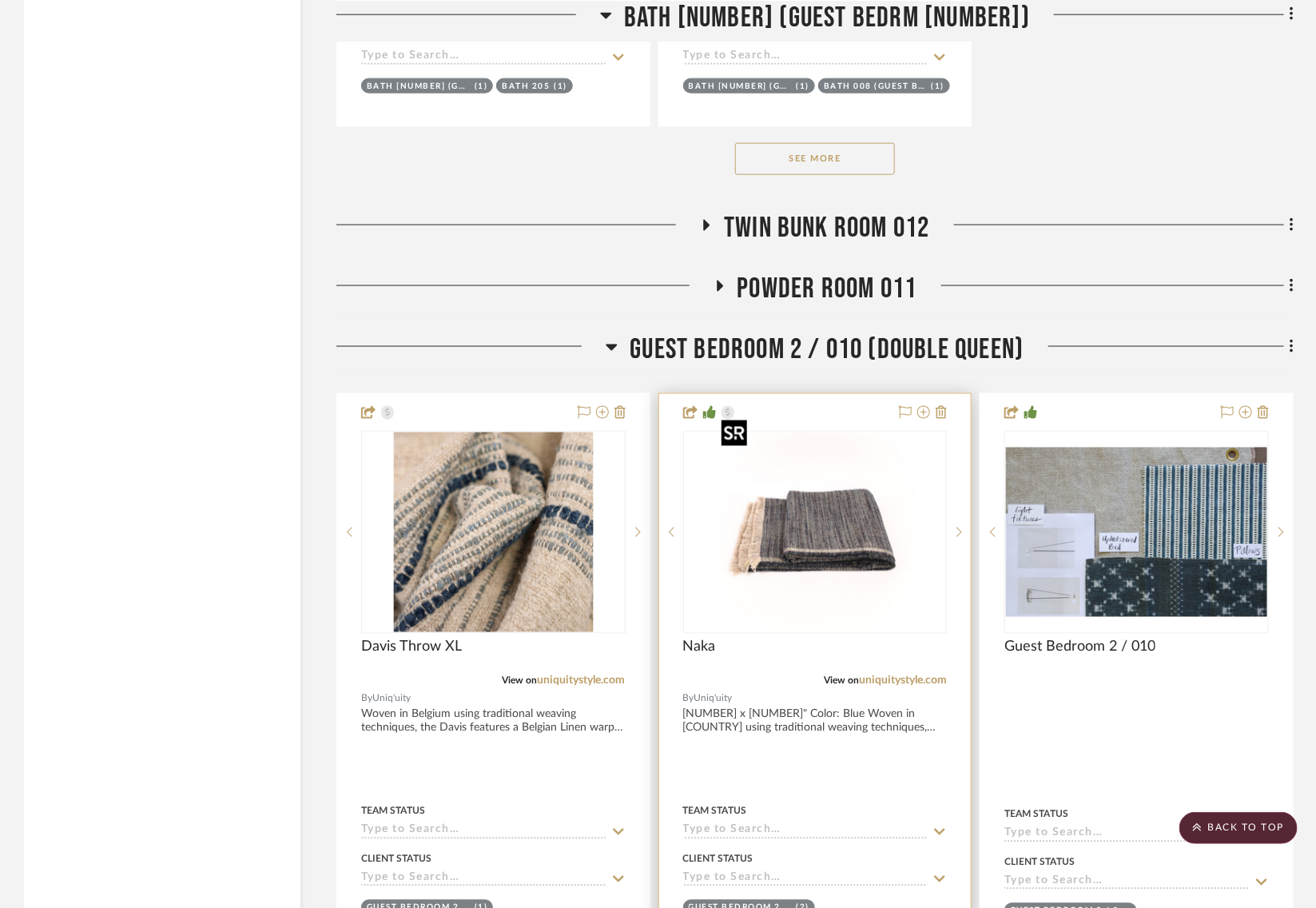 click at bounding box center (815, 532) 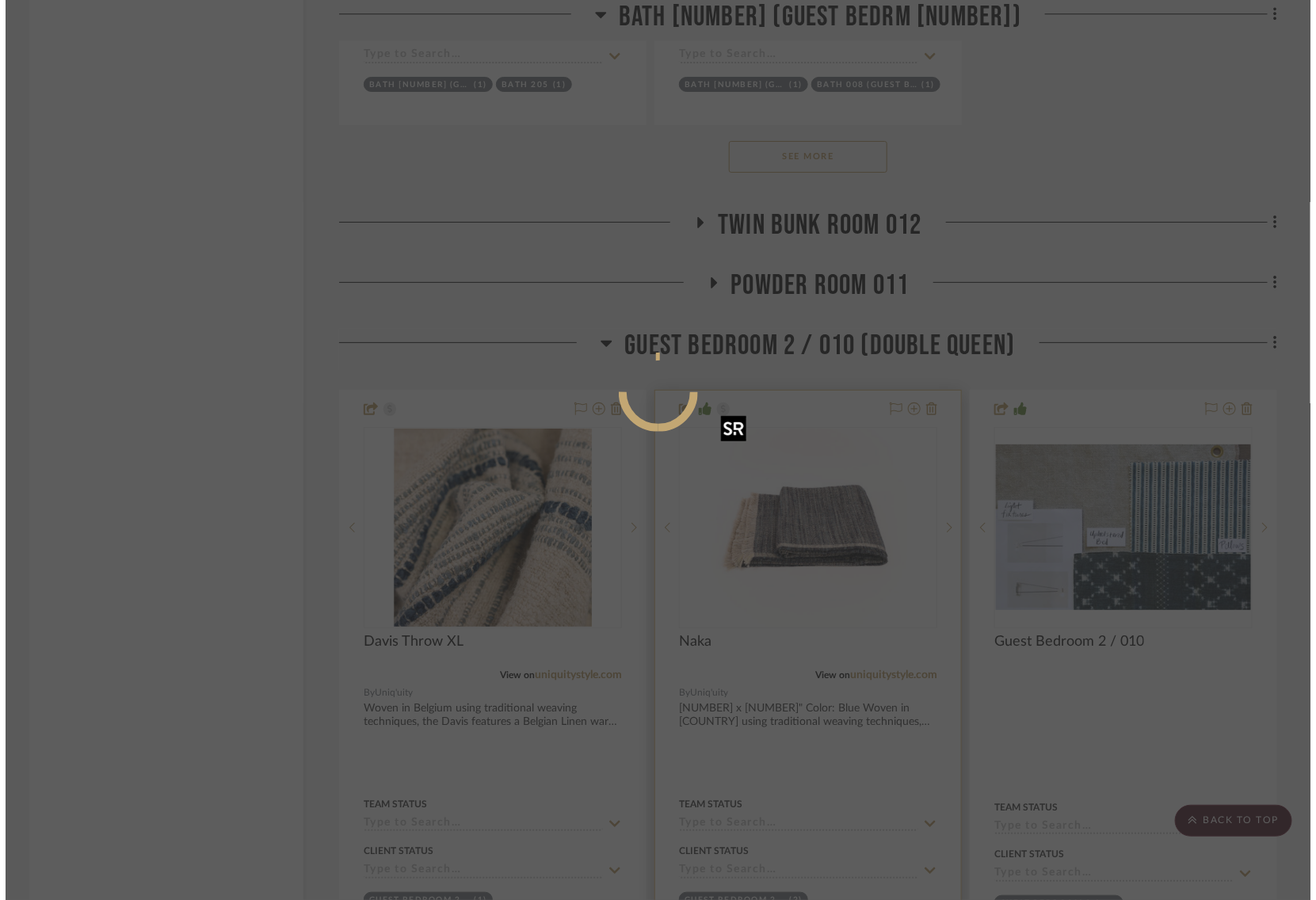 scroll, scrollTop: 0, scrollLeft: 0, axis: both 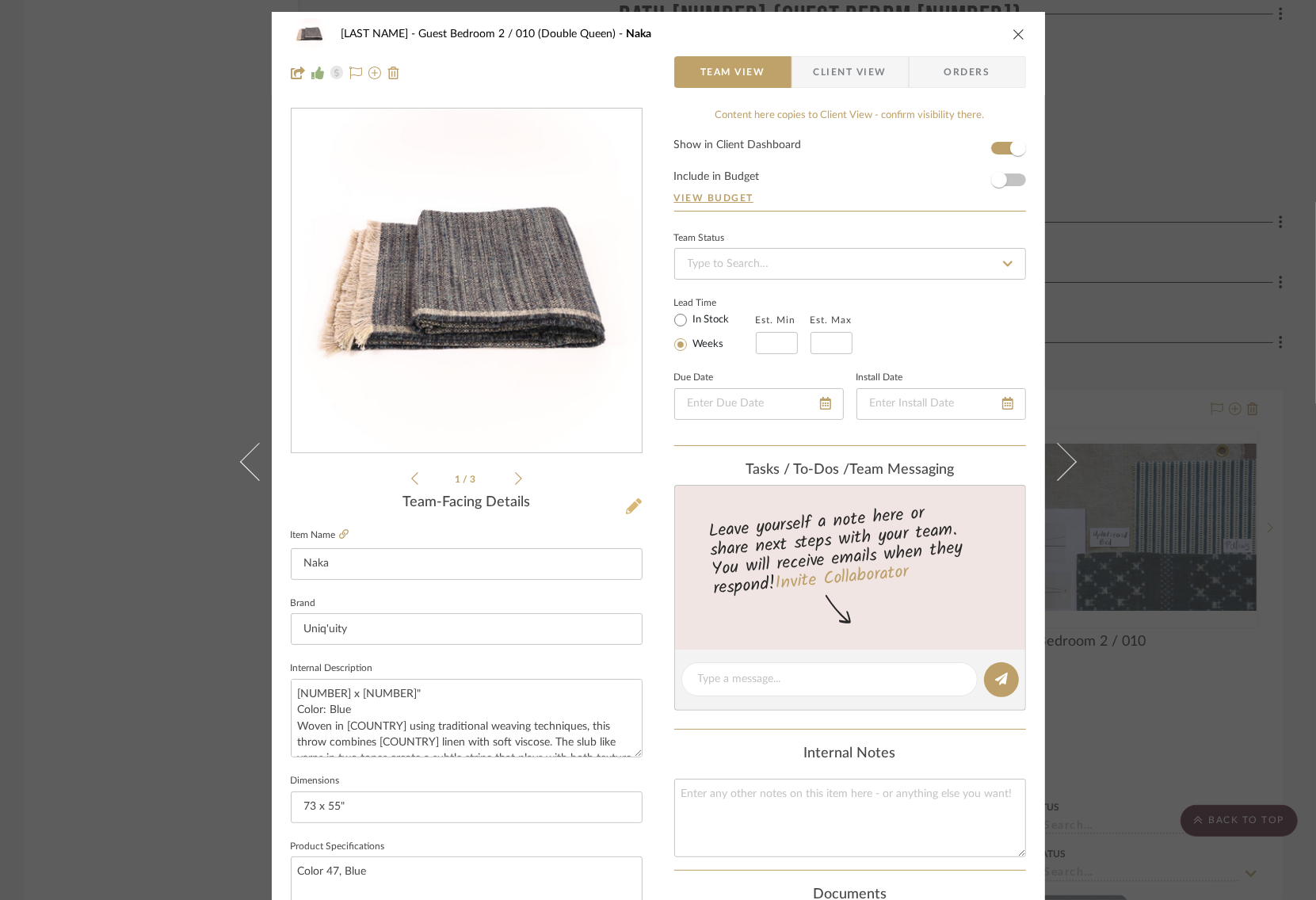 click 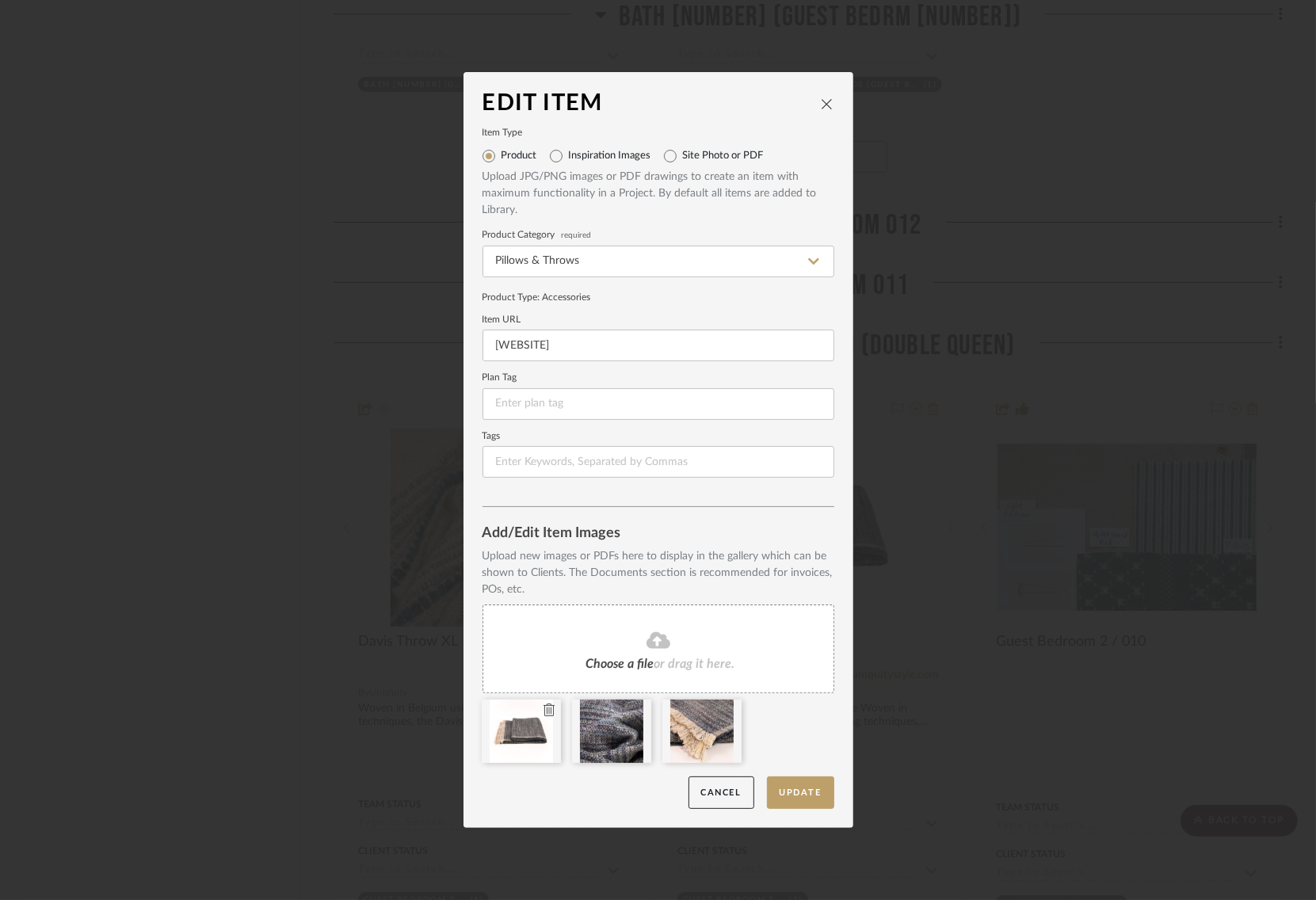 type 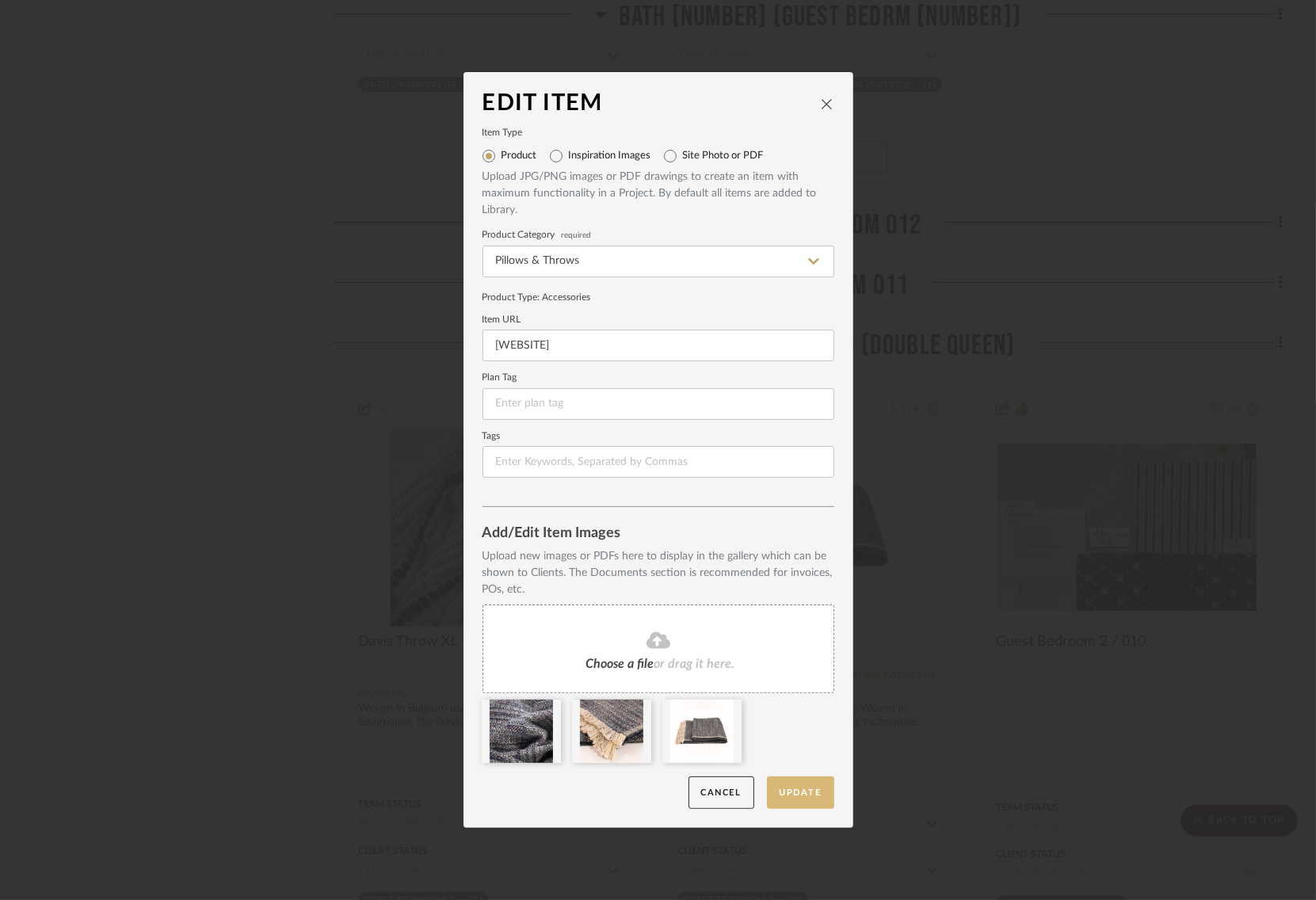 click on "Update" at bounding box center [800, 792] 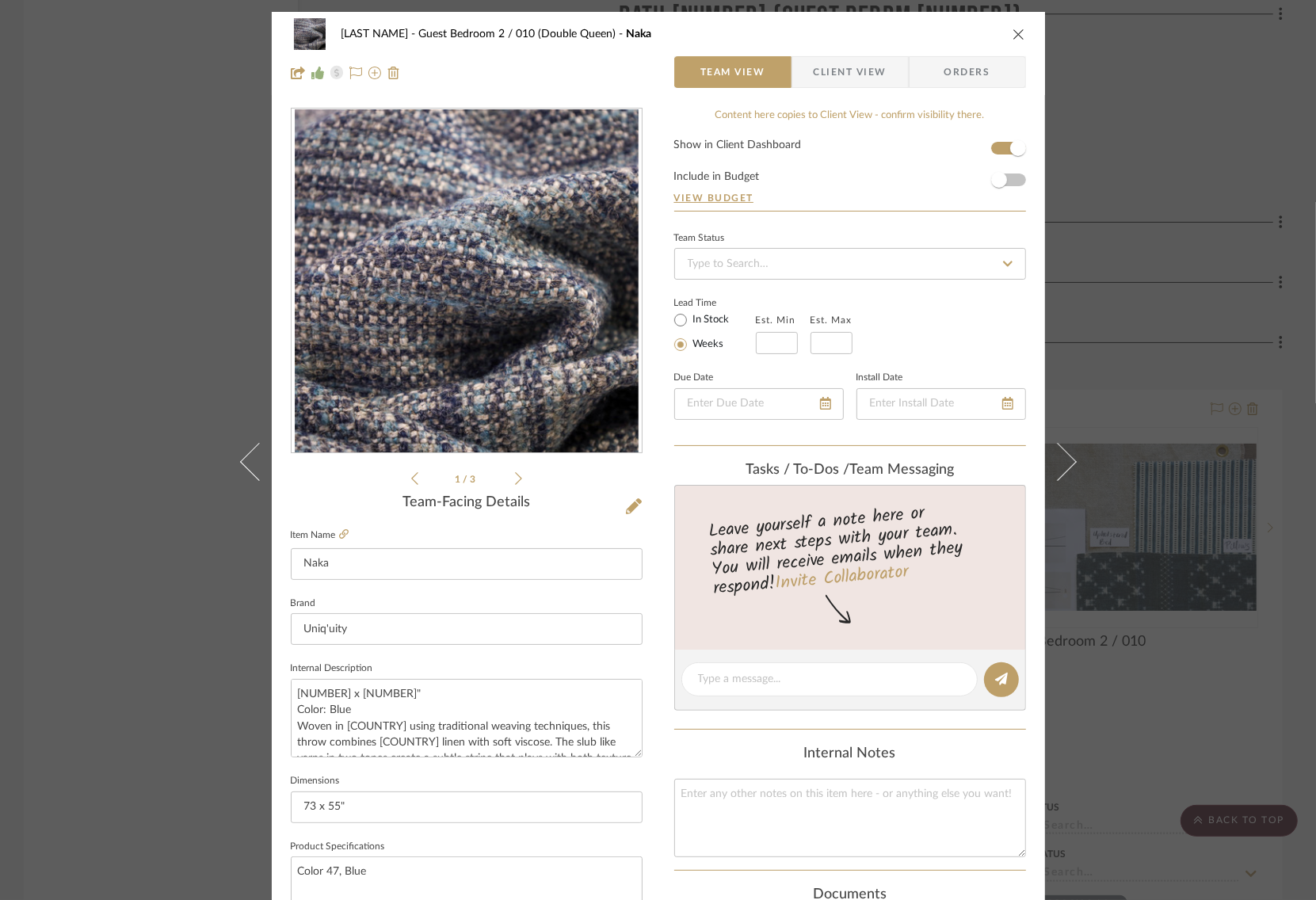 click on "STERN Guest Bedroom 2 / 010 (Double Queen) Naka Team View Client View Orders 1 / 3  Team-Facing Details   Item Name  Naka  Brand  Uniq'uity  Internal Description  73 x 55"
Color: Blue
Woven in Belgium using traditional weaving techniques, this throw combines Belgian linen with soft viscose. The slub like yarns in two tones create a subtle stripe that plays with both texture and color.
Content:
Linen 37%
Viscose 36%
Acrylic 24%
Polyamide 2%
Nylon 1%  Dimensions  73 x 55"  Product Specifications  Color 47, Blue  Item Costs   View Budget   Markup %  40%  Unit Cost  $435.00  Cost Type  DNET  Client Unit Price   $609.00   Quantity  2  Unit Type  Each  Subtotal   $1,218.00   Tax %  7.25%  Total Tax   $88.31   Shipping Cost  $0.00  Ship. Markup %  0% Taxable  Total Shipping   $0.00  Total Client Price  $1,306.31  Your Cost  $933.08  Your Margin  $348.00  Content here copies to Client View - confirm visibility there.  Show in Client Dashboard   Include in Budget   View Budget  Team Status  Lead Time  In Stock Weeks" at bounding box center [658, 450] 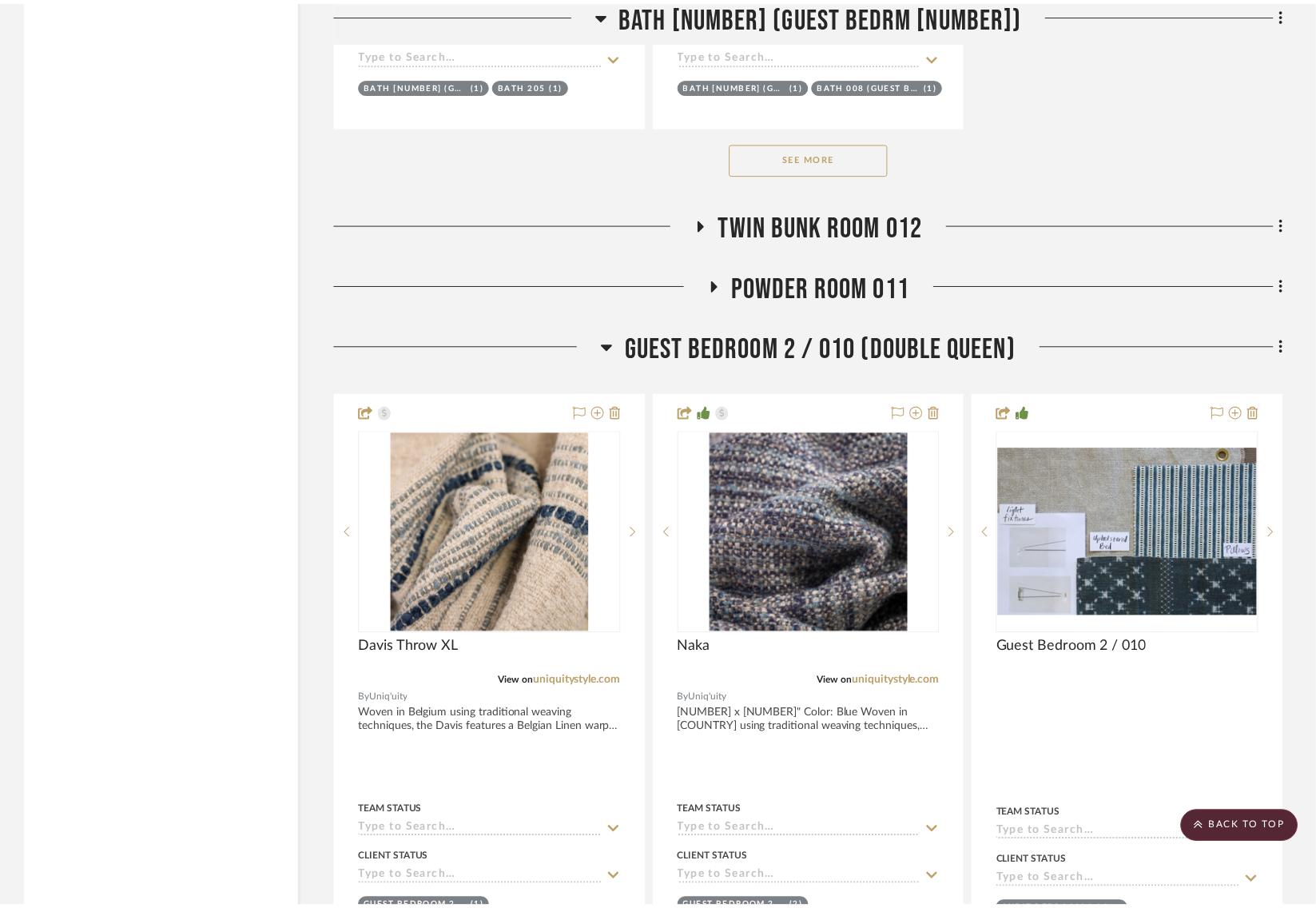 scroll, scrollTop: 27190, scrollLeft: 0, axis: vertical 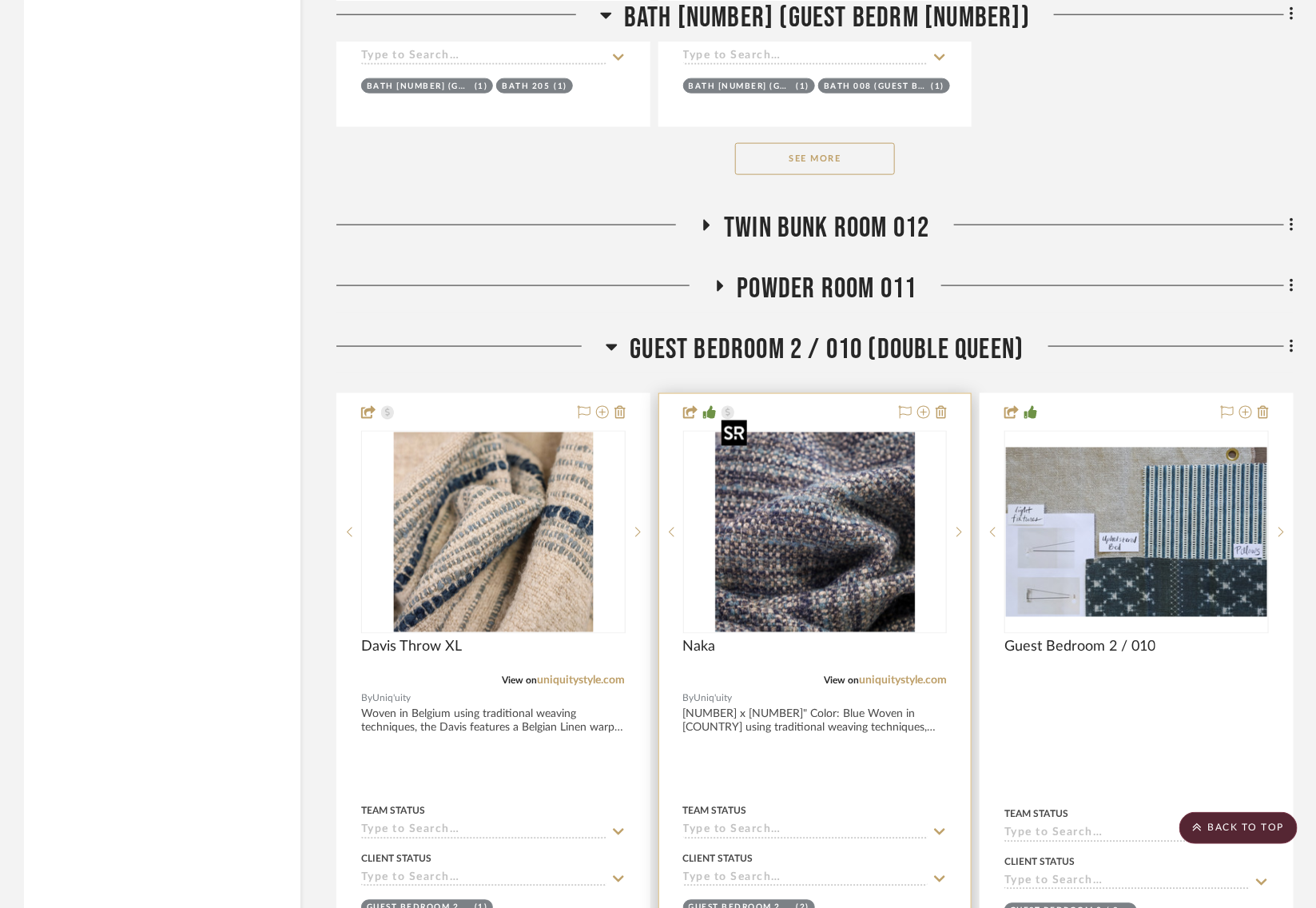 type 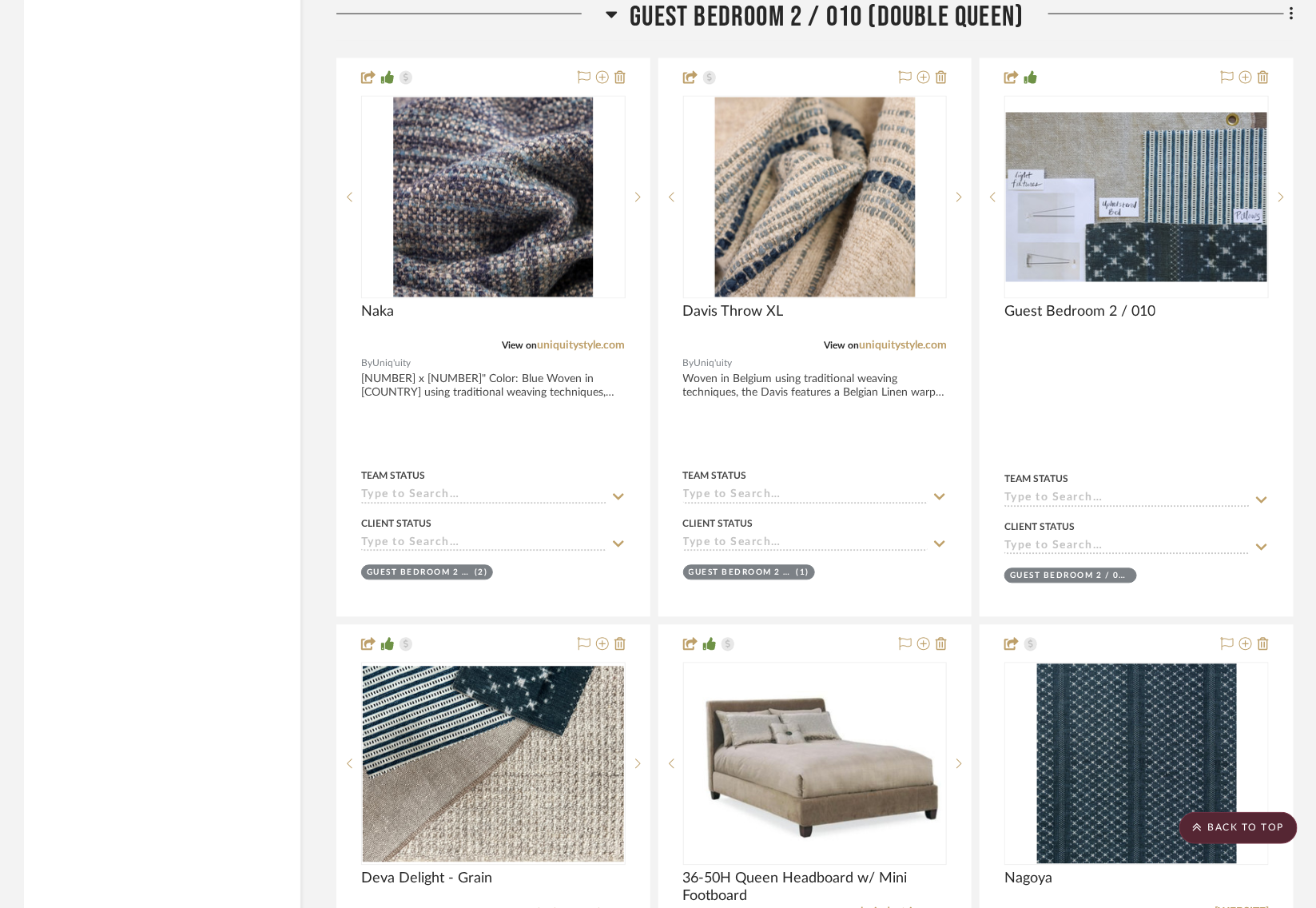 scroll, scrollTop: 27510, scrollLeft: 0, axis: vertical 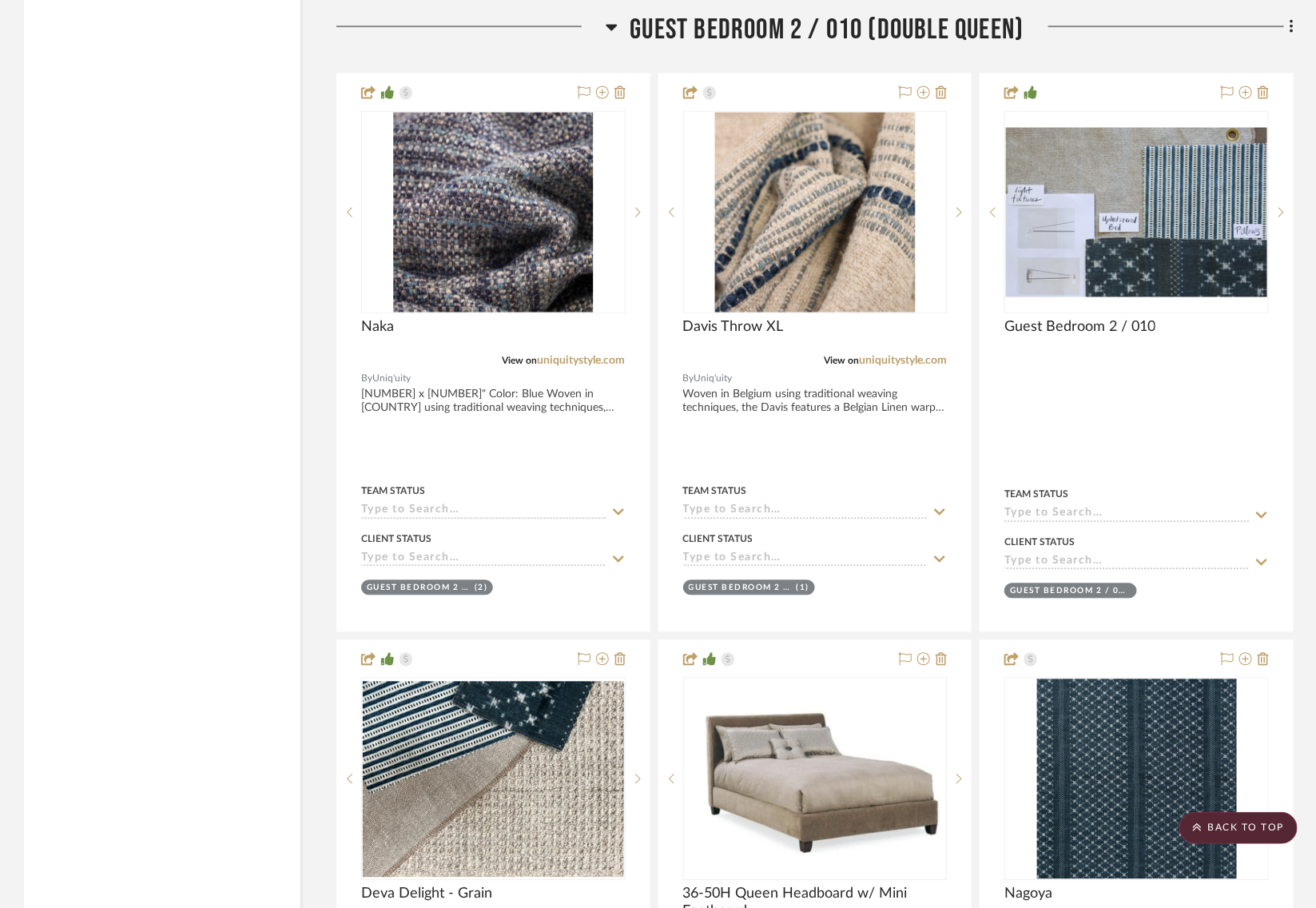 drag, startPoint x: 836, startPoint y: 476, endPoint x: 340, endPoint y: 18, distance: 675.1148 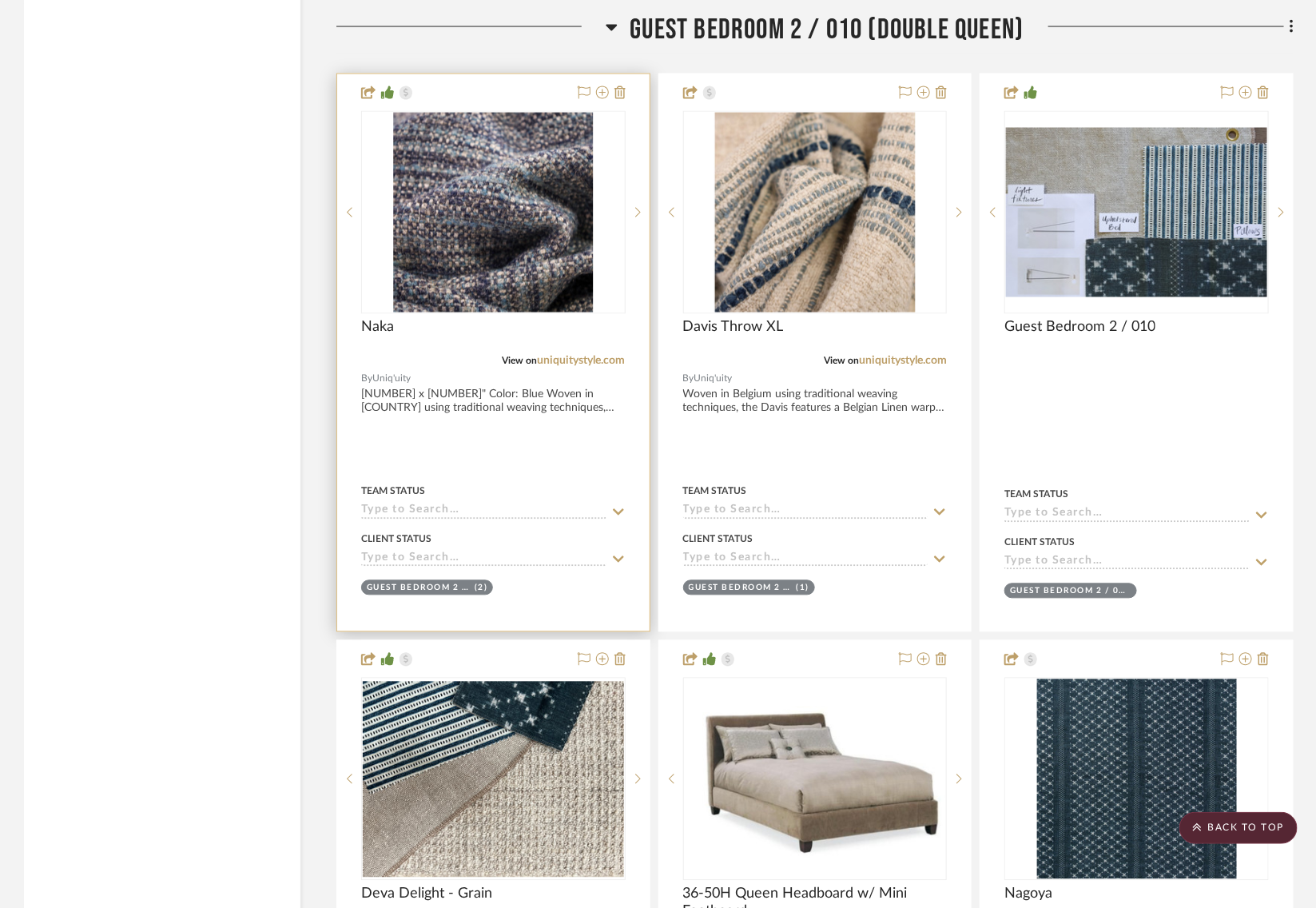 click at bounding box center [493, 213] 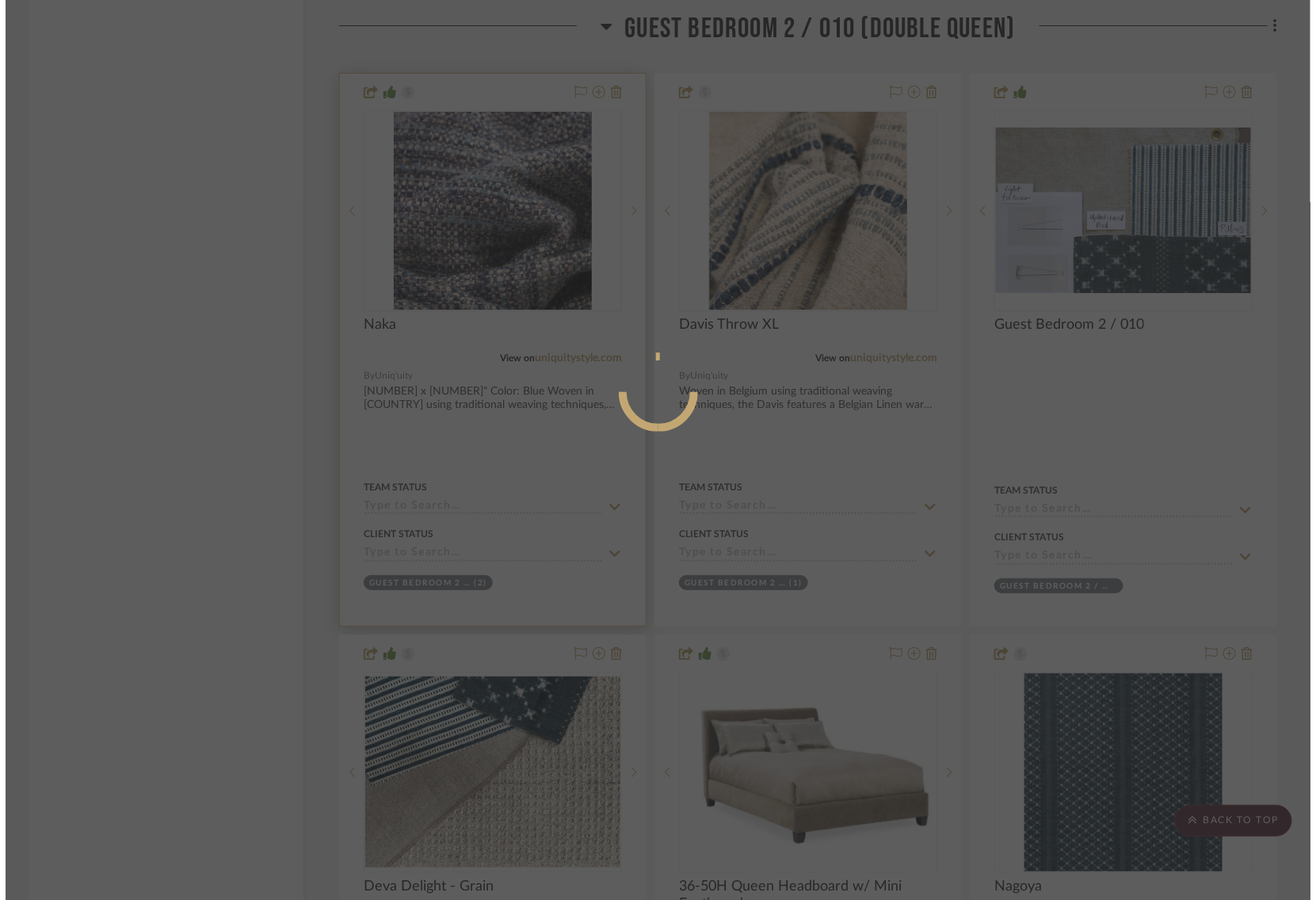scroll, scrollTop: 0, scrollLeft: 0, axis: both 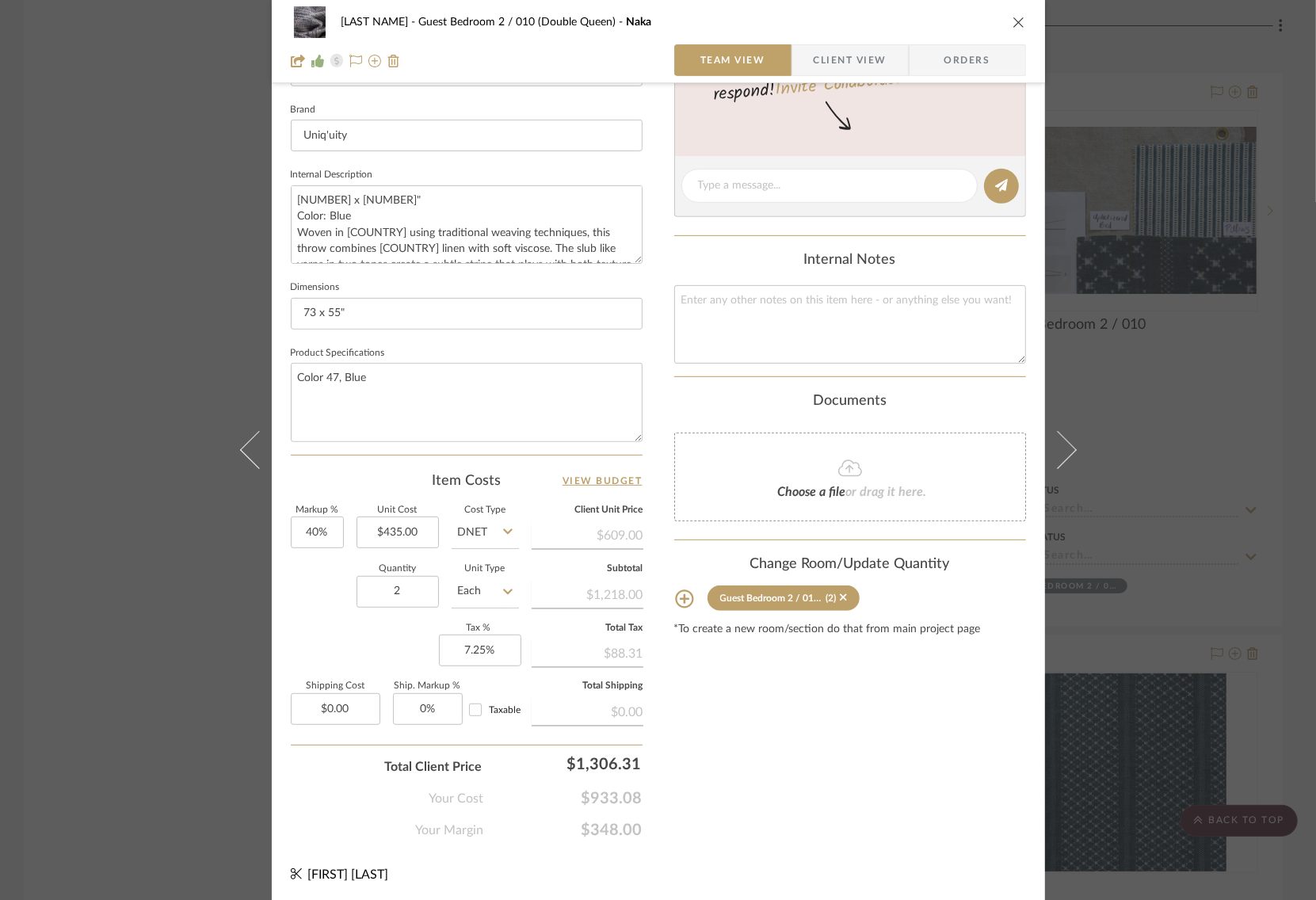 click on "STERN Guest Bedroom 2 / 010 (Double Queen) Naka Team View Client View Orders 1 / 3  Team-Facing Details   Item Name  Naka  Brand  Uniq'uity  Internal Description  73 x 55"
Color: Blue
Woven in Belgium using traditional weaving techniques, this throw combines Belgian linen with soft viscose. The slub like yarns in two tones create a subtle stripe that plays with both texture and color.
Content:
Linen 37%
Viscose 36%
Acrylic 24%
Polyamide 2%
Nylon 1%  Dimensions  73 x 55"  Product Specifications  Color 47, Blue  Item Costs   View Budget   Markup %  40%  Unit Cost  $435.00  Cost Type  DNET  Client Unit Price   $609.00   Quantity  2  Unit Type  Each  Subtotal   $1,218.00   Tax %  7.25%  Total Tax   $88.31   Shipping Cost  $0.00  Ship. Markup %  0% Taxable  Total Shipping   $0.00  Total Client Price  $1,306.31  Your Cost  $933.08  Your Margin  $348.00  Content here copies to Client View - confirm visibility there.  Show in Client Dashboard   Include in Budget   View Budget  Team Status  Lead Time  In Stock Weeks" at bounding box center (658, 450) 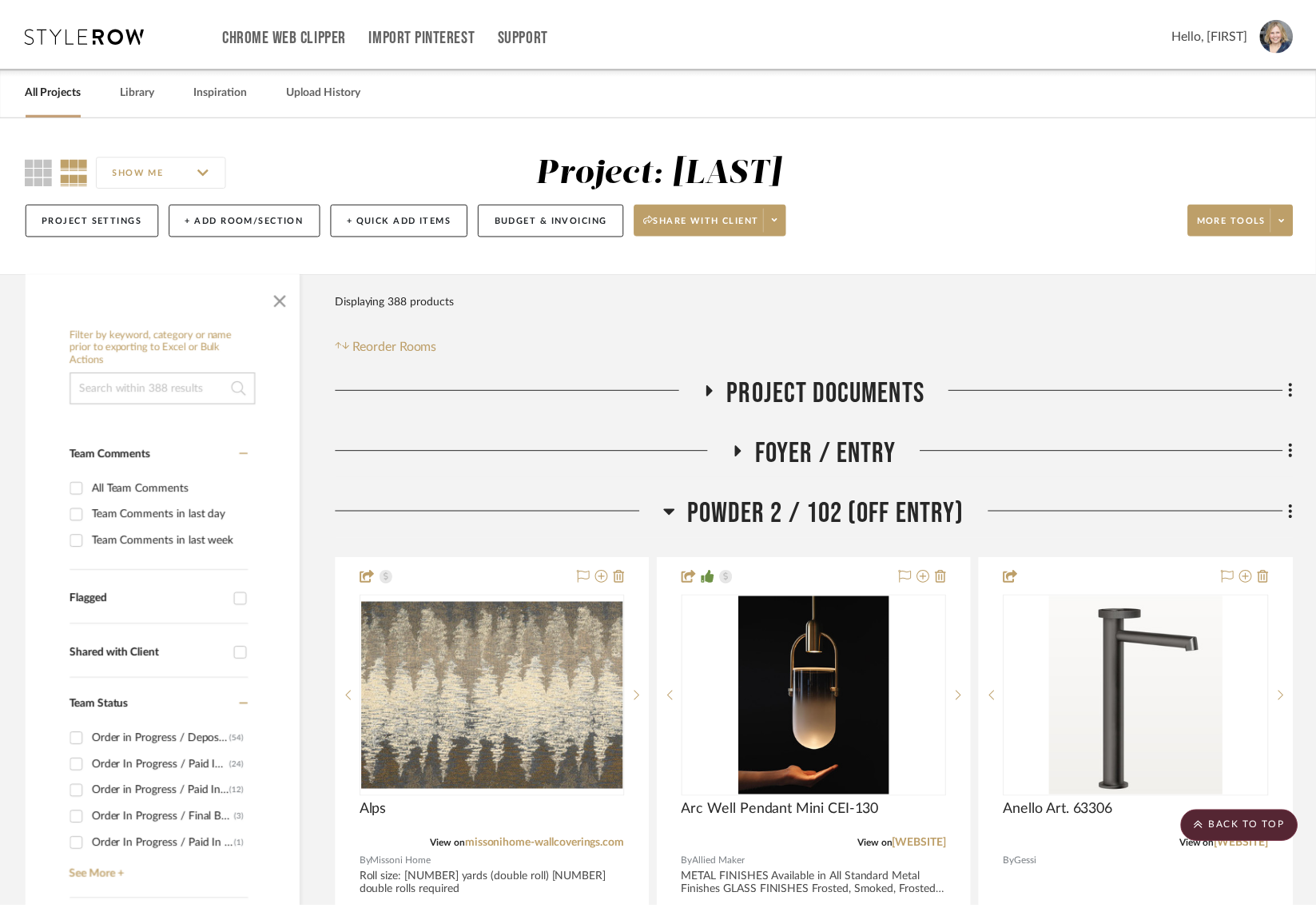 scroll, scrollTop: 27510, scrollLeft: 0, axis: vertical 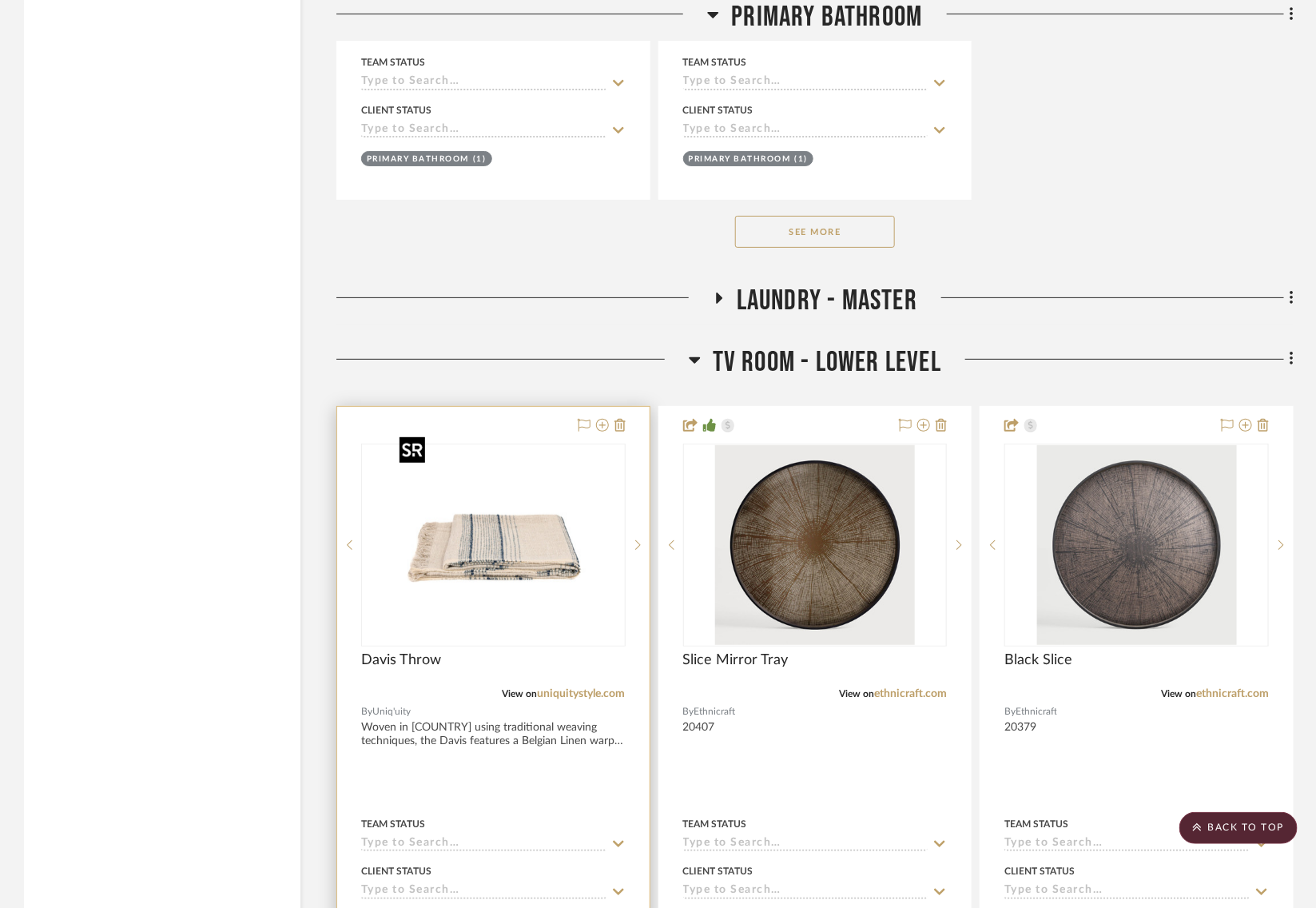 click at bounding box center (493, 545) 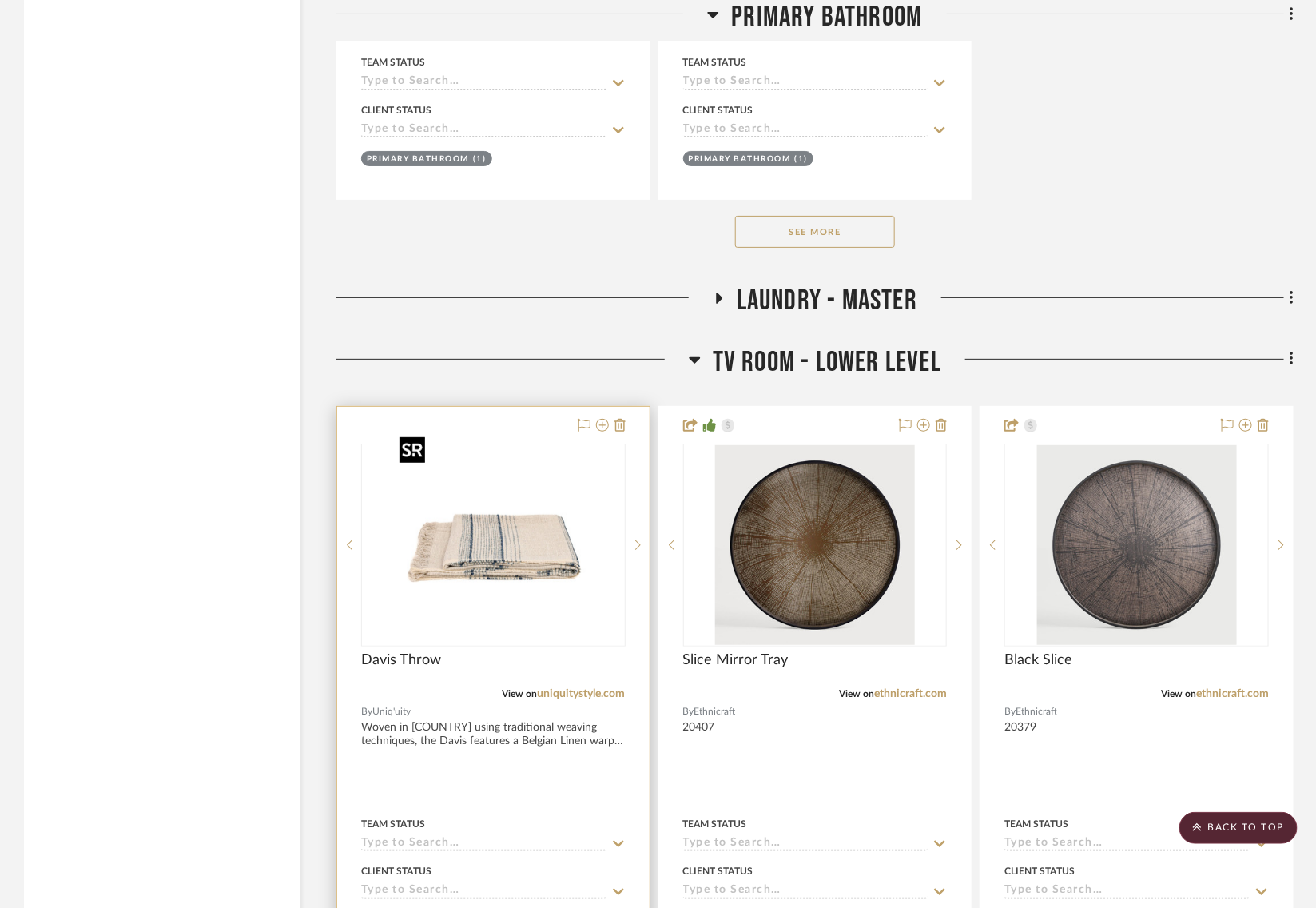 click at bounding box center [493, 545] 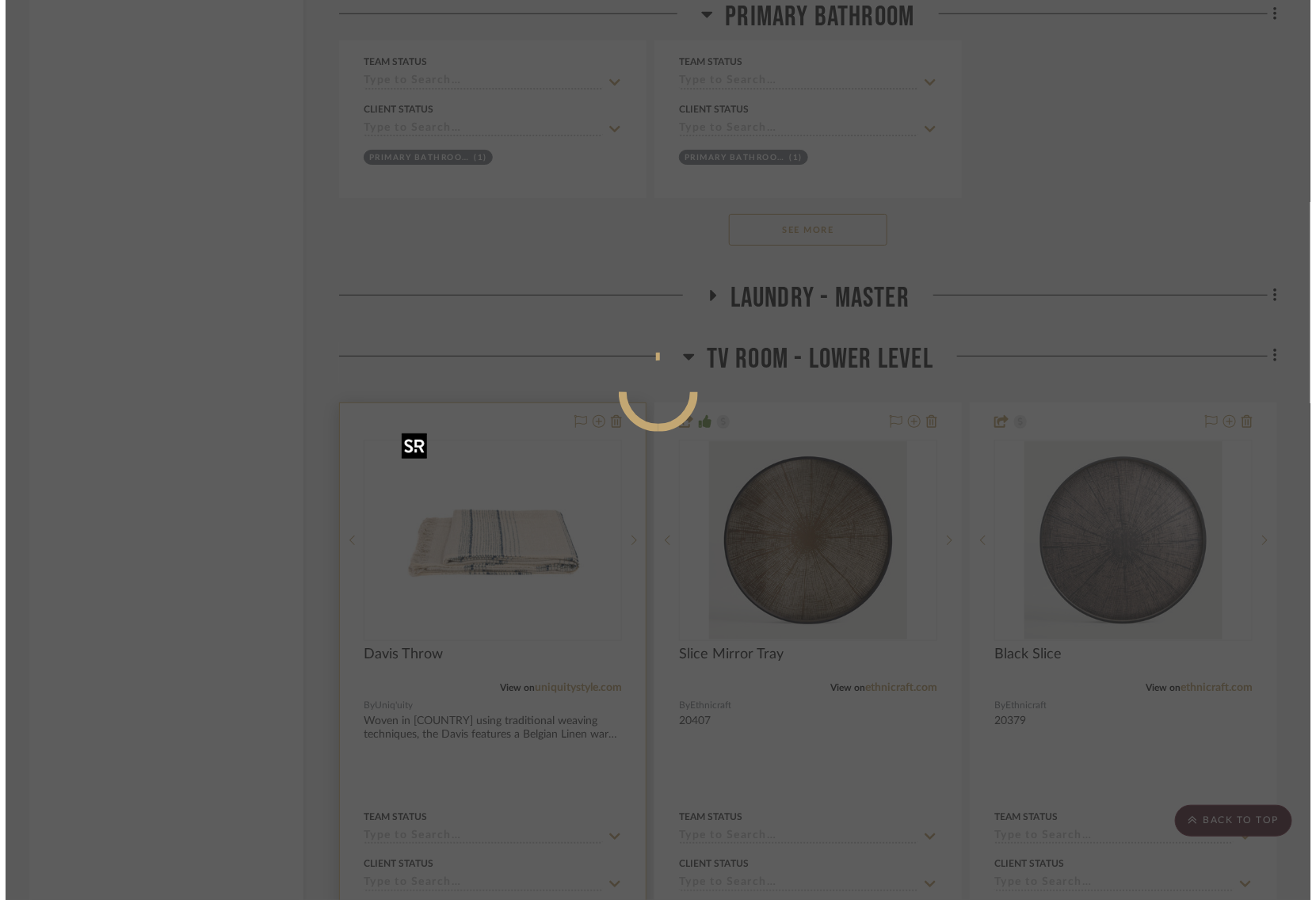 scroll, scrollTop: 0, scrollLeft: 0, axis: both 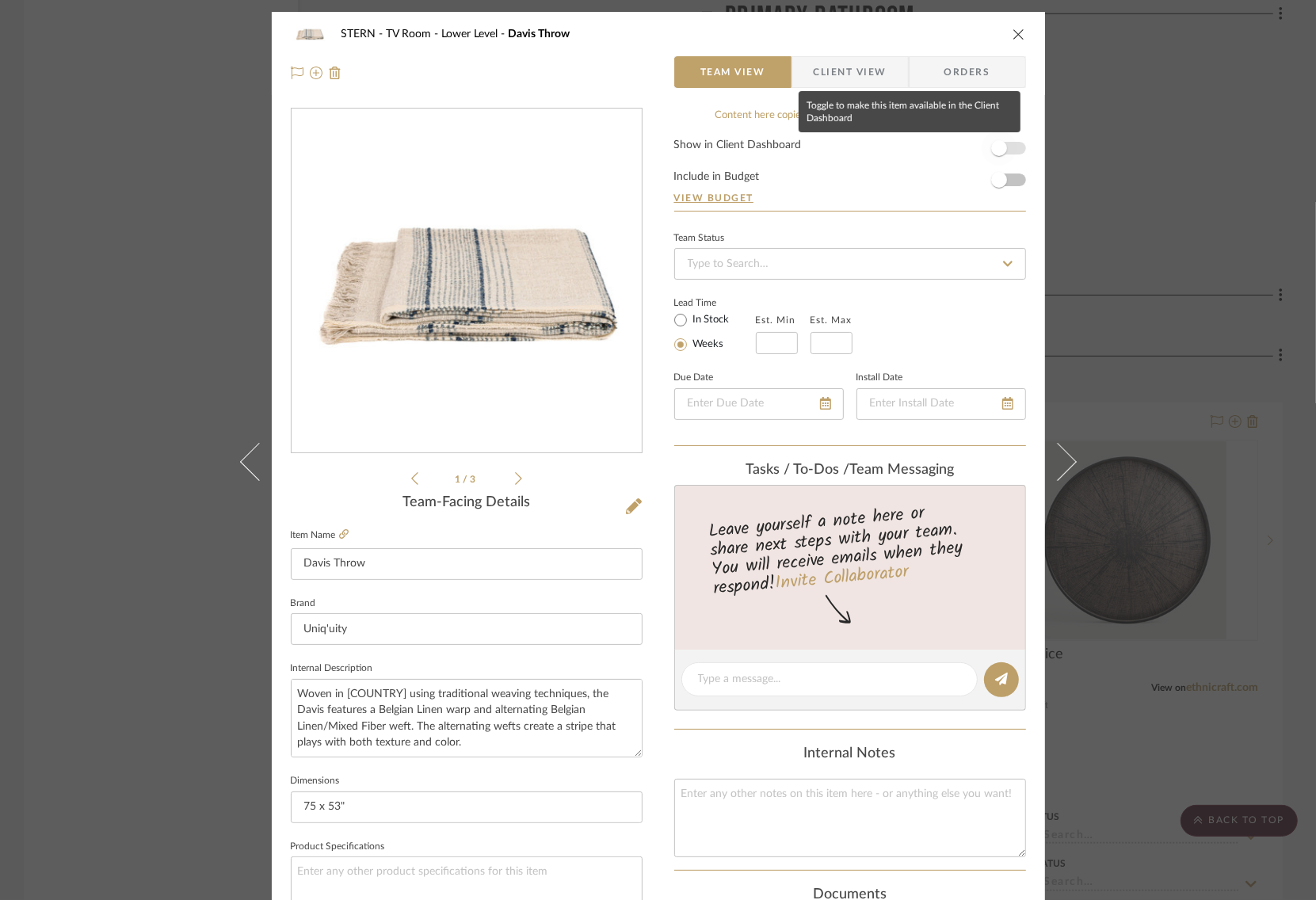 click at bounding box center (999, 148) 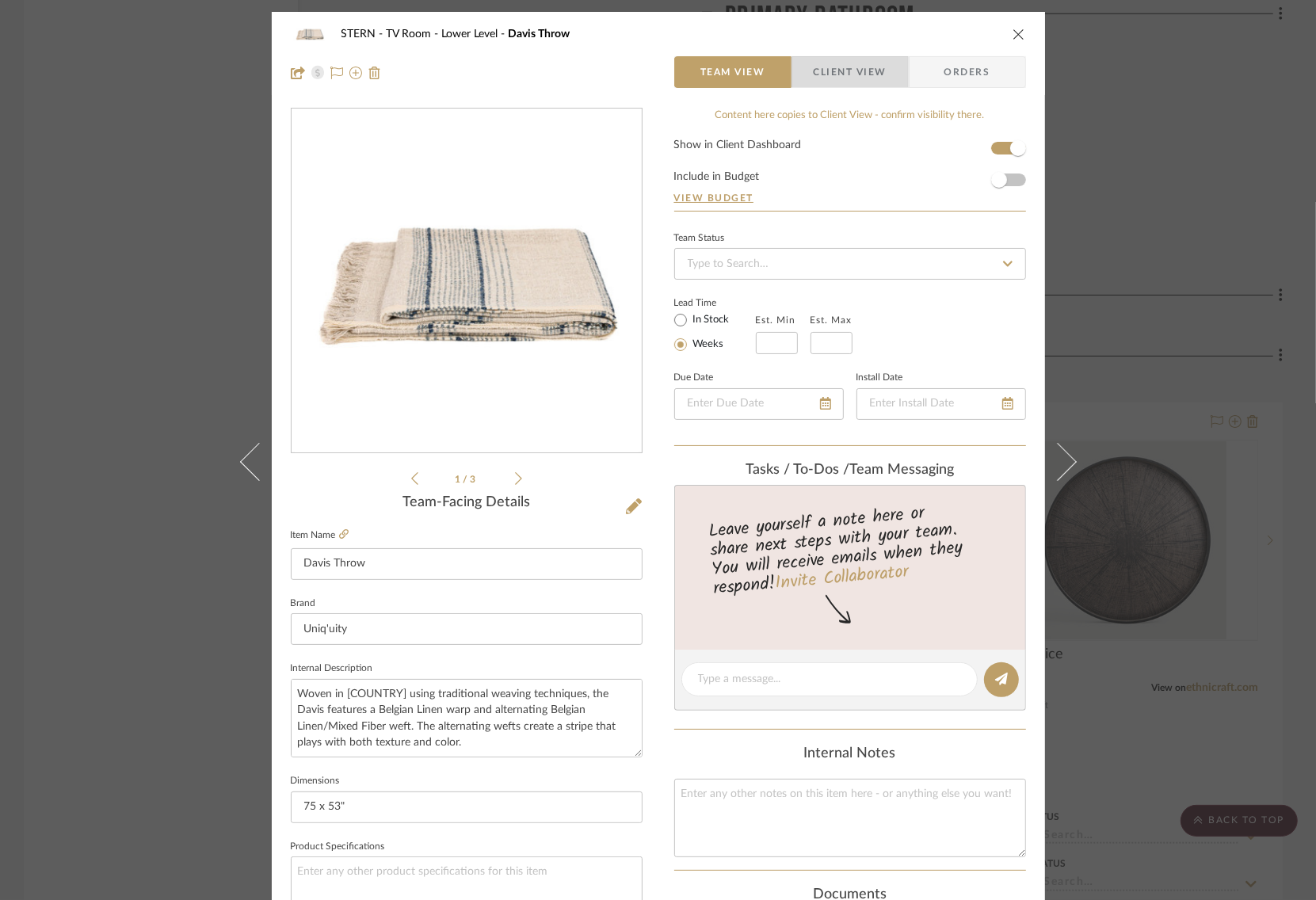 click on "Client View" at bounding box center (850, 72) 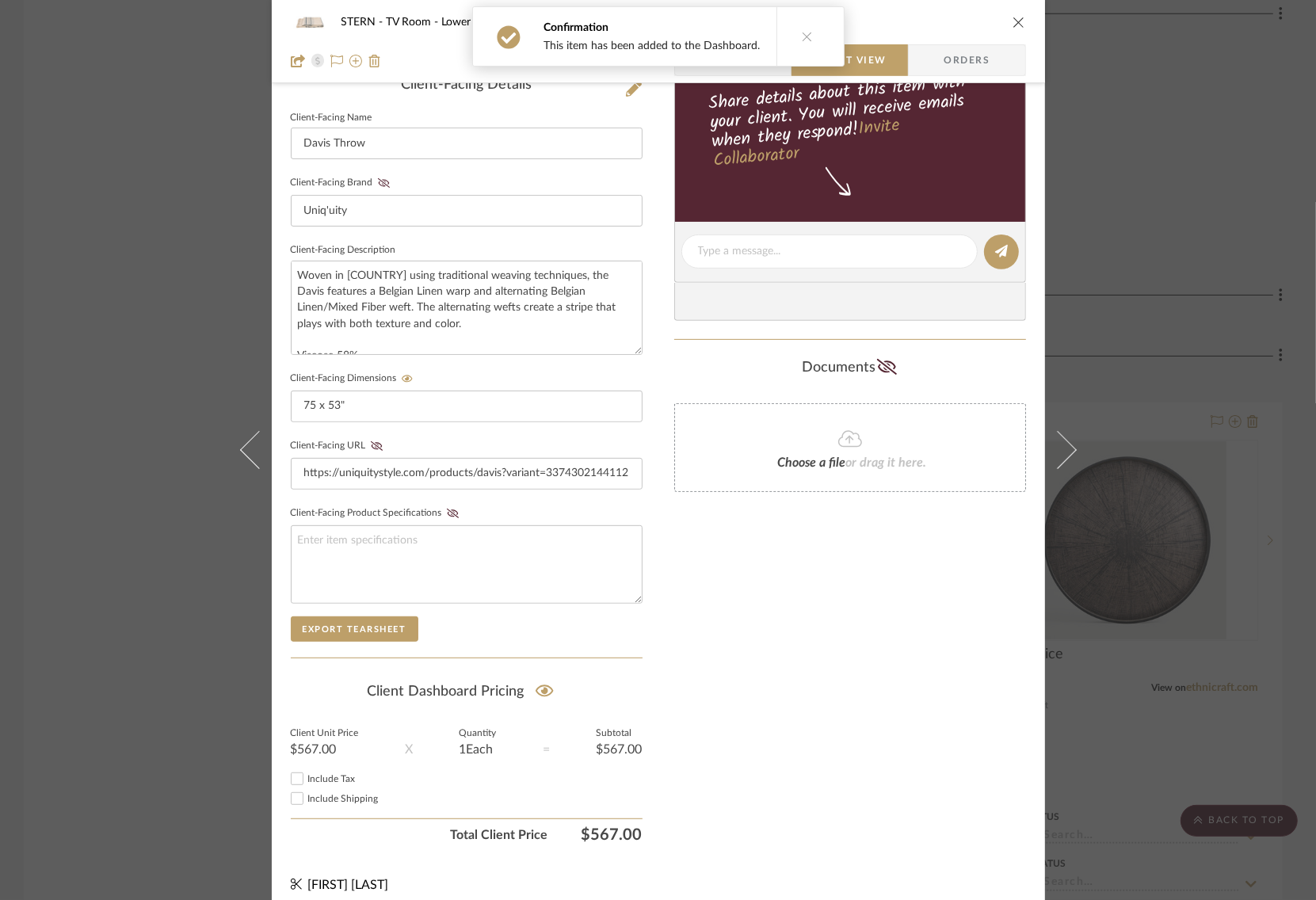 scroll, scrollTop: 426, scrollLeft: 0, axis: vertical 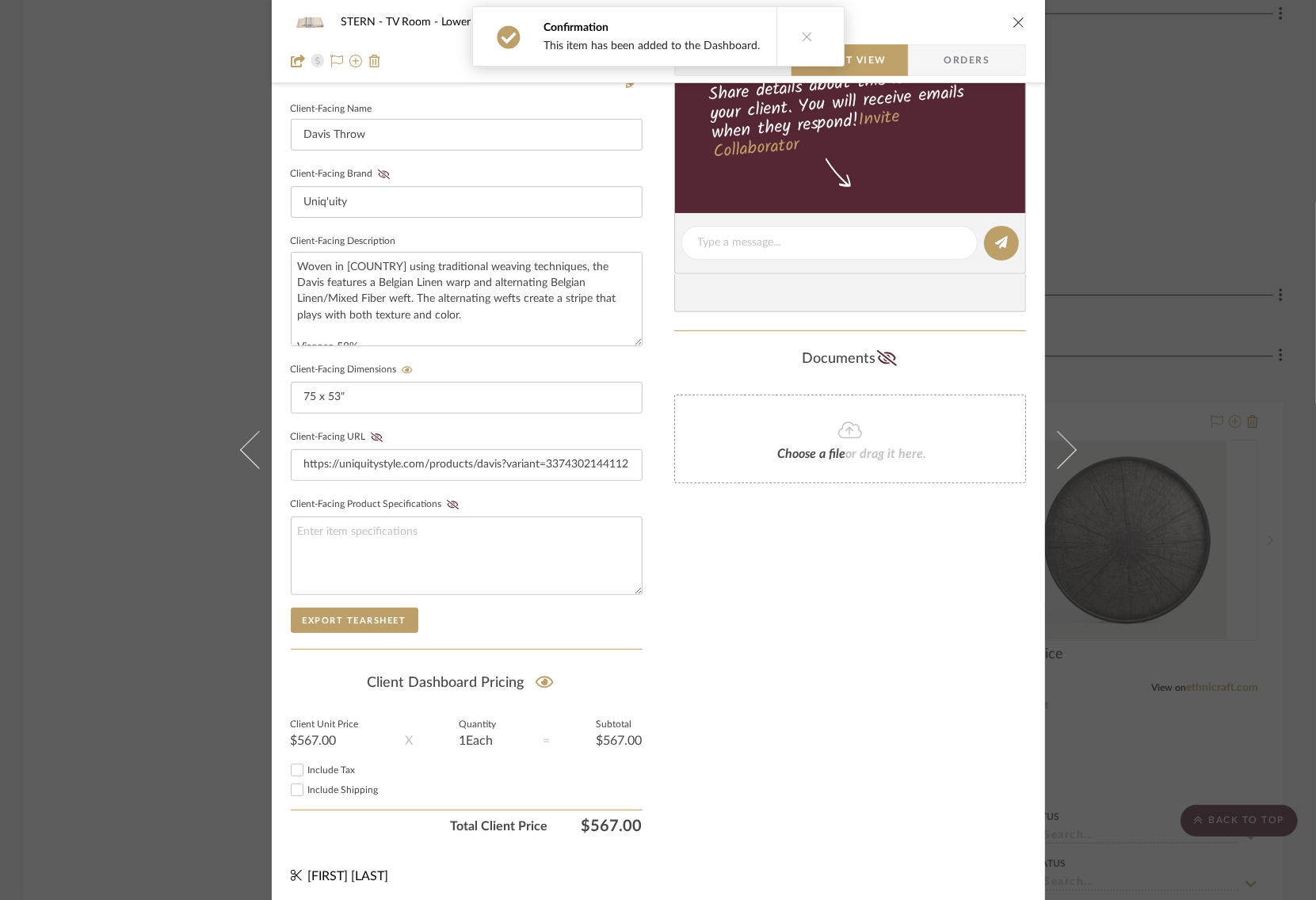 click on "Share details about this item with your client. You will receive emails when they respond!  Invite Collaborator" 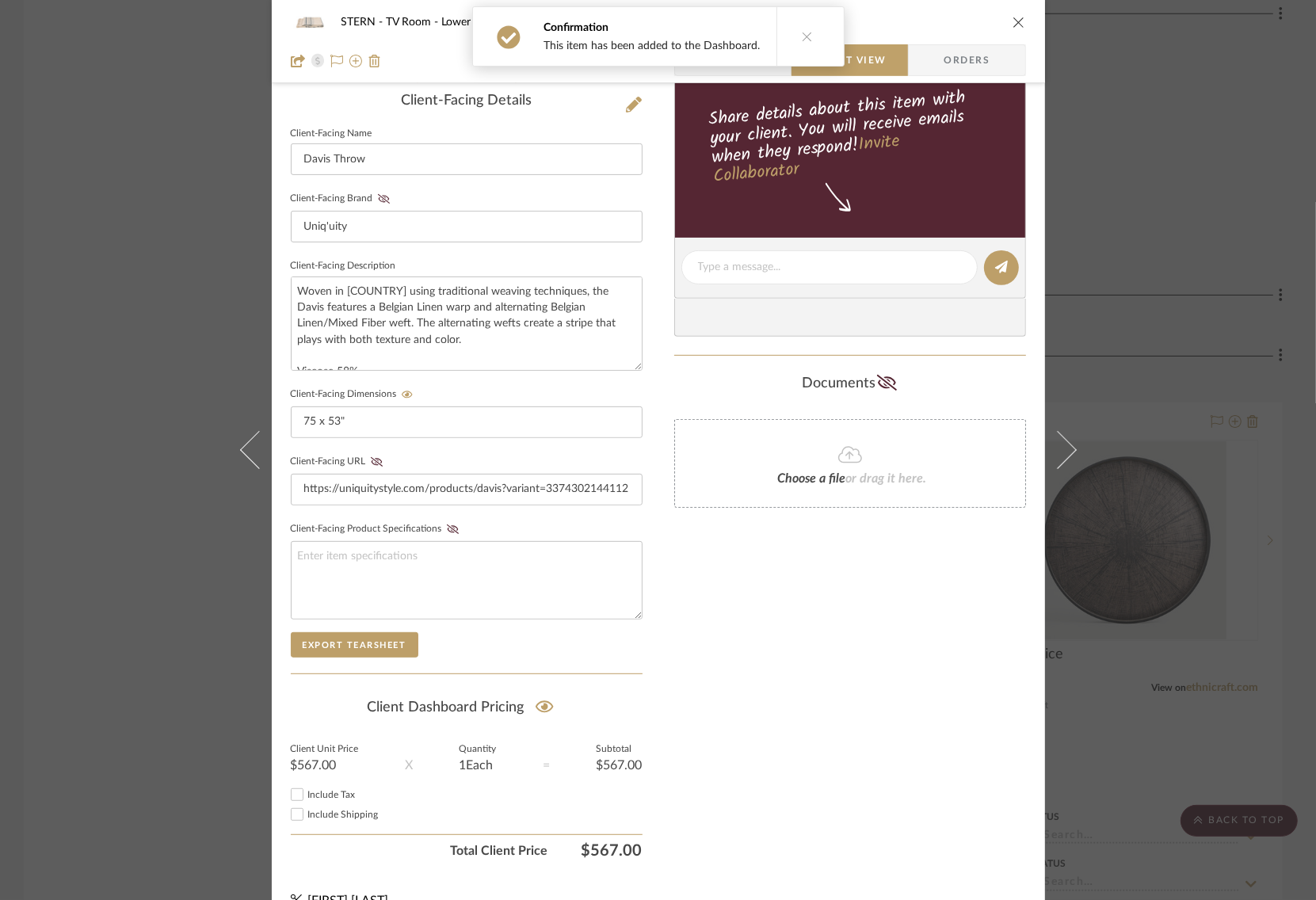 click on "Team View" at bounding box center (733, 60) 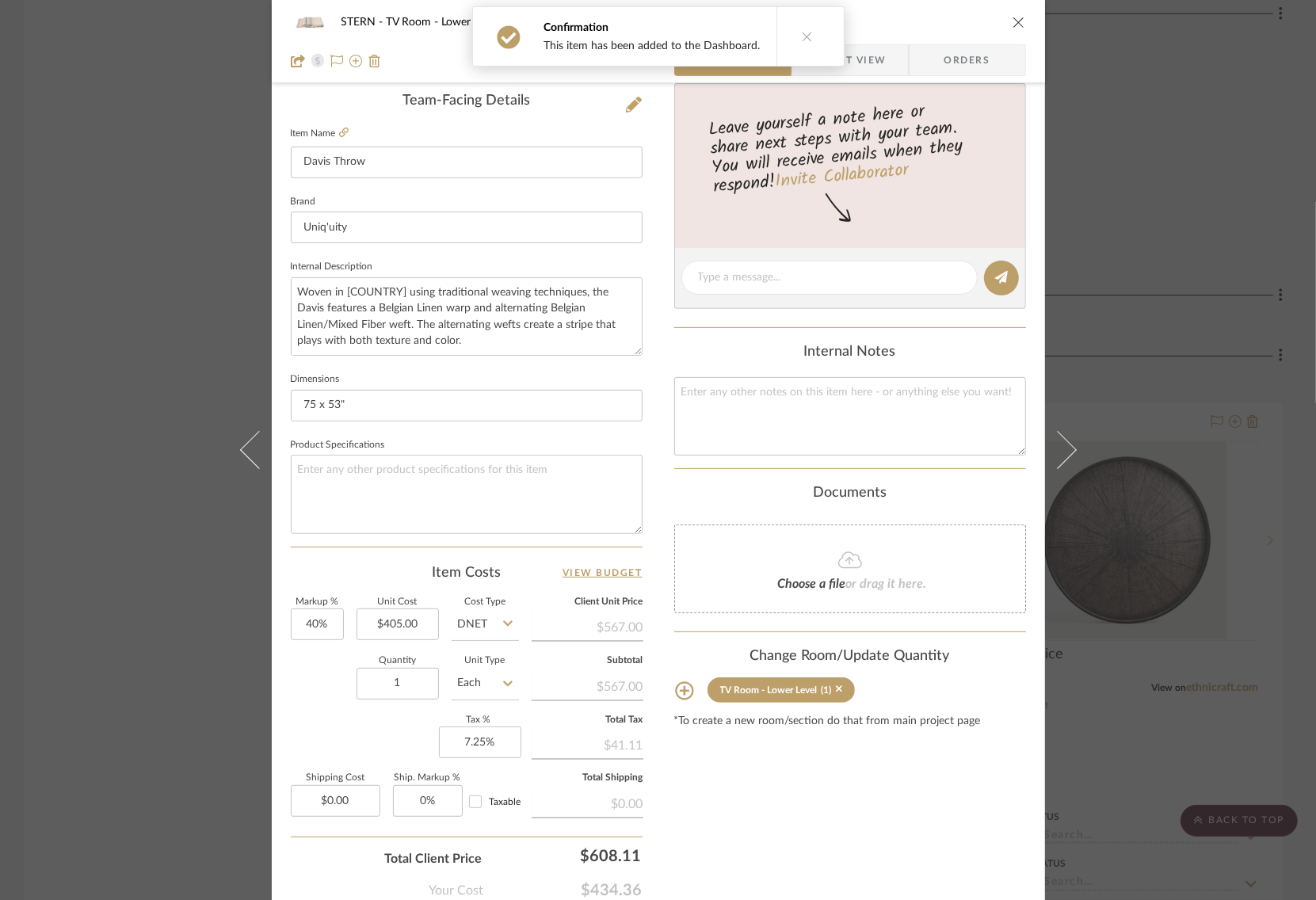 click on "STERN TV Room - Lower Level Davis Throw Team View Client View Orders 1 / 3  Team-Facing Details   Item Name  Davis Throw  Brand  Uniq'uity  Internal Description  Woven in [COUNTRY] using traditional weaving techniques, the Davis features a Belgian Linen warp and alternating Belgian Linen/Mixed Fiber weft. The alternating wefts create a stripe that plays with both texture and color.
Viscose 58%
Linen 29 %
Coton 11%
Polyamide 2%  Dimensions  75 x 53"  Product Specifications   Item Costs   View Budget   Markup %  40%  Unit Cost  $405.00  Cost Type  DNET  Client Unit Price   $567.00   Quantity  1  Unit Type  Each  Subtotal   $567.00   Tax %  7.25%  Total Tax   $41.11   Shipping Cost  $0.00  Ship. Markup %  0% Taxable  Total Shipping   $0.00  Total Client Price  $608.11  Your Cost  $434.36  Your Margin  $162.00  Content here copies to Client View - confirm visibility there.  Show in Client Dashboard   Include in Budget   View Budget  Team Status  Lead Time  In Stock Weeks  Est. Min   Est. Max   Due Date  ([PHONE])" at bounding box center (658, 450) 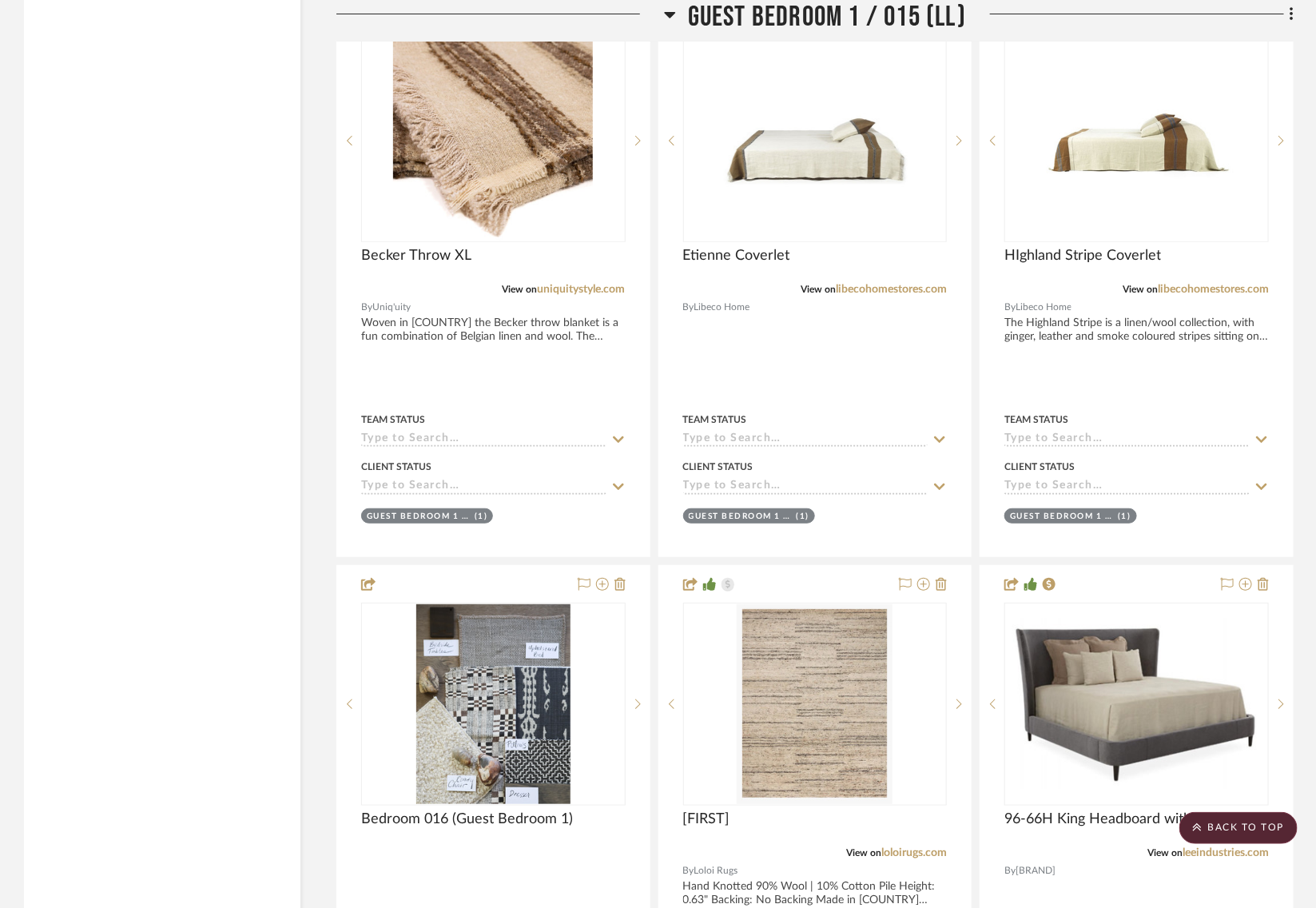 scroll, scrollTop: 23817, scrollLeft: 0, axis: vertical 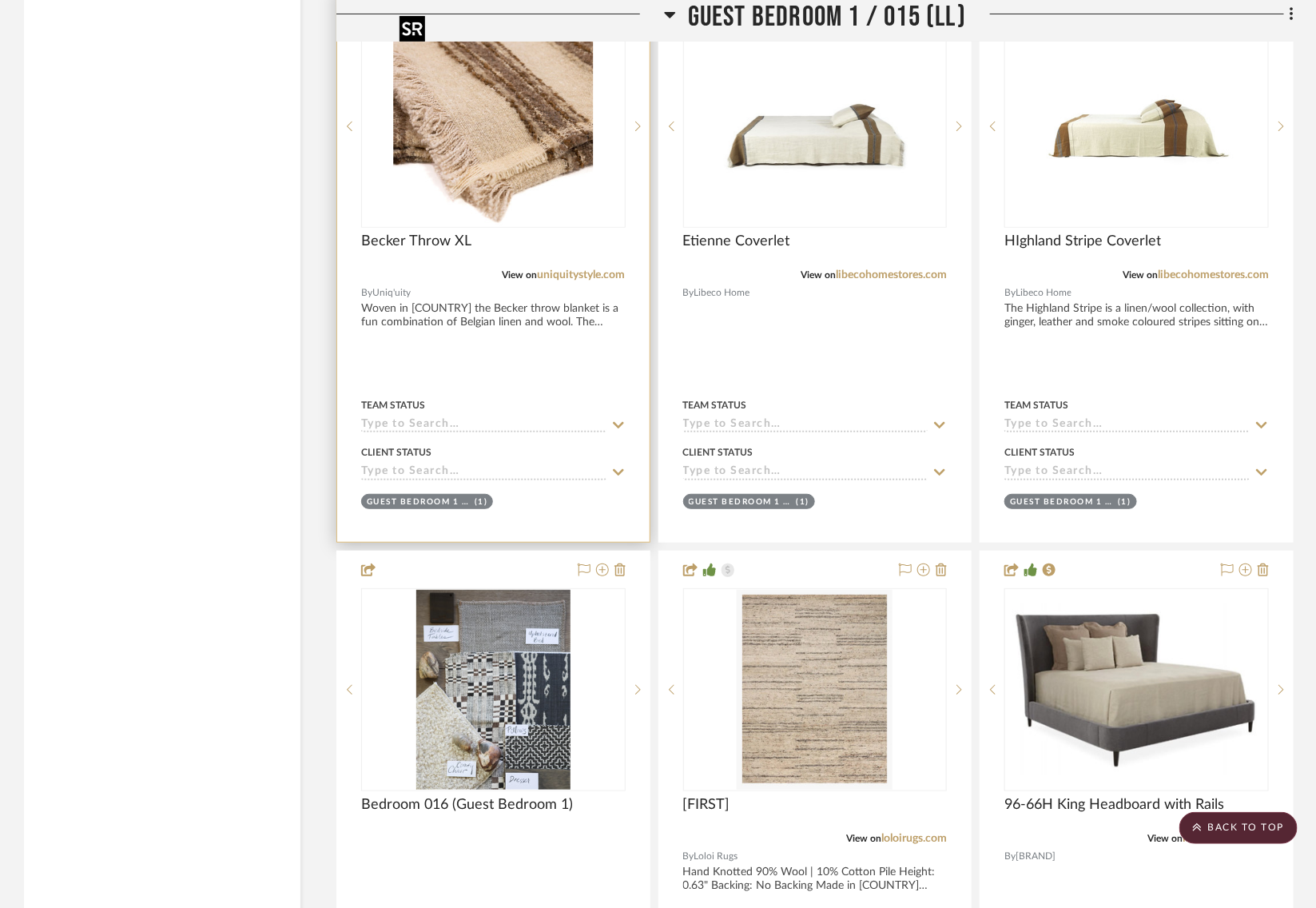 click at bounding box center (493, 126) 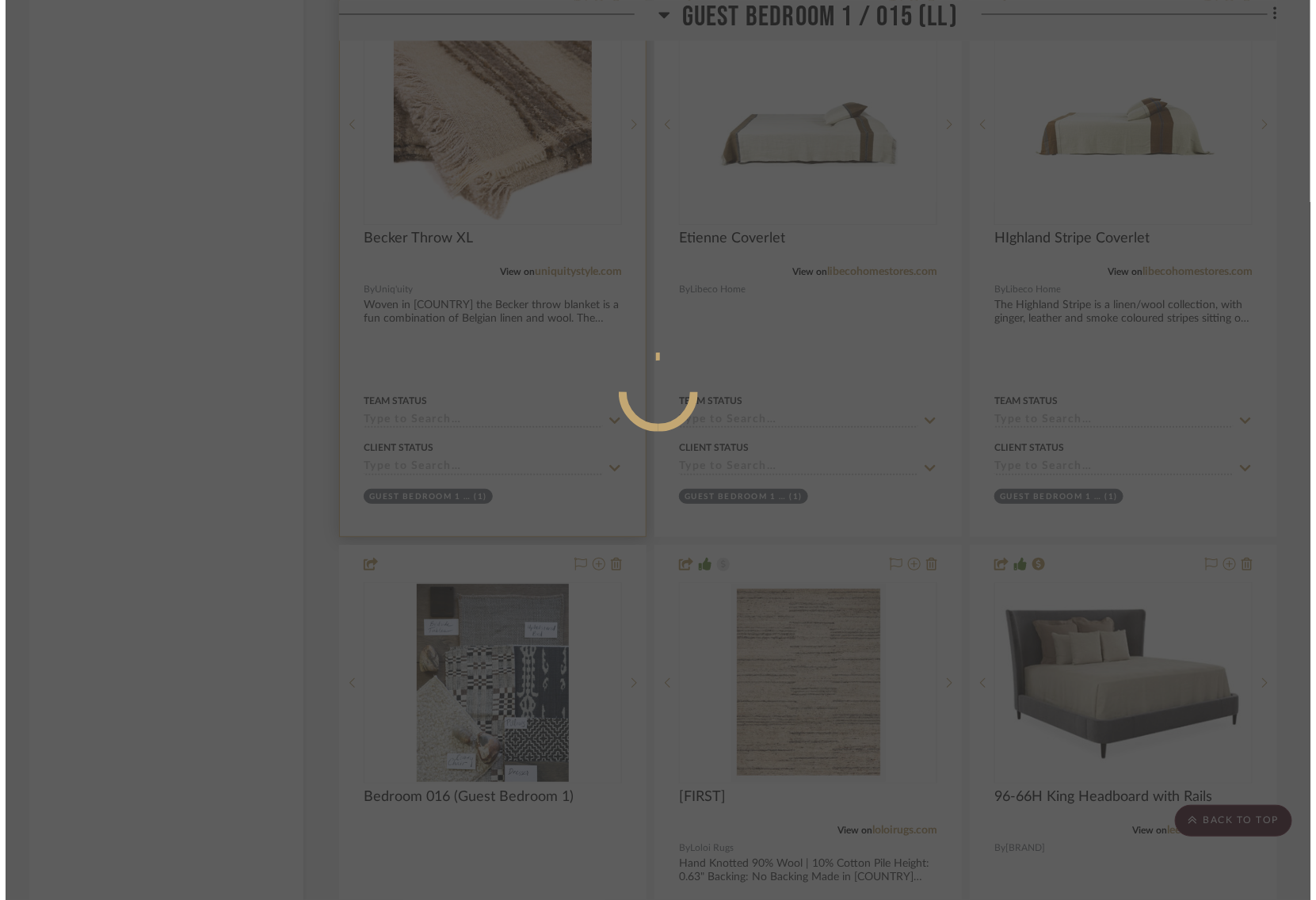 scroll, scrollTop: 0, scrollLeft: 0, axis: both 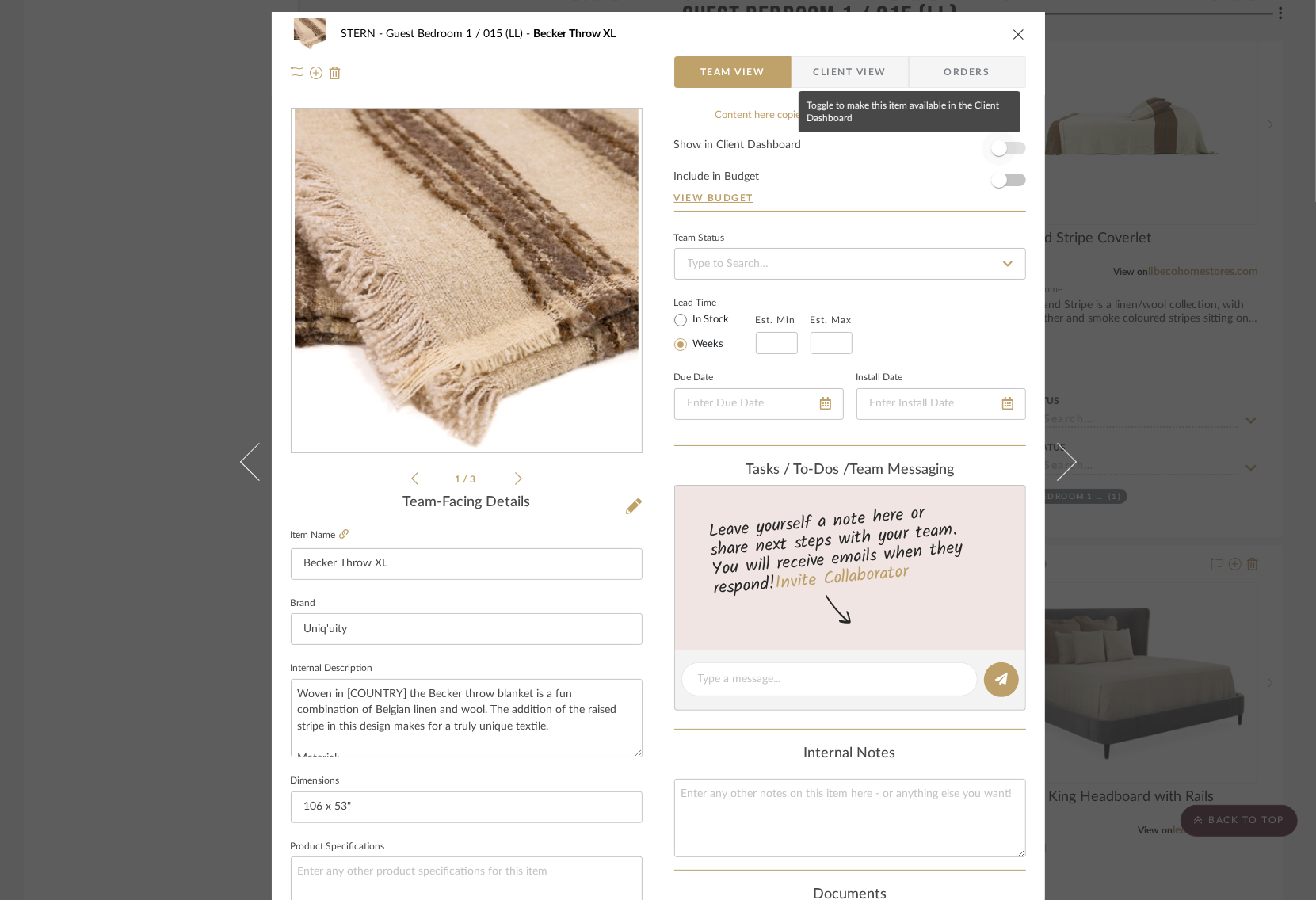 click at bounding box center (999, 148) 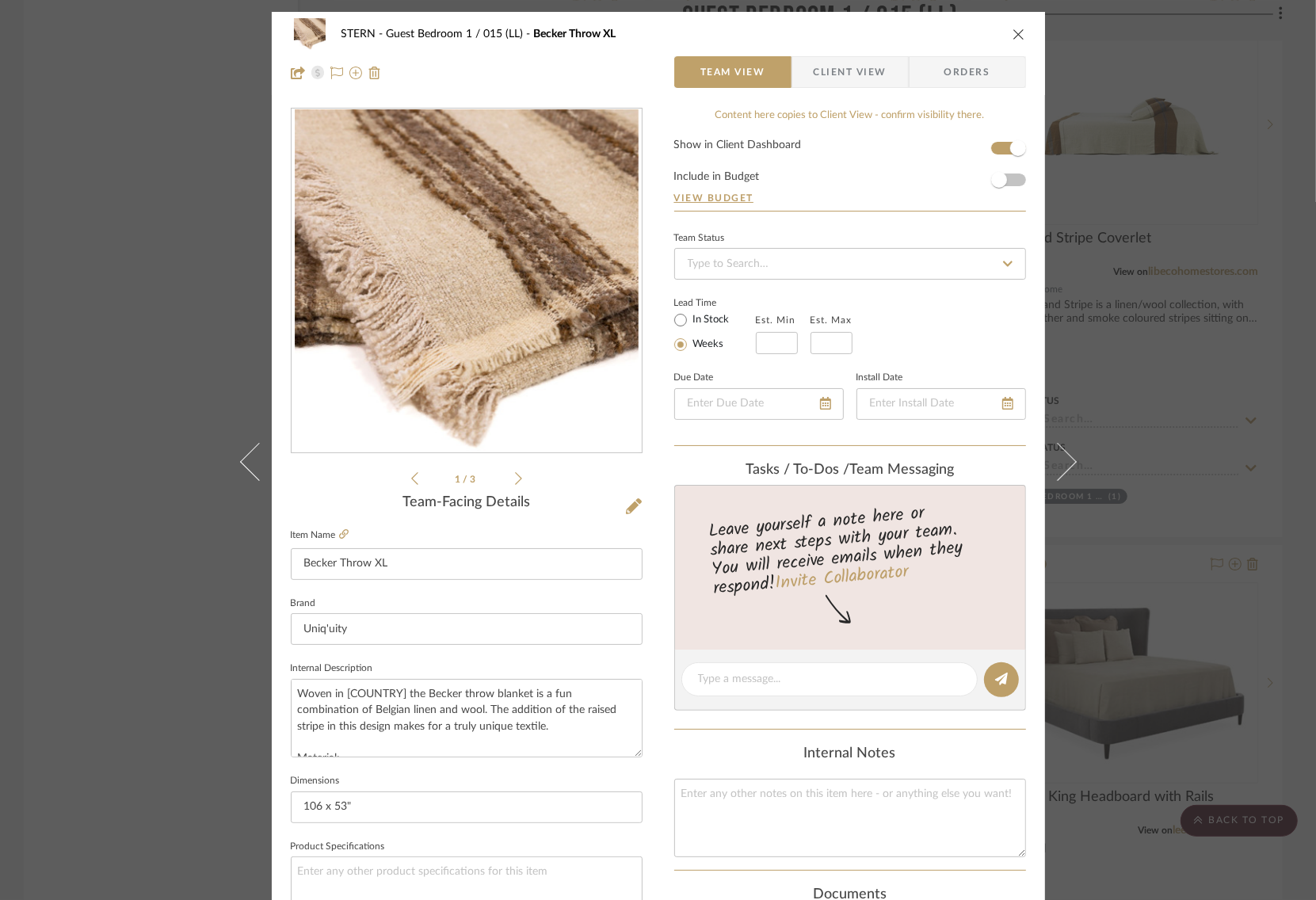 type 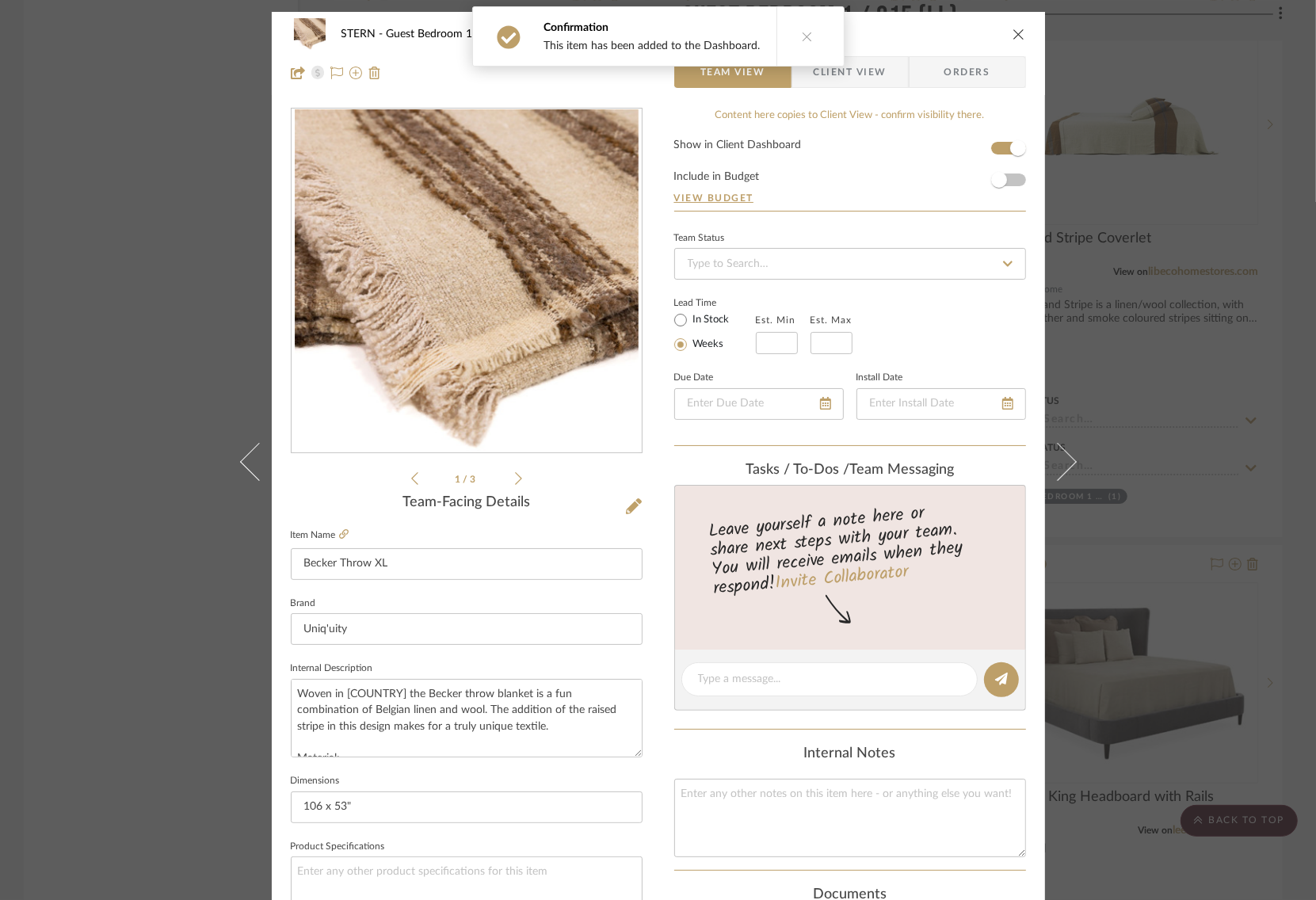 click on "Client View" at bounding box center (850, 72) 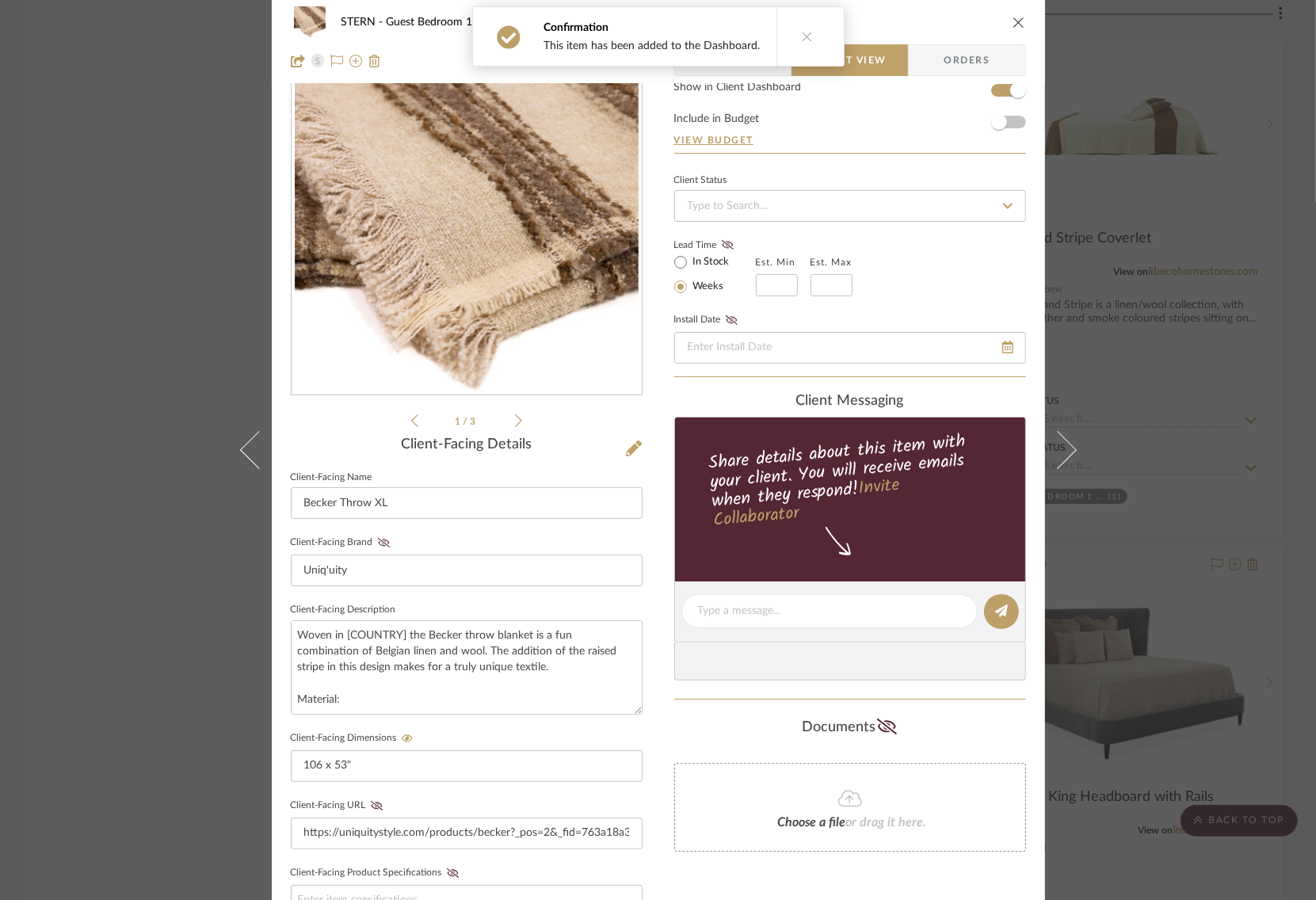 scroll, scrollTop: 0, scrollLeft: 0, axis: both 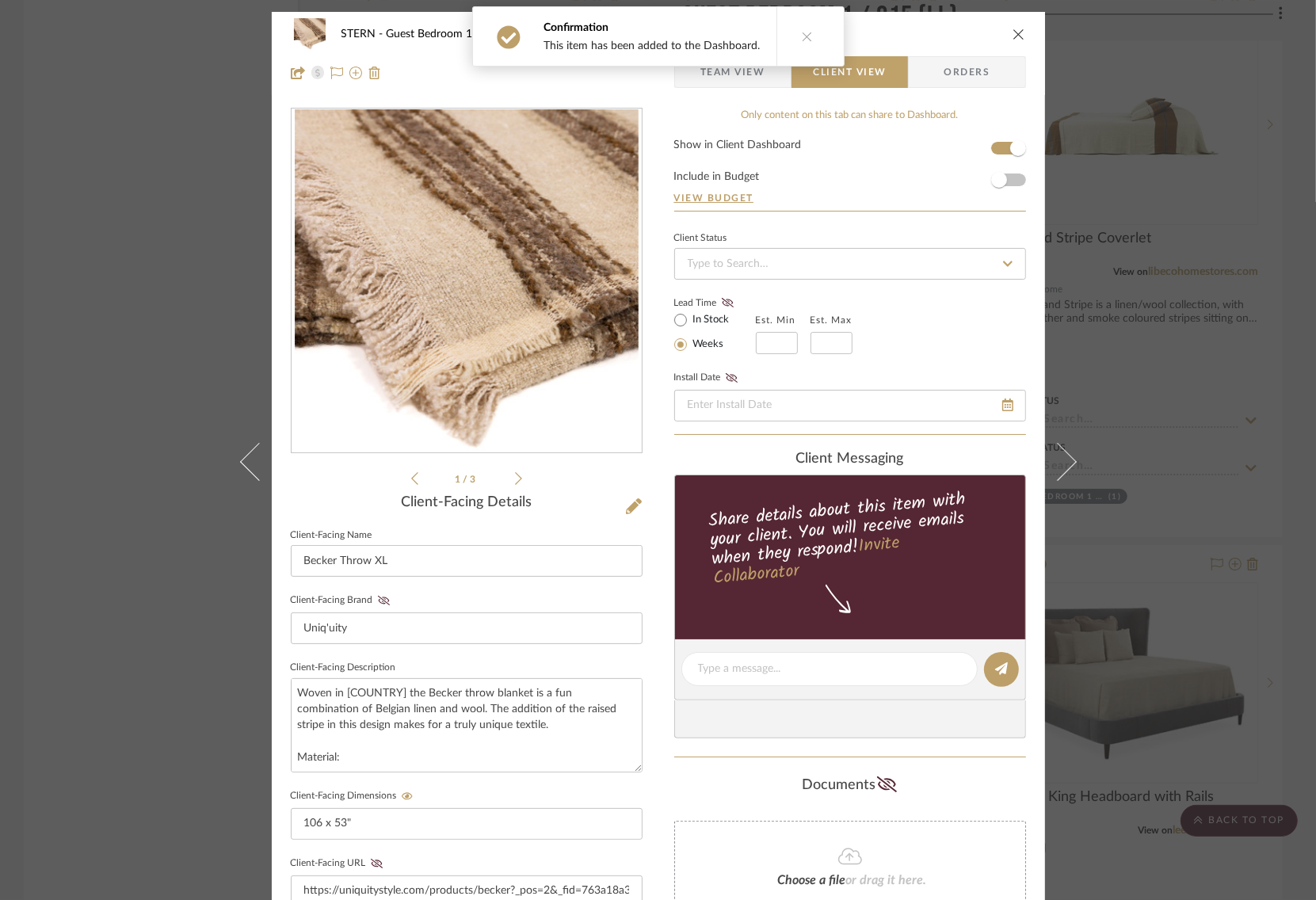 click on "STERN Guest Bedroom 1 / 015 (LL)  Becker Throw XL Team View Client View Orders 1 / 3  Client-Facing Details   Client-Facing Name  Becker Throw XL  Client-Facing Brand  Uniq'uity  Client-Facing Description  Woven in [COUNTRY] the Becker throw blanket is a fun combination of Belgian linen and wool. The addition of the raised stripe in this design makes for a truly unique textile.
Material:
39% Viscose
27% Linen
19% Acrylic
5% Alpaca
5% Virgin Wool
3% Polyester
2% Polyamide  Client-Facing Dimensions  106 x 53"  Client-Facing URL  https://uniquitystyle.com/products/becker?_pos=2&_fid=763a18a33&_ss=c&variant=44423283245355  Client-Facing Product Specifications   Export Tearsheet   Client Dashboard Pricing   Client Unit Price   $882.00      X  Quantity  1    Each      =  Subtotal   $882.00  Include Tax Include Shipping Total Client Price   $882.00  Only content on this tab can share to Dashboard.  Show in Client Dashboard   Include in Budget   View Budget  Client Status  Lead Time  In Stock Weeks  Est. Min" at bounding box center (658, 450) 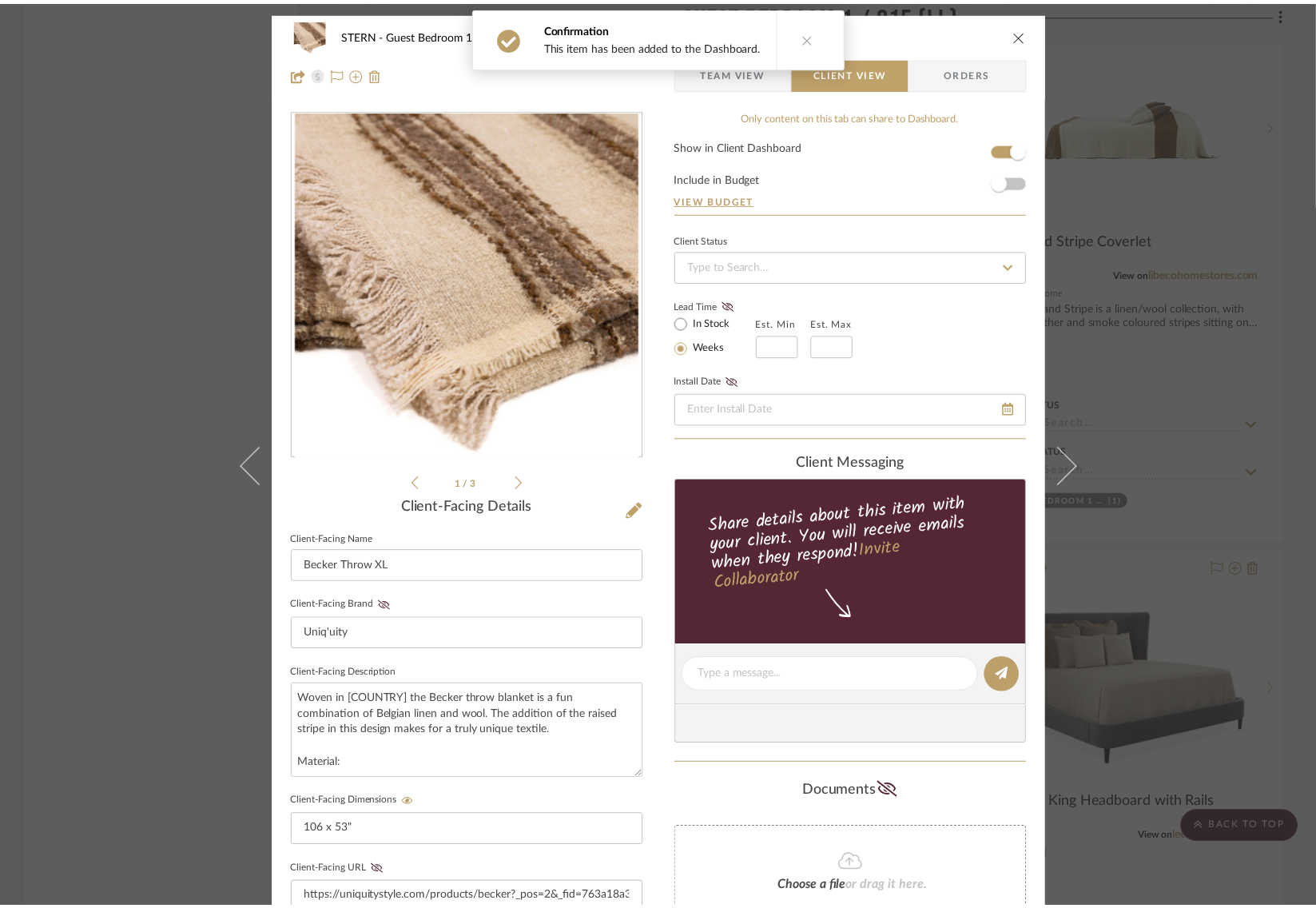 scroll, scrollTop: 23817, scrollLeft: 0, axis: vertical 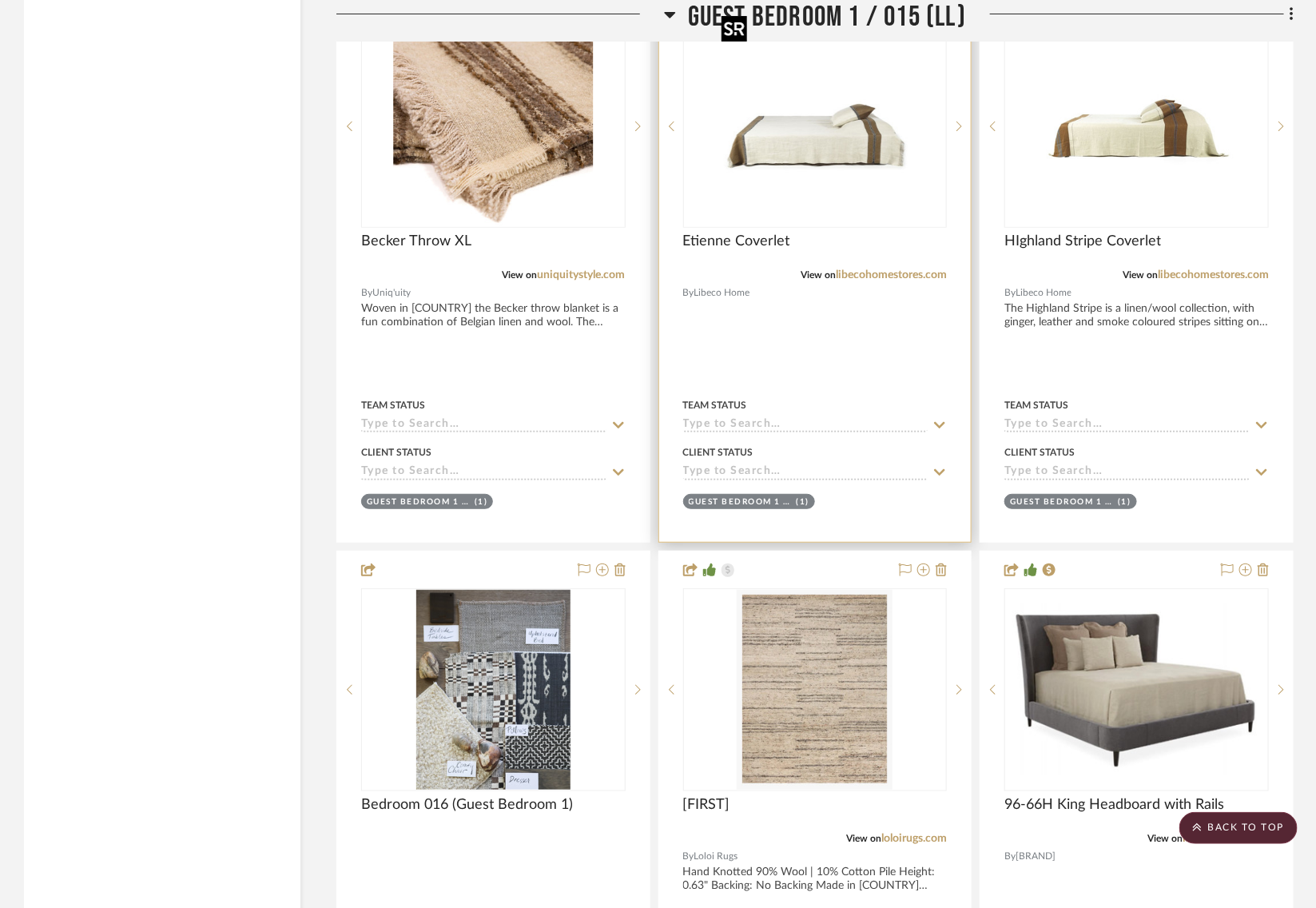 click at bounding box center (815, 126) 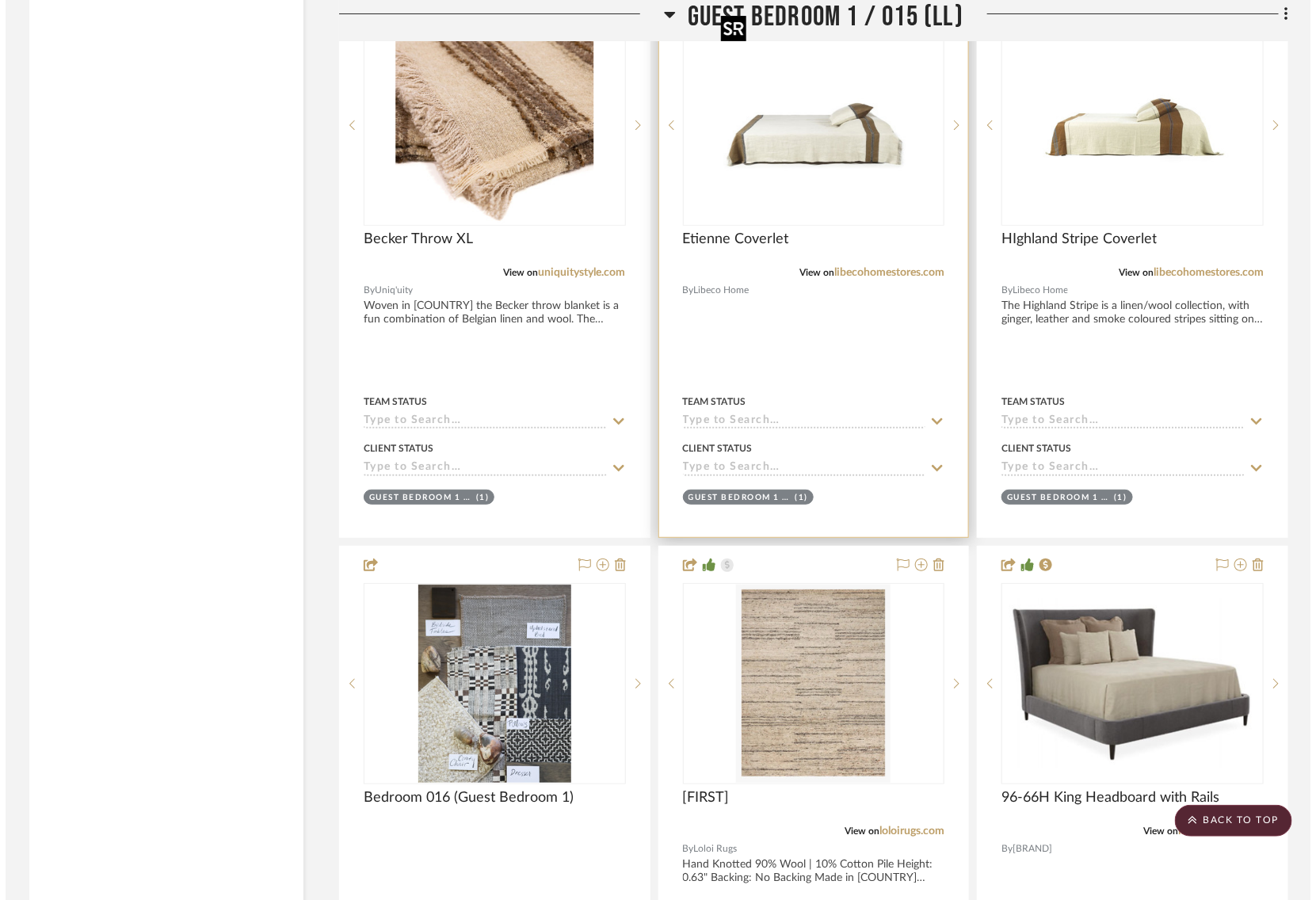 scroll, scrollTop: 0, scrollLeft: 0, axis: both 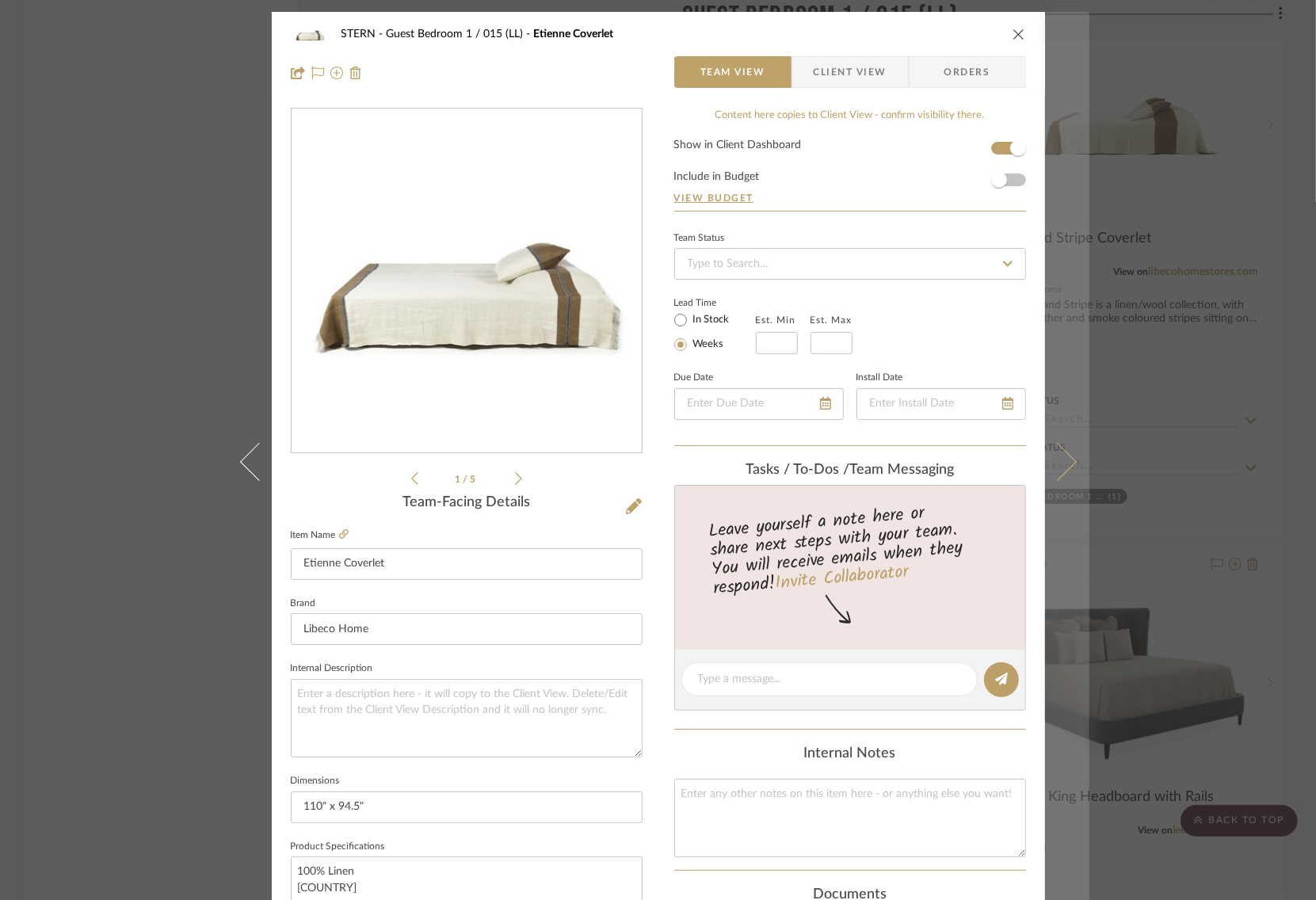 click at bounding box center (1067, 462) 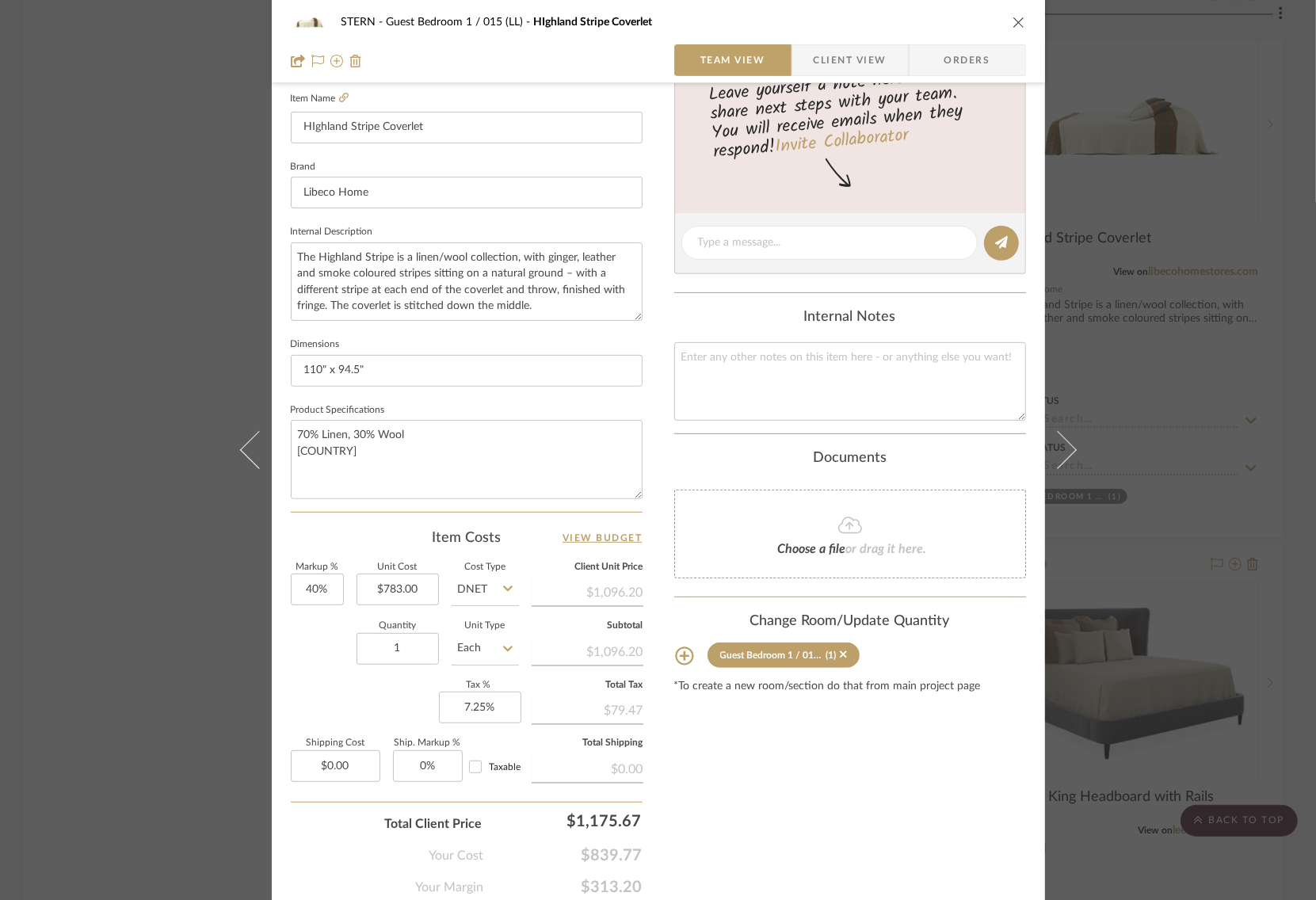 scroll, scrollTop: 494, scrollLeft: 0, axis: vertical 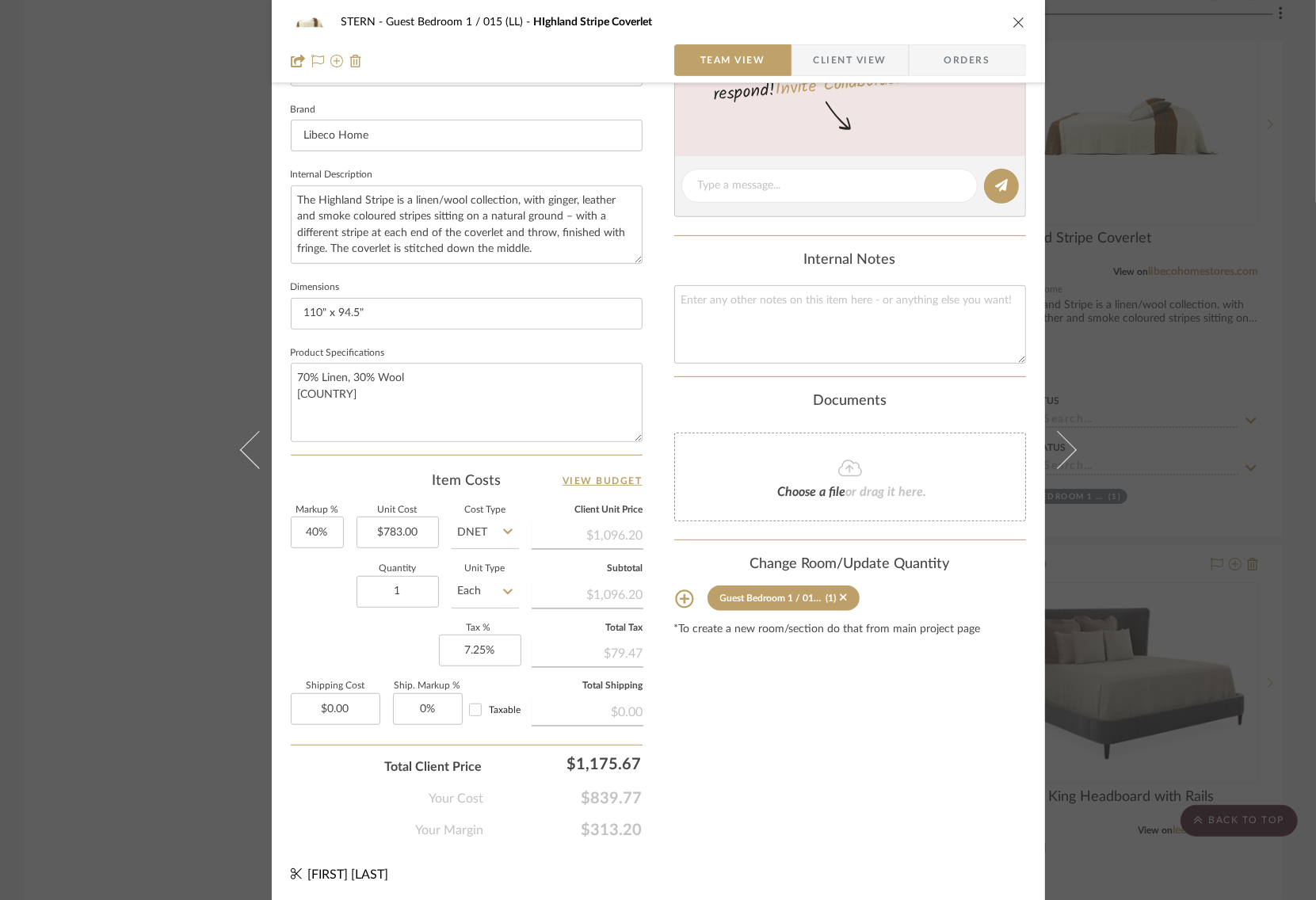 click on "STERN Guest Bedroom 1 / 015 (LL) HIghland Stripe Coverlet Team View Client View Orders 1 / 5  Team-Facing Details   Item Name  HIghland Stripe Coverlet  Brand  Libeco Home  Internal Description  The Highland Stripe is a linen/wool collection, with ginger, leather and smoke coloured stripes sitting on a natural ground – with a different stripe at each end of the coverlet and throw, finished with fringe. The coverlet is stitched down the middle.  Dimensions  110" x 94.5"  Product Specifications  70% Linen, 30% Wool
[COUNTRY]  Item Costs   View Budget   Markup %  40%  Unit Cost  $783.00  Cost Type  DNET  Client Unit Price   $1,096.20   Quantity  1  Unit Type  Each  Subtotal   $1,096.20   Tax %  7.25%  Total Tax   $79.47   Shipping Cost  $0.00  Ship. Markup %  0% Taxable  Total Shipping   $0.00  Total Client Price  $1,175.67  Your Cost  $839.77  Your Margin  $313.20  Content here copies to Client View - confirm visibility there.  Show in Client Dashboard   Include in Budget   View Budget  Team Status  Lead Time" at bounding box center (658, 450) 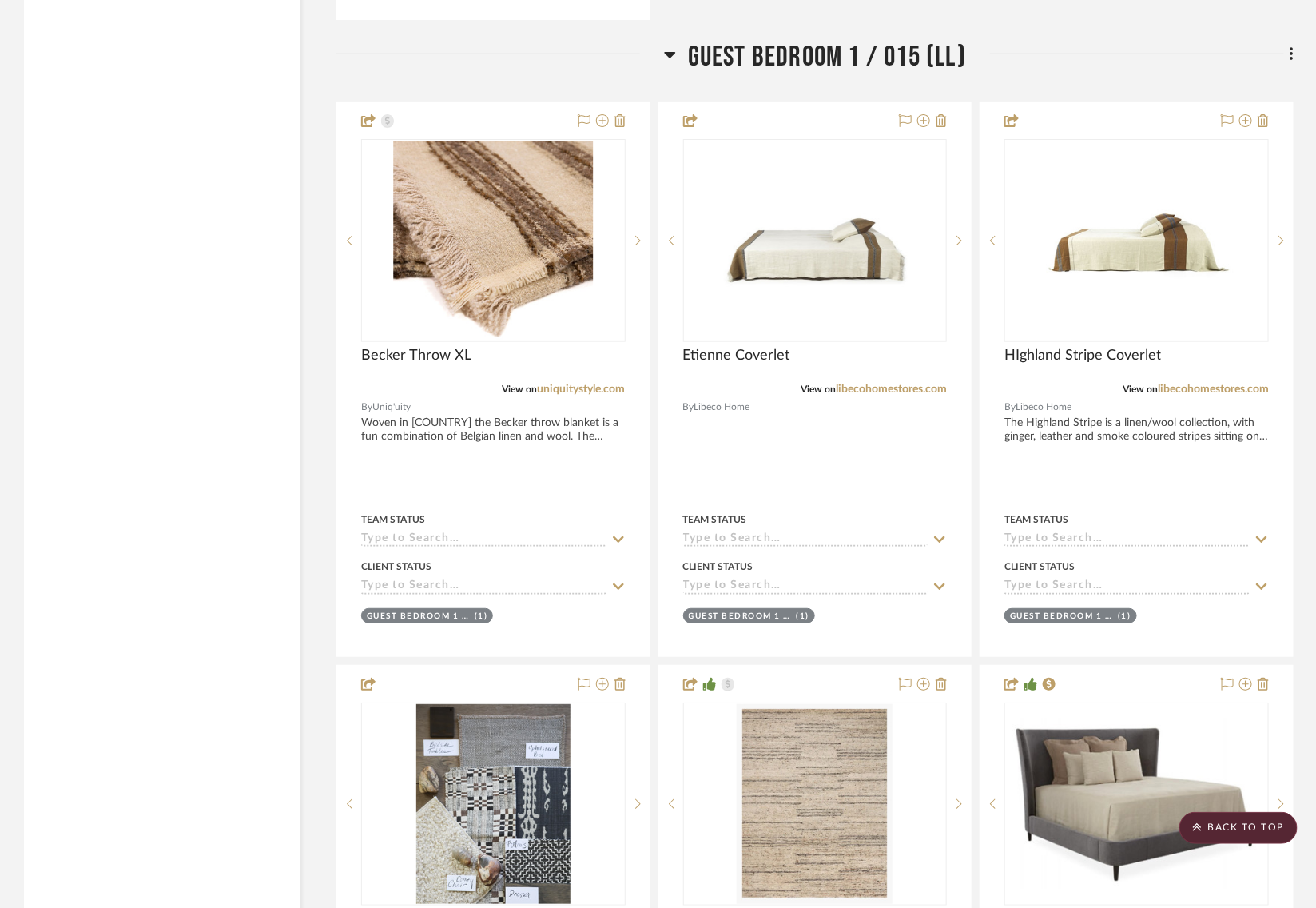 scroll, scrollTop: 23698, scrollLeft: 0, axis: vertical 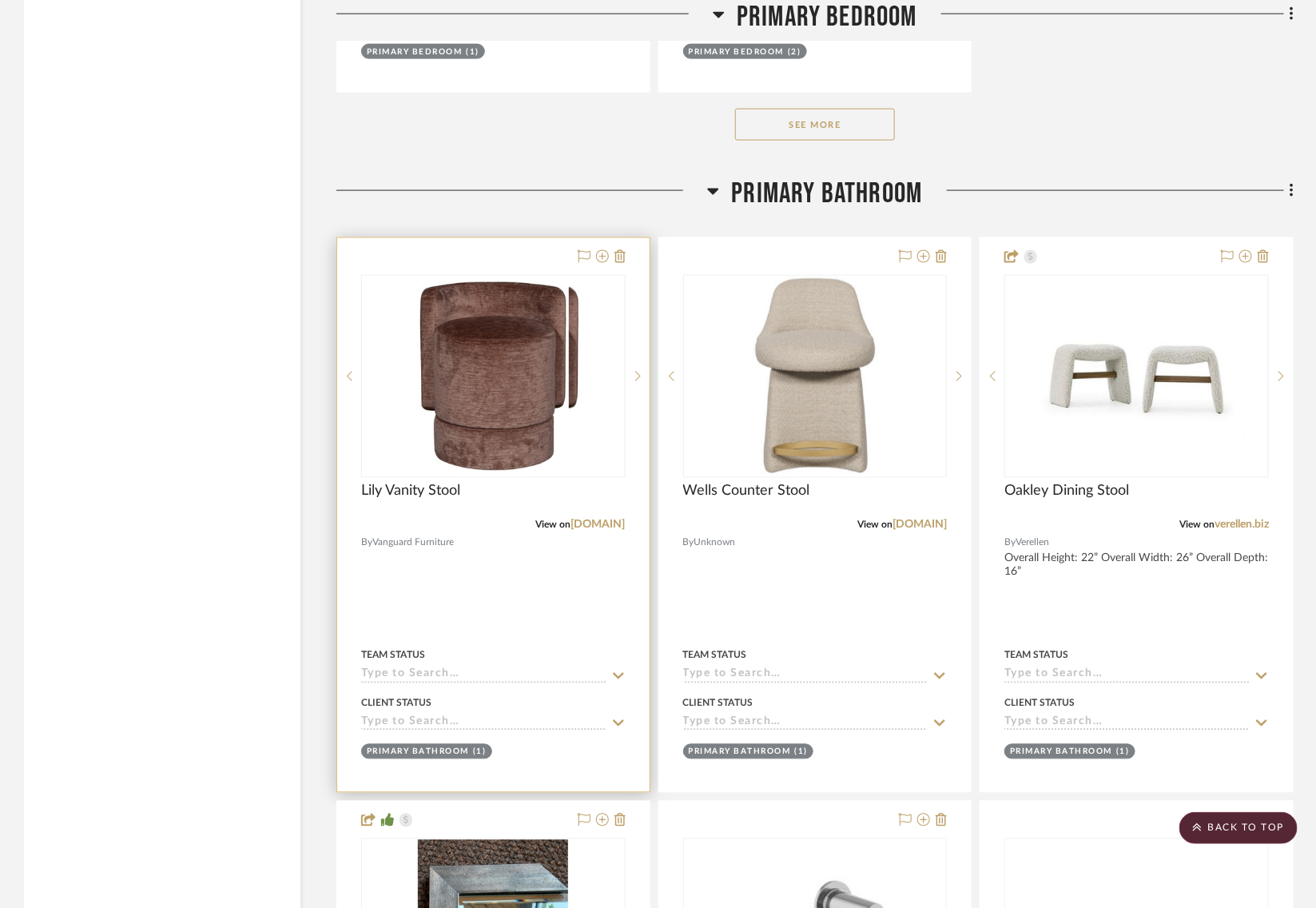 click at bounding box center [493, 376] 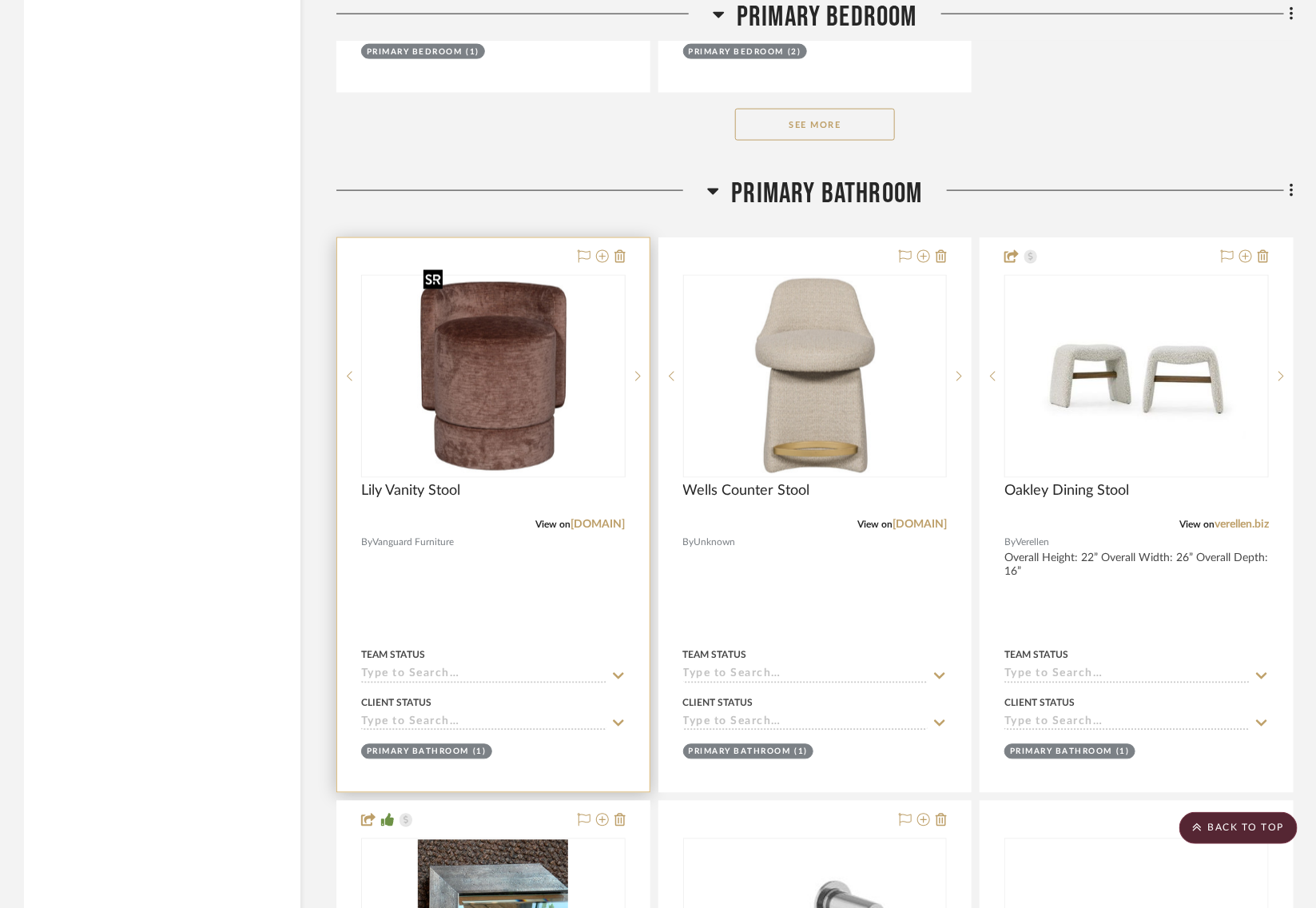 type 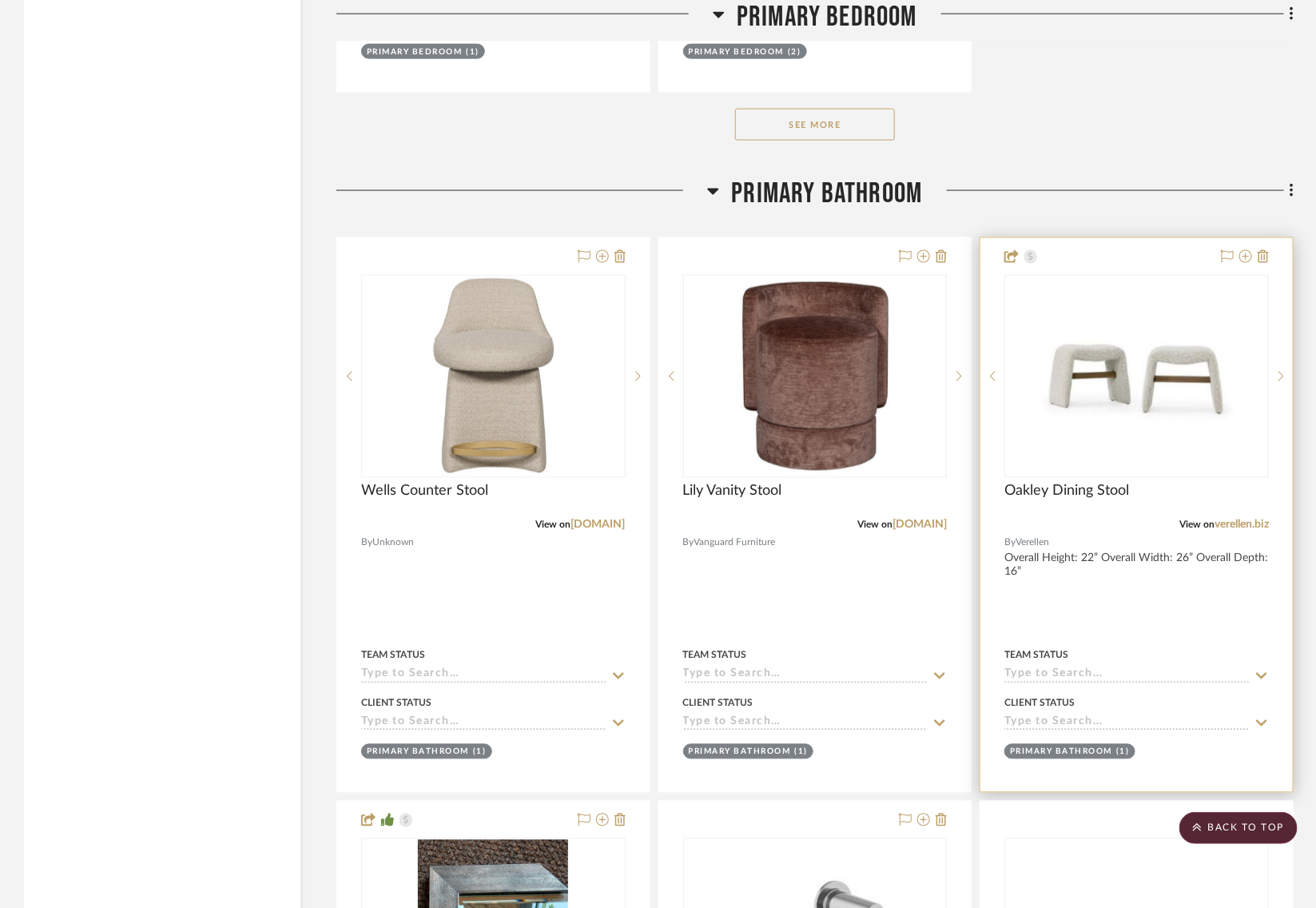 click at bounding box center (1136, 515) 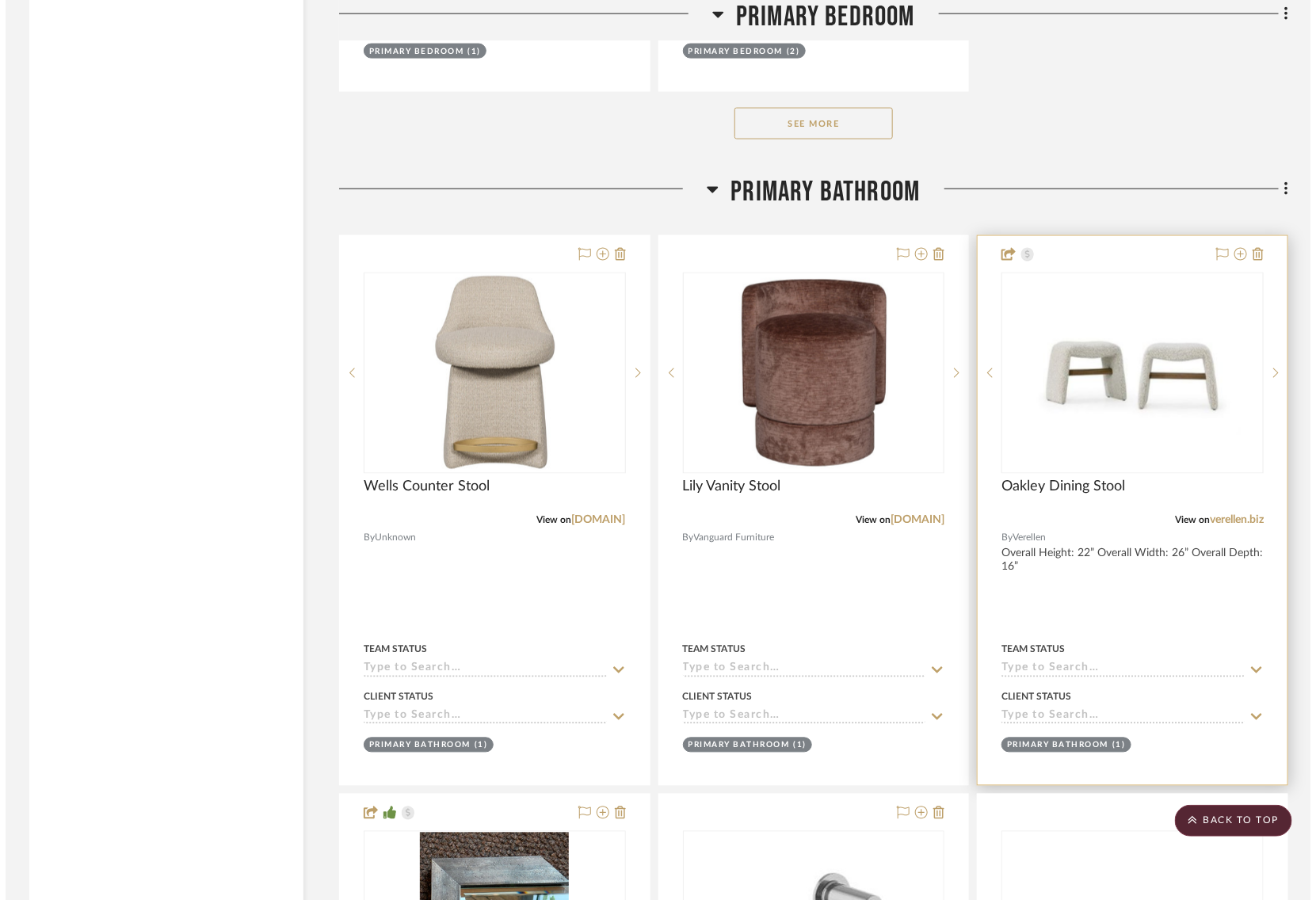 scroll, scrollTop: 0, scrollLeft: 0, axis: both 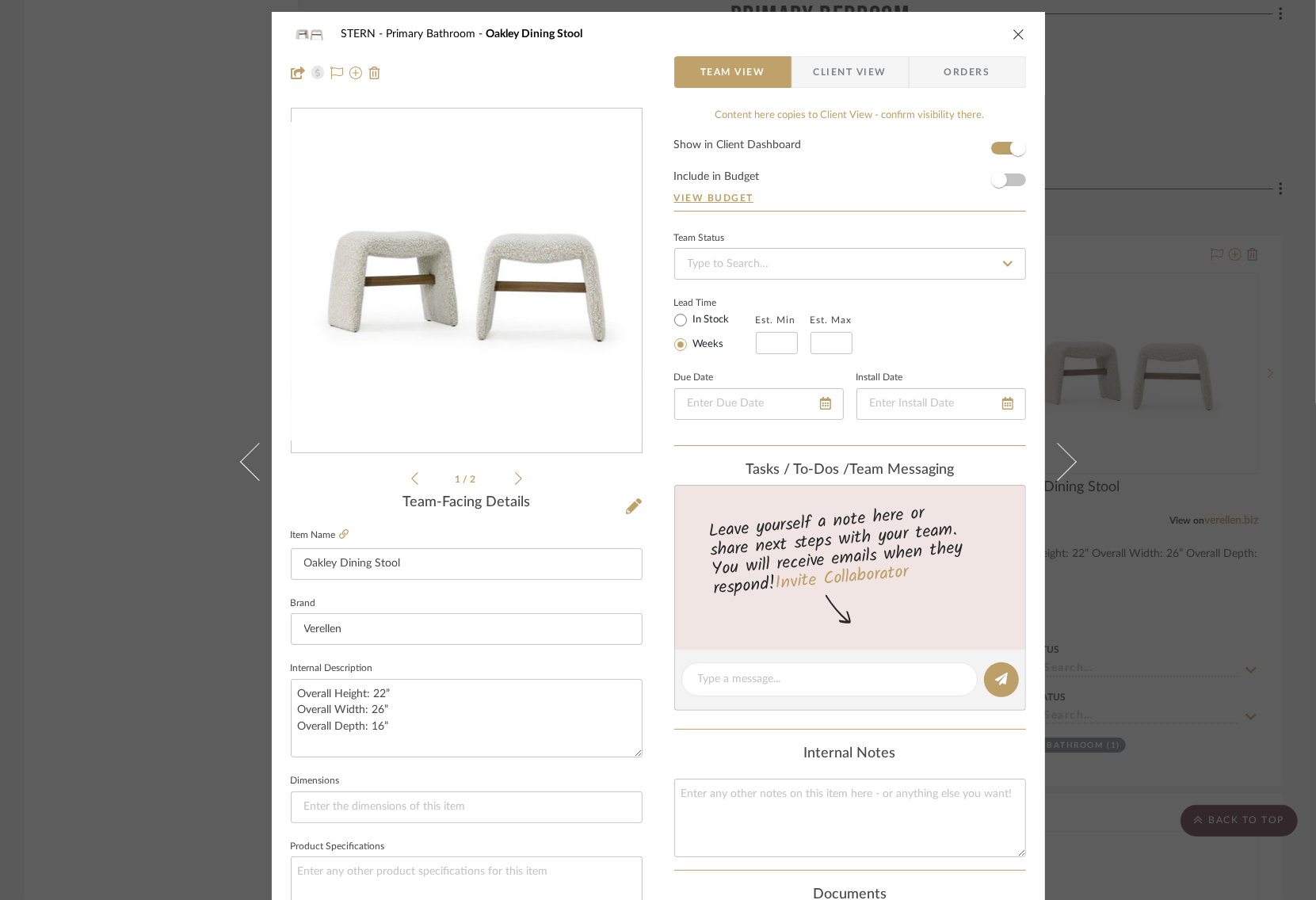 click at bounding box center (1019, 34) 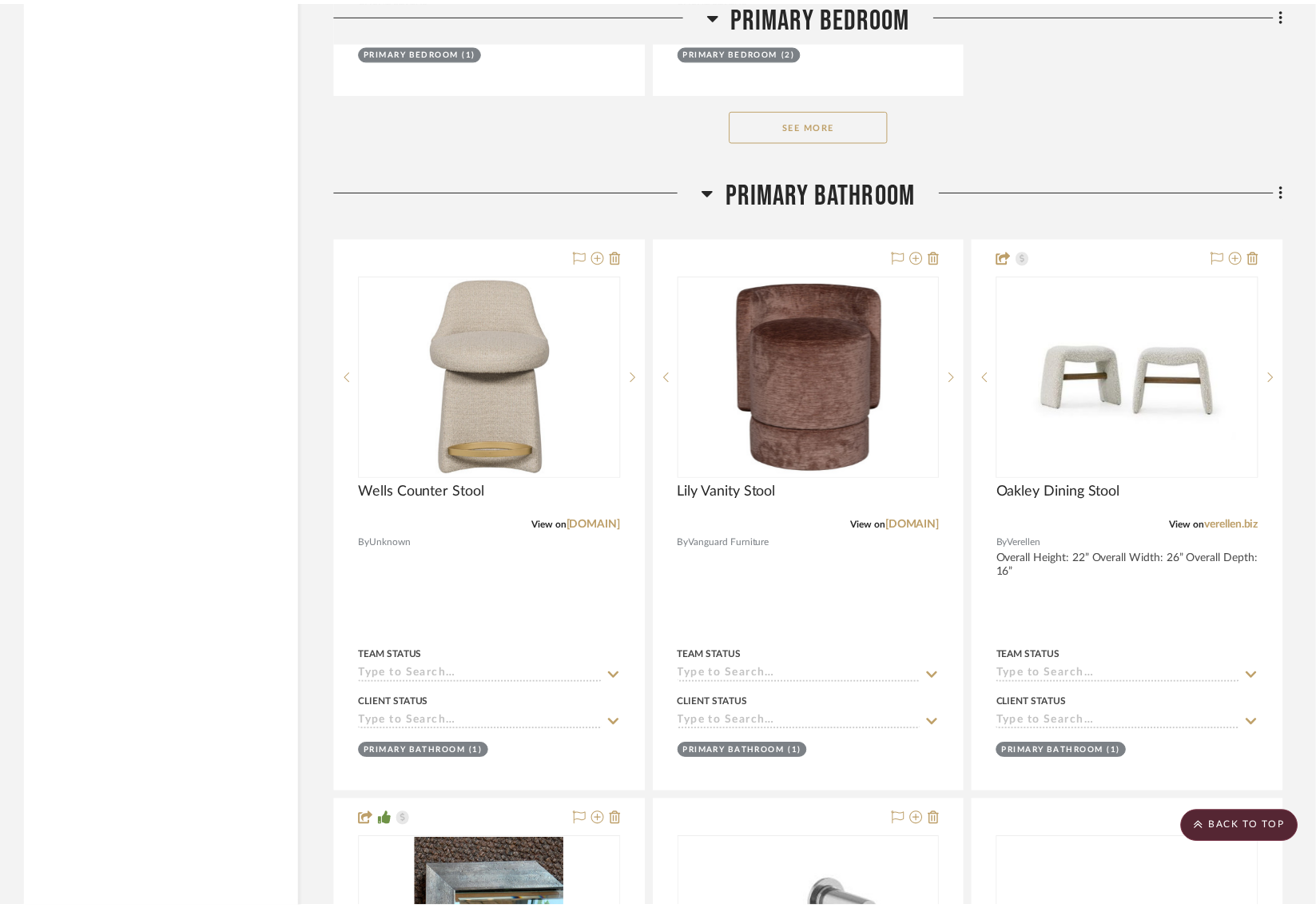 scroll, scrollTop: 16760, scrollLeft: 0, axis: vertical 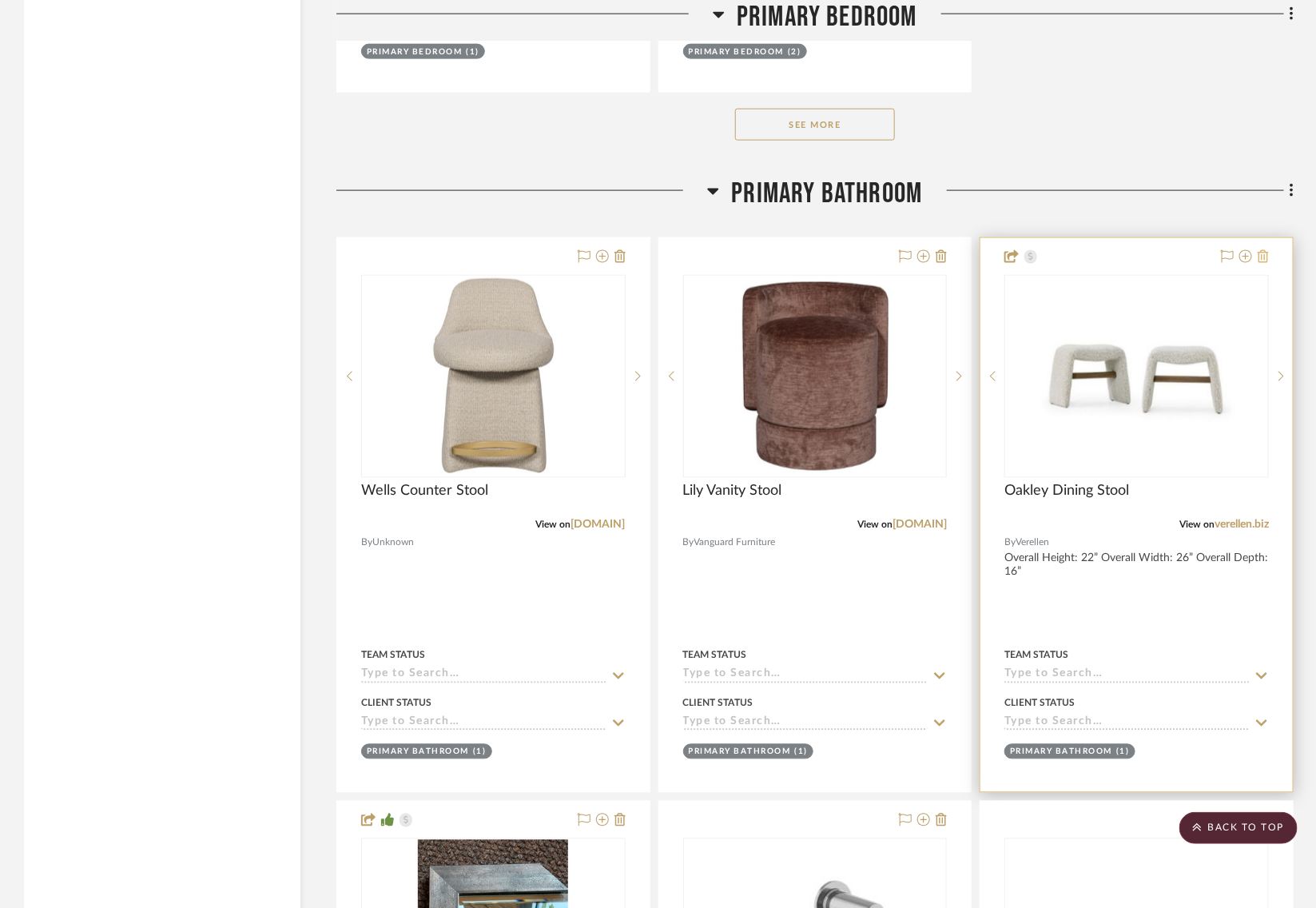 click 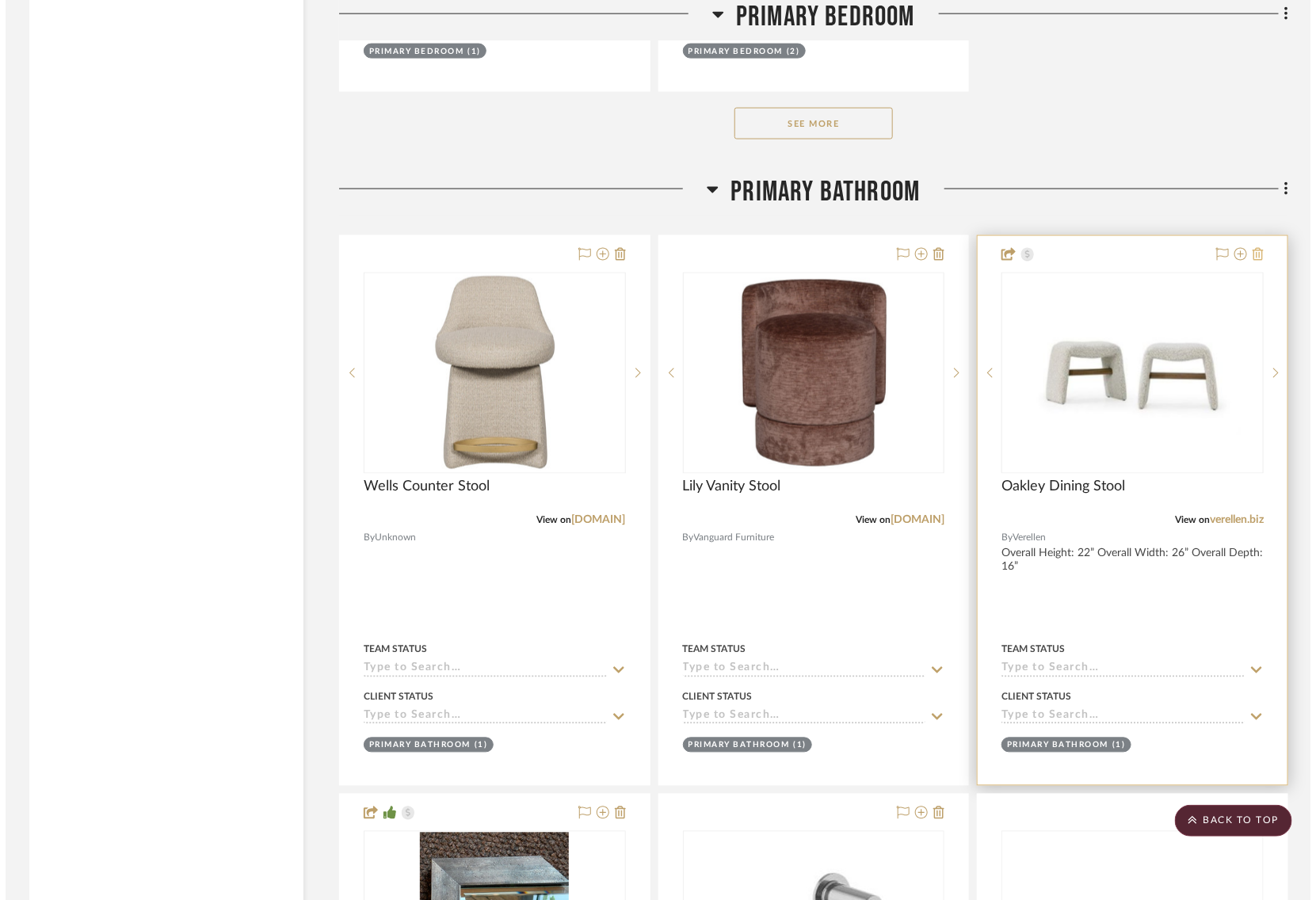 scroll, scrollTop: 0, scrollLeft: 0, axis: both 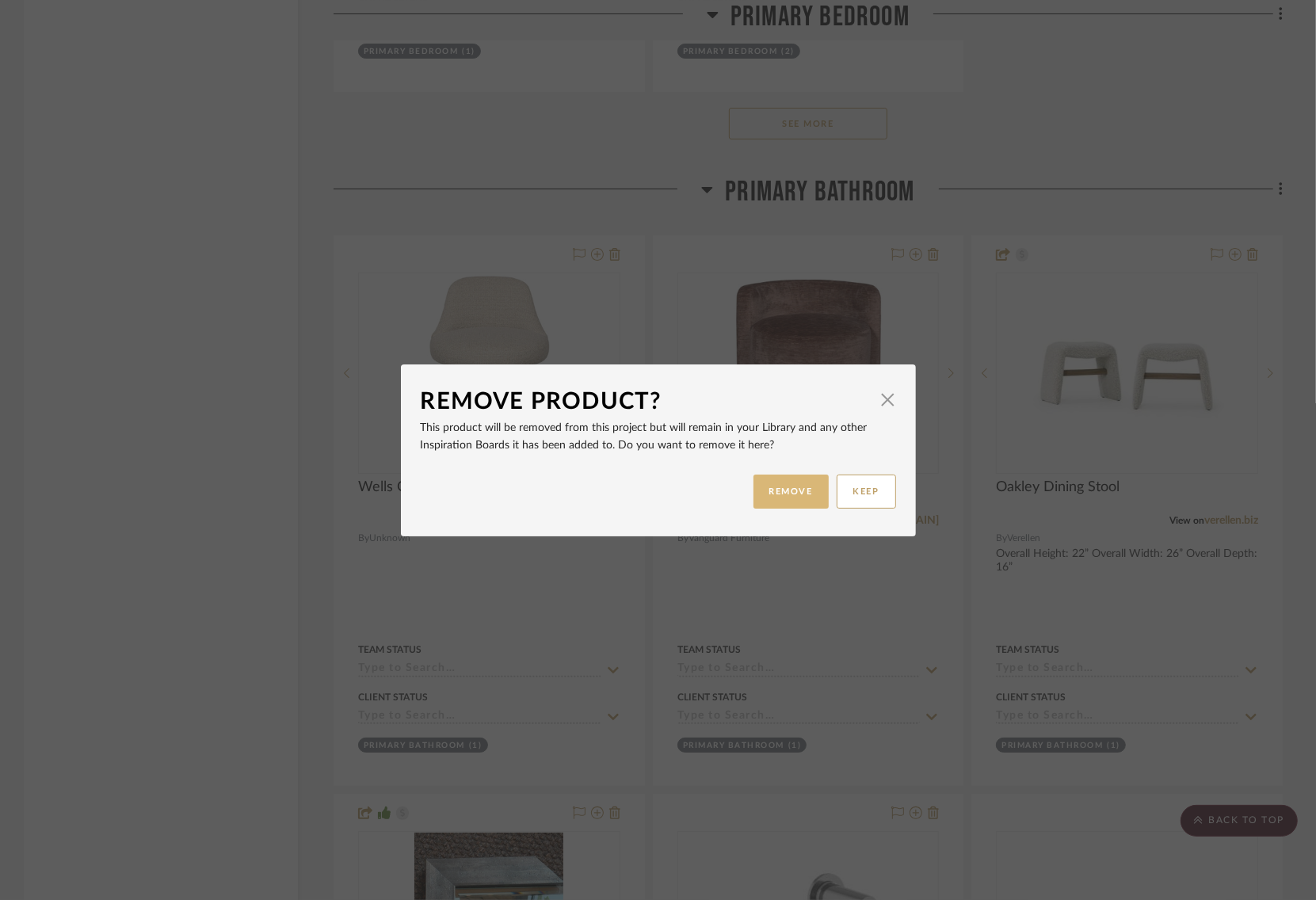 click on "REMOVE" at bounding box center [791, 491] 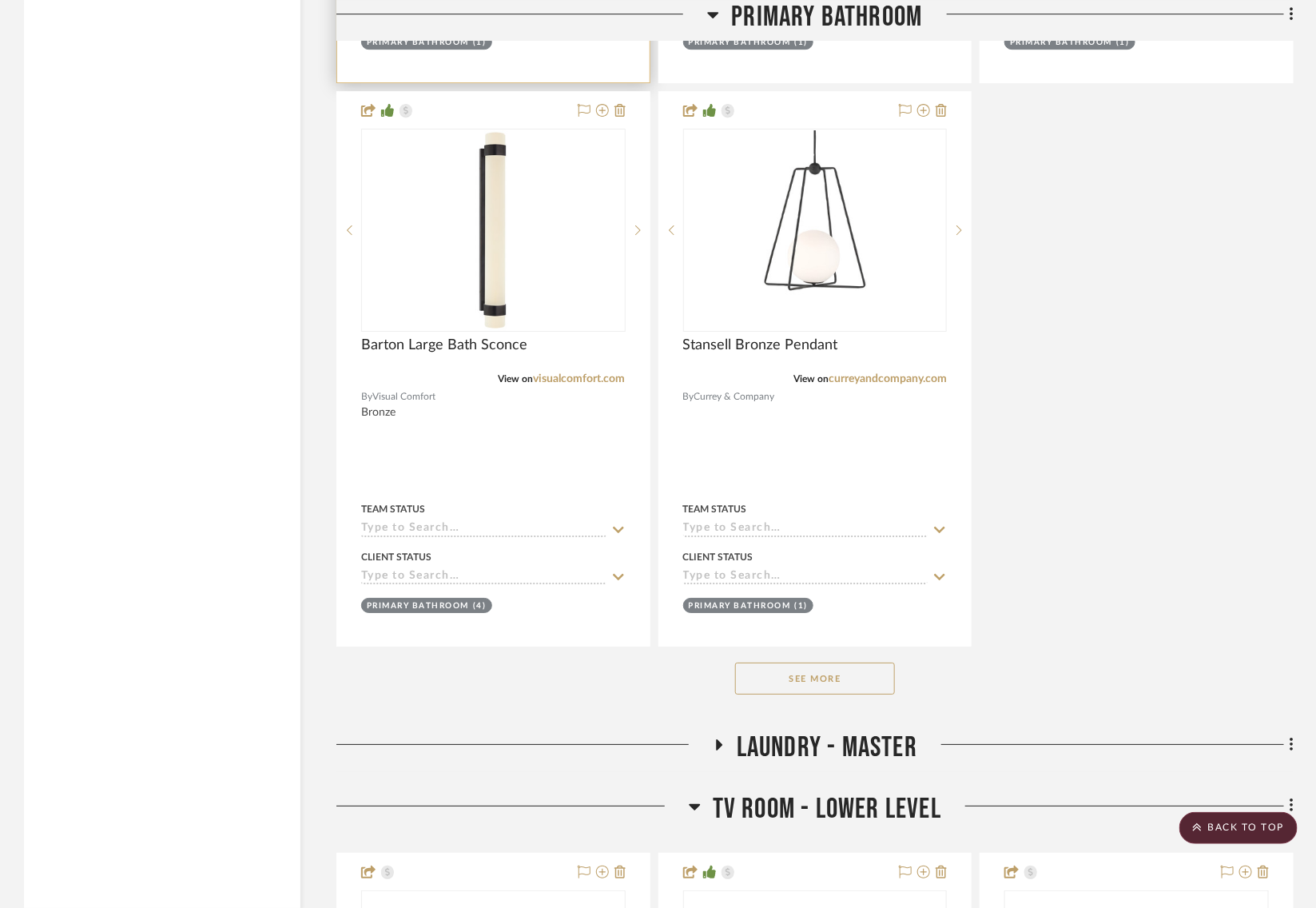 scroll, scrollTop: 18079, scrollLeft: 0, axis: vertical 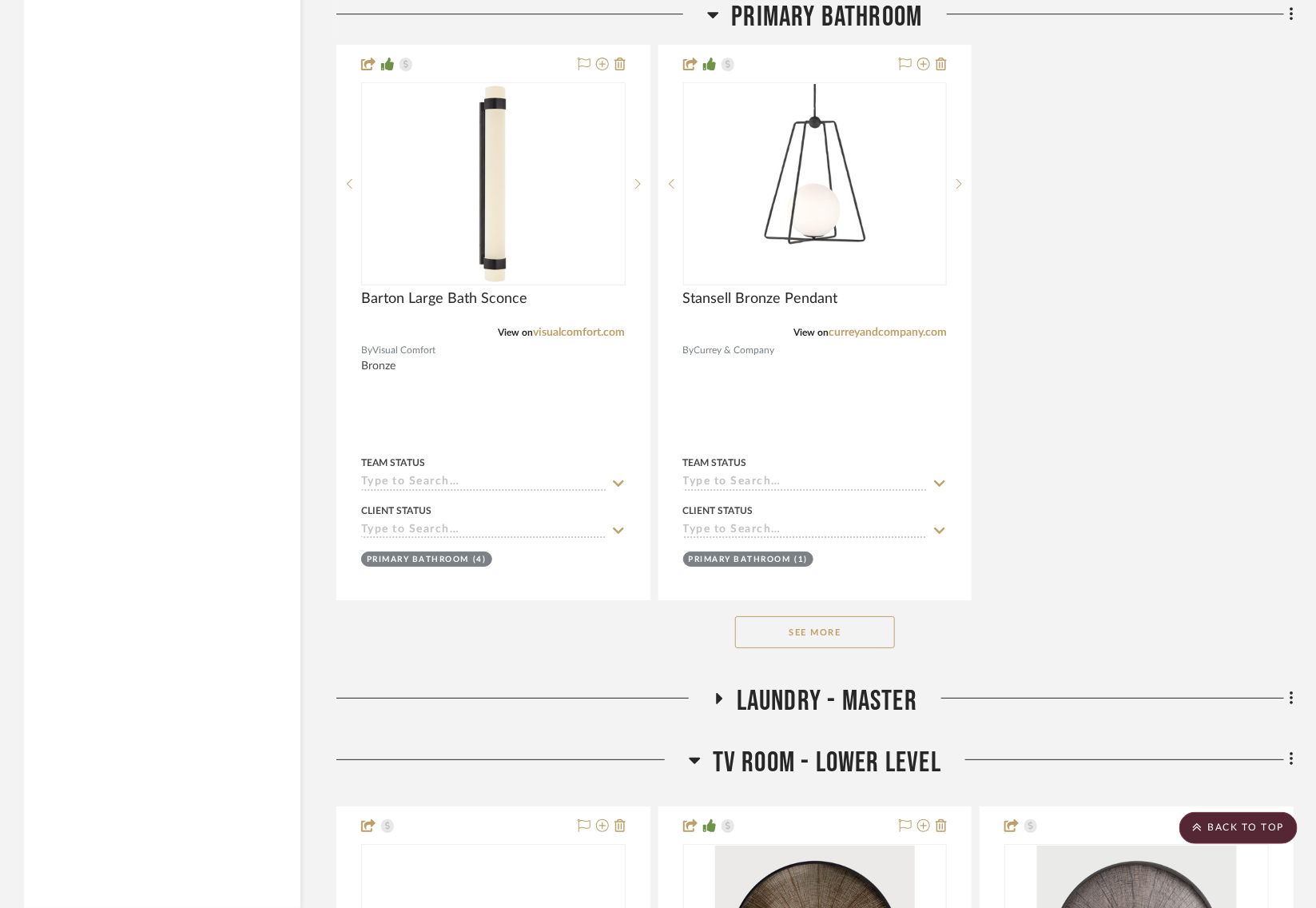 click on "See More" 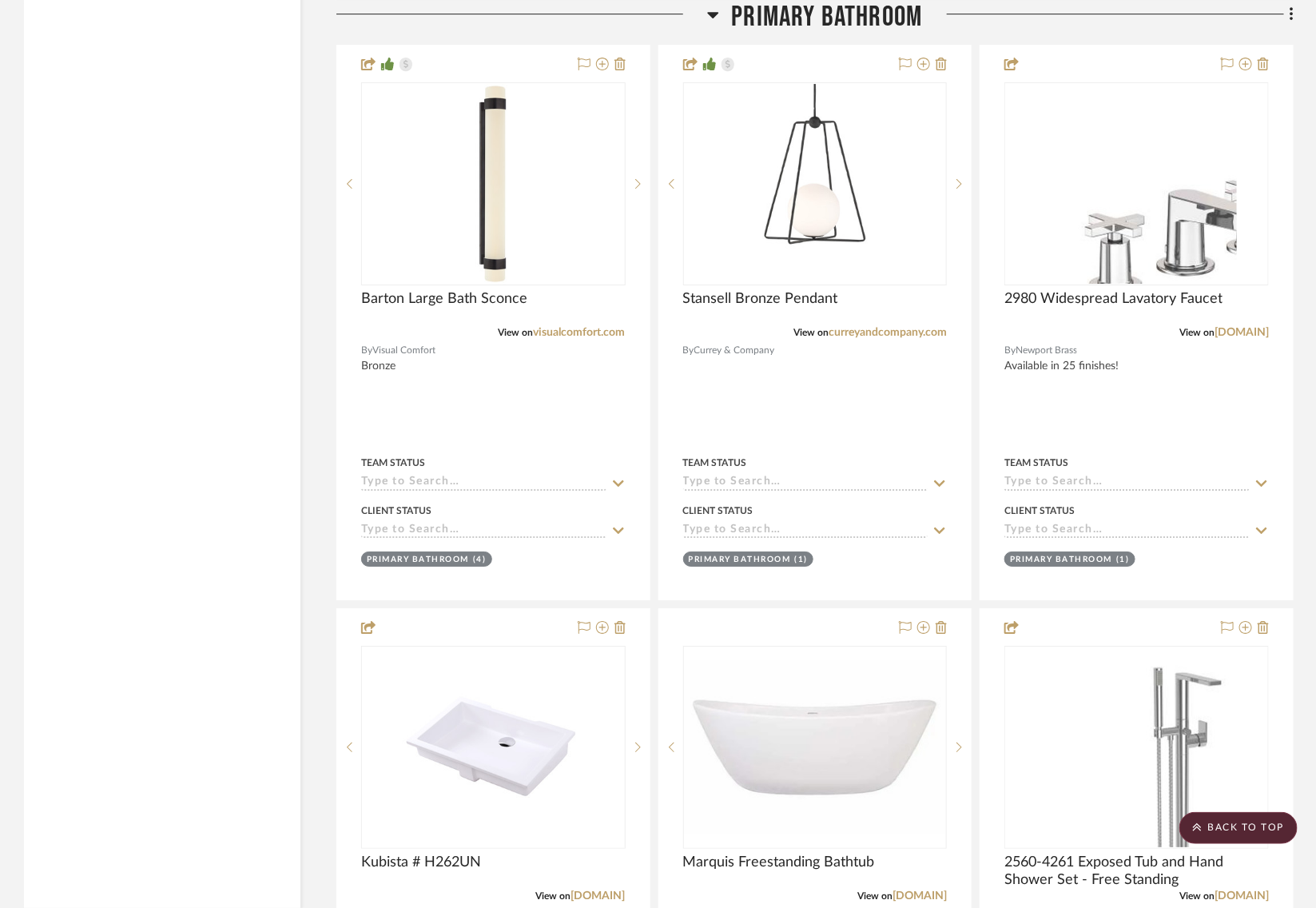 click at bounding box center [815, 886] 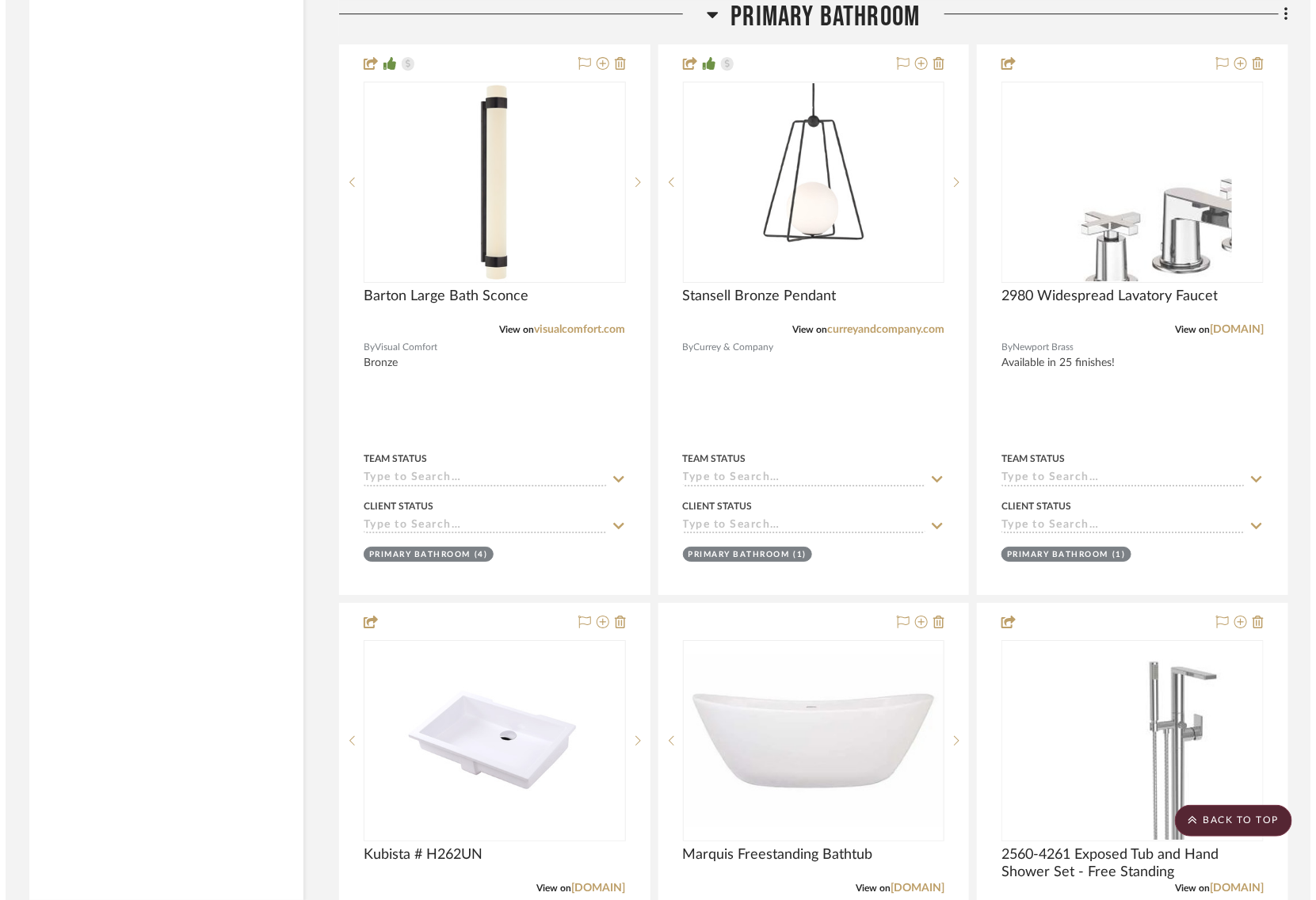 scroll, scrollTop: 0, scrollLeft: 0, axis: both 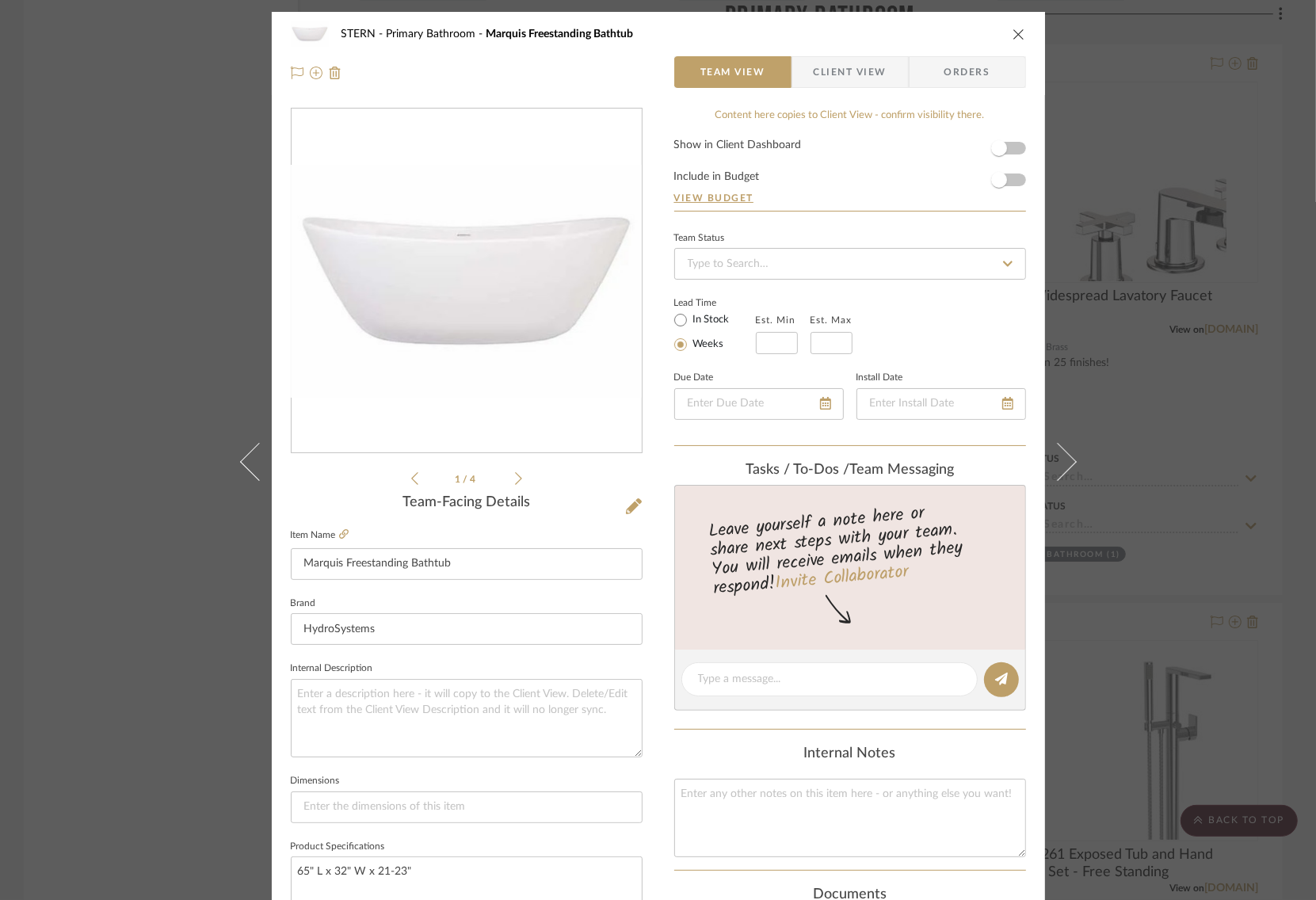 click on "STERN Primary Bathroom Marquis Freestanding Bathtub Team View Client View Orders 1 / 4  Team-Facing Details   Item Name  Marquis Freestanding Bathtub  Brand  HydroSystems  Internal Description   Dimensions   Product Specifications  65" L x 32" W x 21-23"  Item Costs   View Budget   Markup %  40%  Unit Cost  $0.00  Cost Type  DNET  Client Unit Price   $0.00   Quantity  1  Unit Type  Each  Subtotal   $0.00   Tax %  7.25%  Total Tax   $0.00   Shipping Cost  $0.00  Ship. Markup %  0% Taxable  Total Shipping   $0.00  Total Client Price  $0.00  Your Cost  $0.00  Your Margin  $0.00  Content here copies to Client View - confirm visibility there.  Show in Client Dashboard   Include in Budget   View Budget  Team Status  Lead Time  In Stock Weeks  Est. Min   Est. Max   Due Date   Install Date  Tasks / To-Dos /  team Messaging  Leave yourself a note here or share next steps with your team. You will receive emails when they
respond!  Invite Collaborator Internal Notes  Documents  Choose a file  or drag it here." at bounding box center [658, 450] 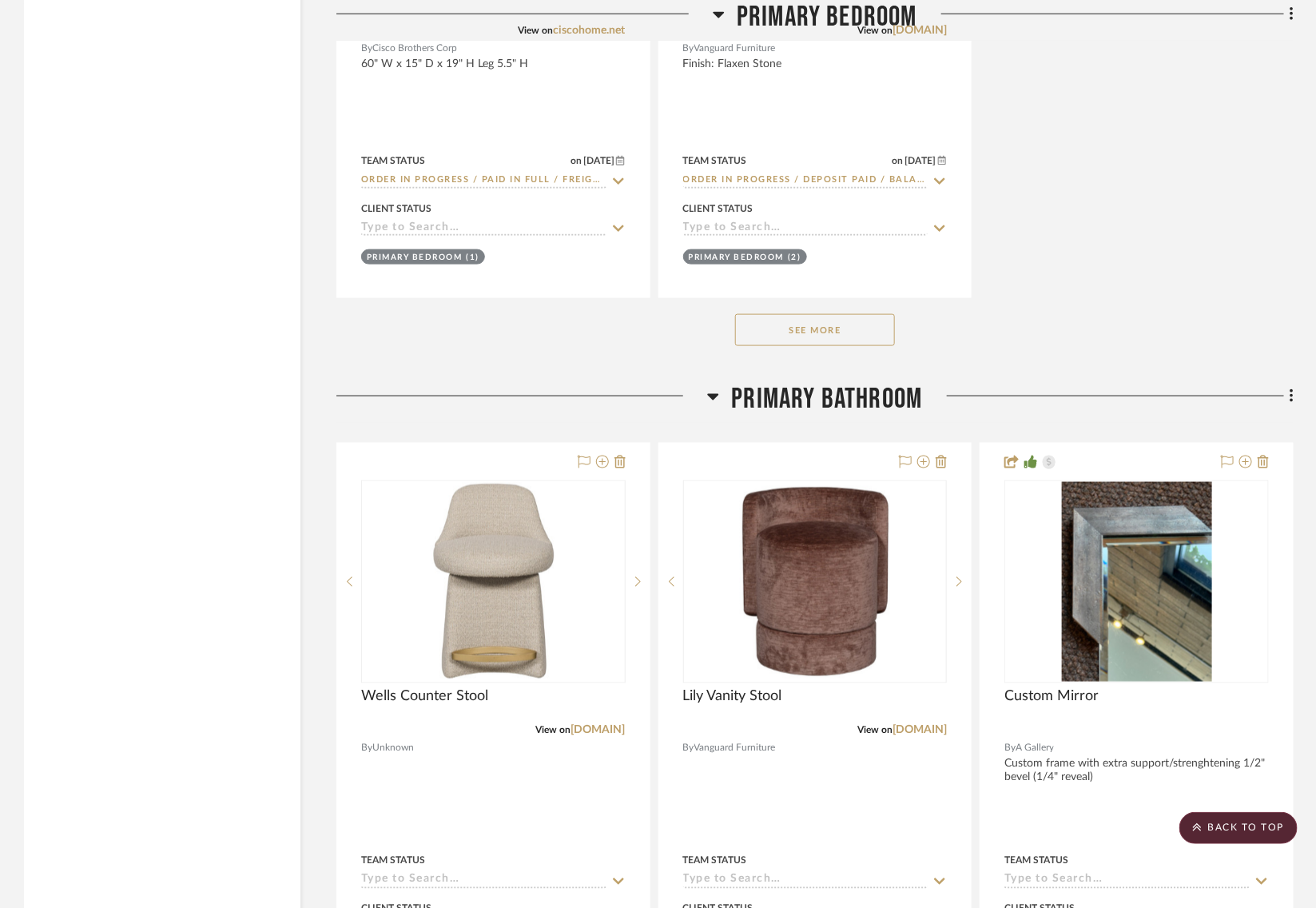 scroll, scrollTop: 16494, scrollLeft: 0, axis: vertical 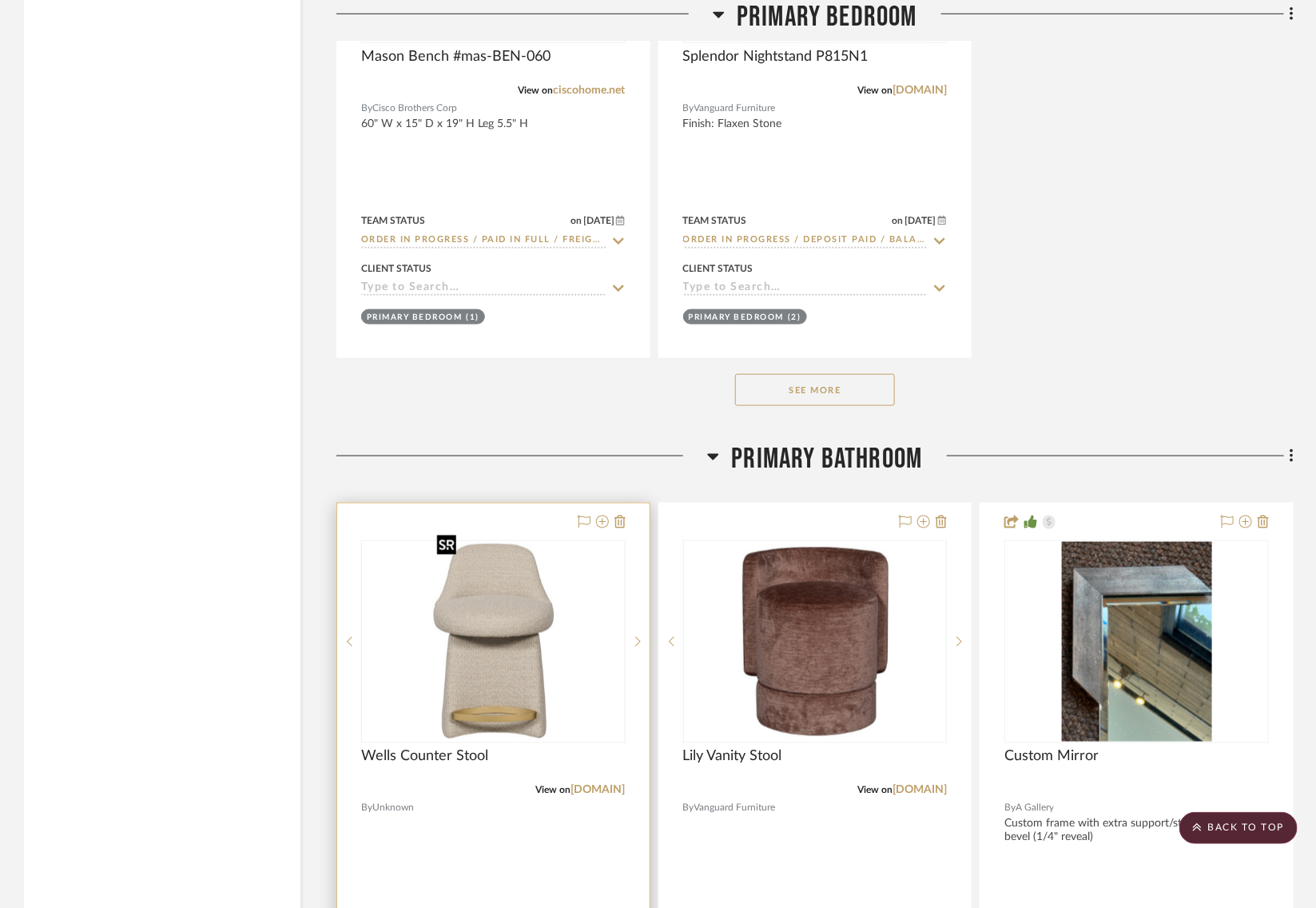 click at bounding box center (493, 642) 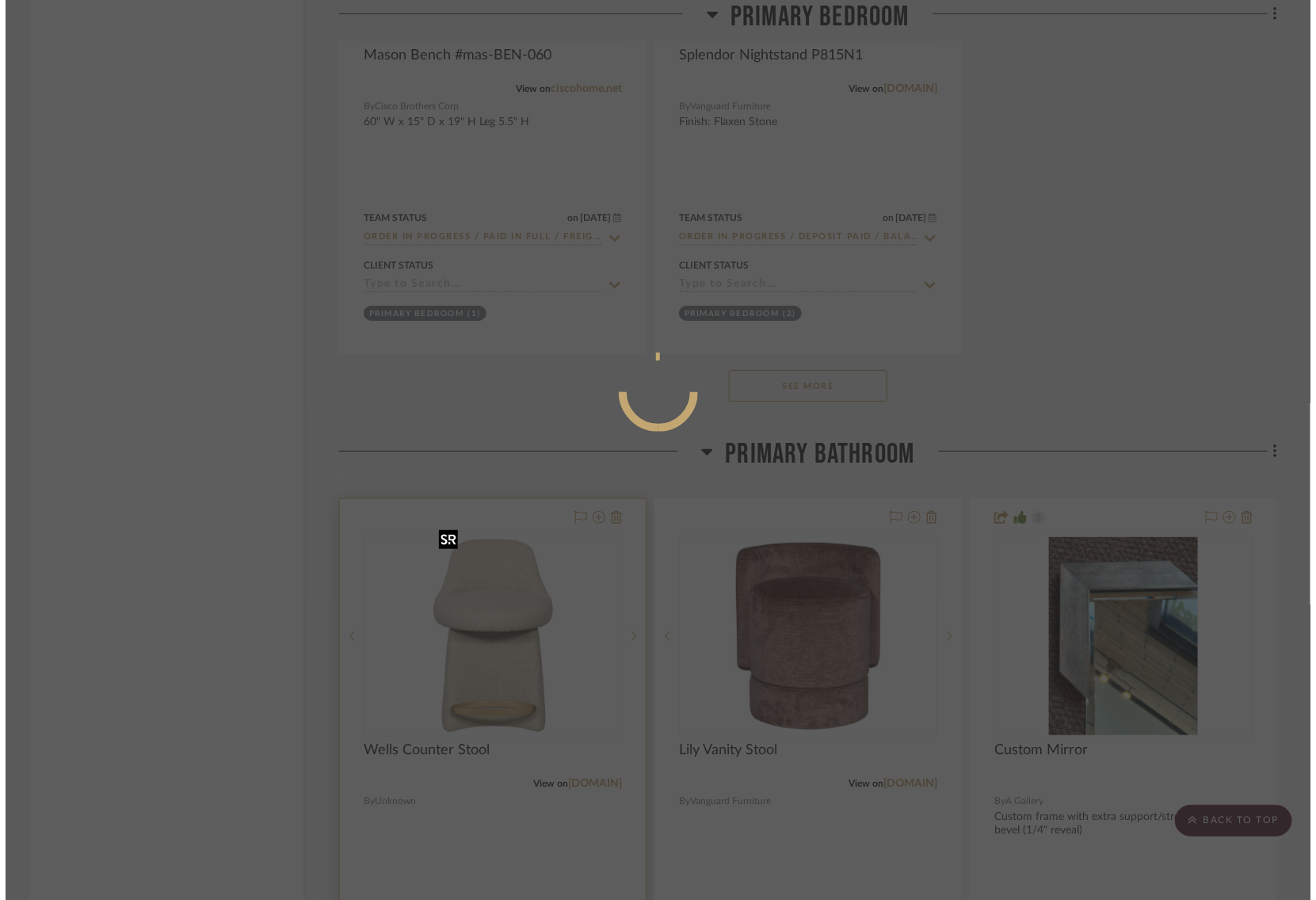 scroll, scrollTop: 0, scrollLeft: 0, axis: both 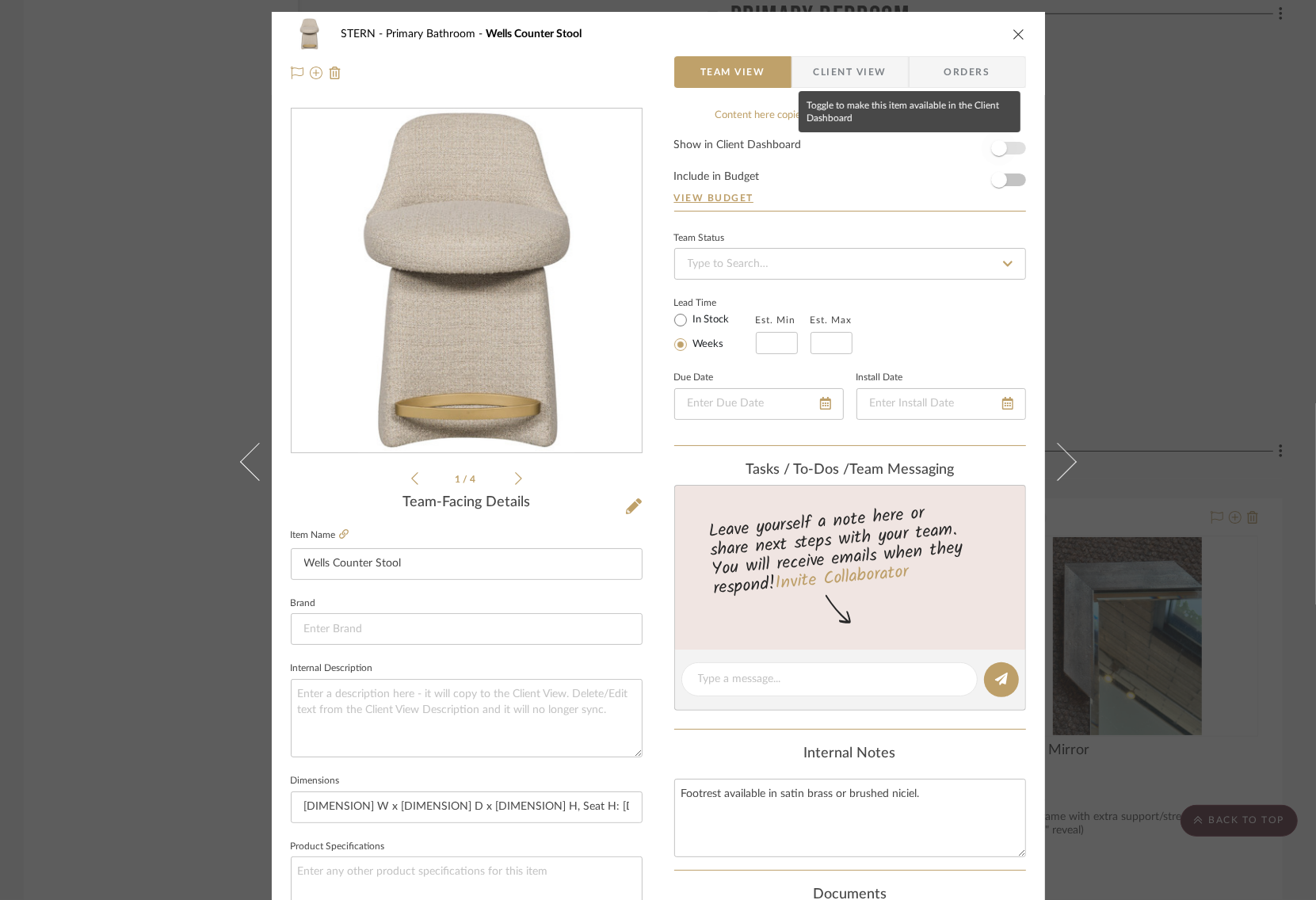 click at bounding box center [999, 148] 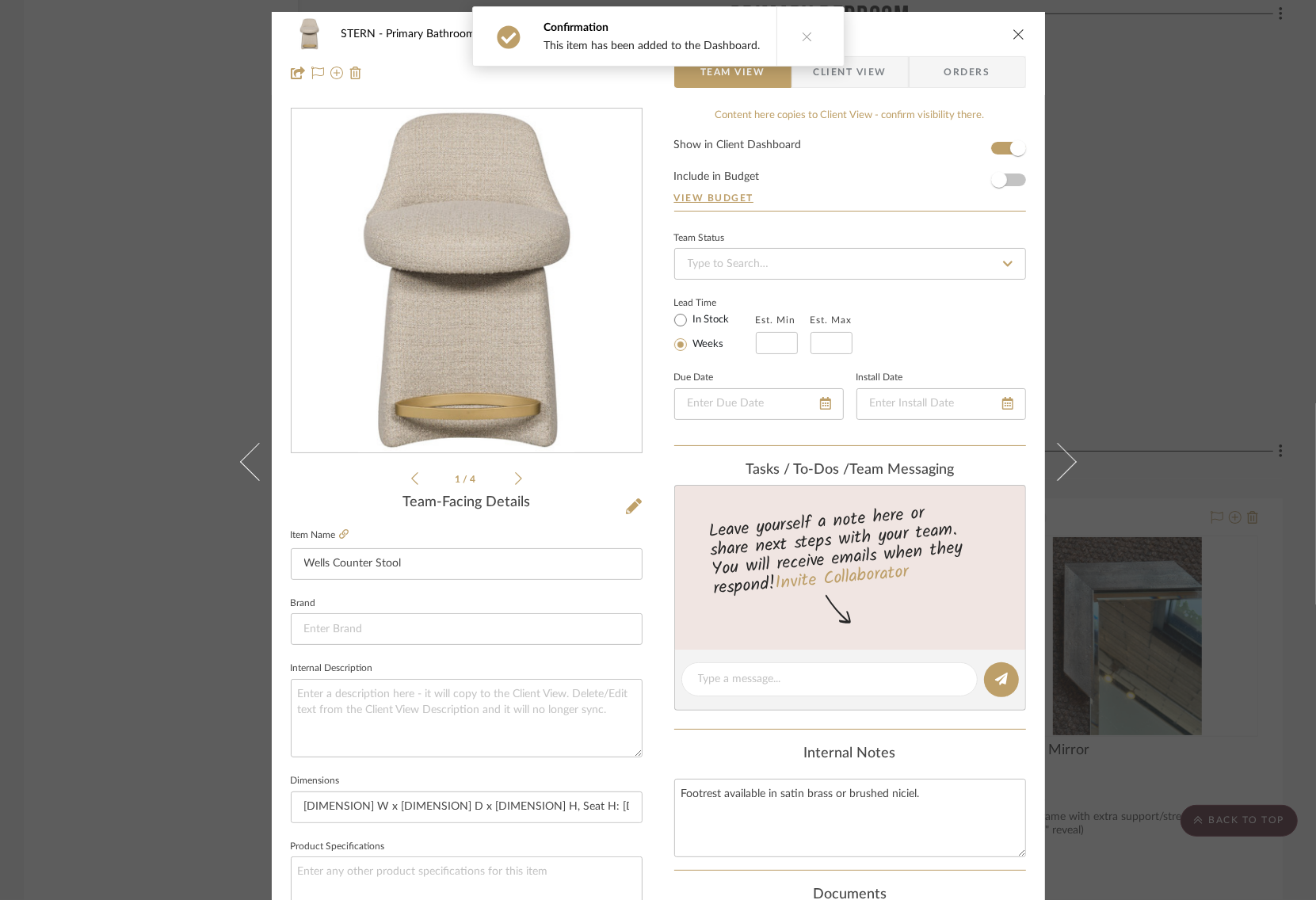 type 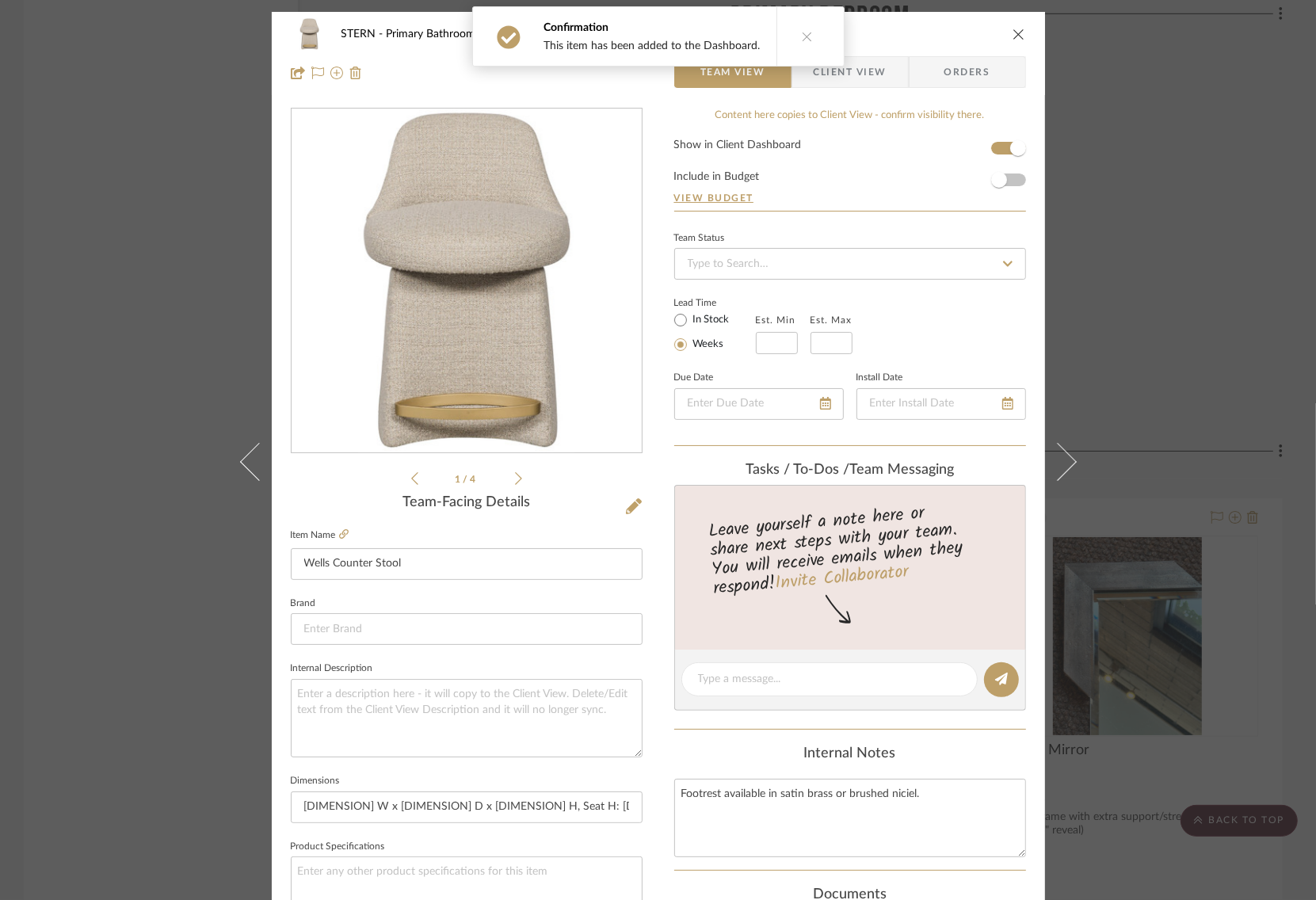 click on "Client View" at bounding box center [850, 72] 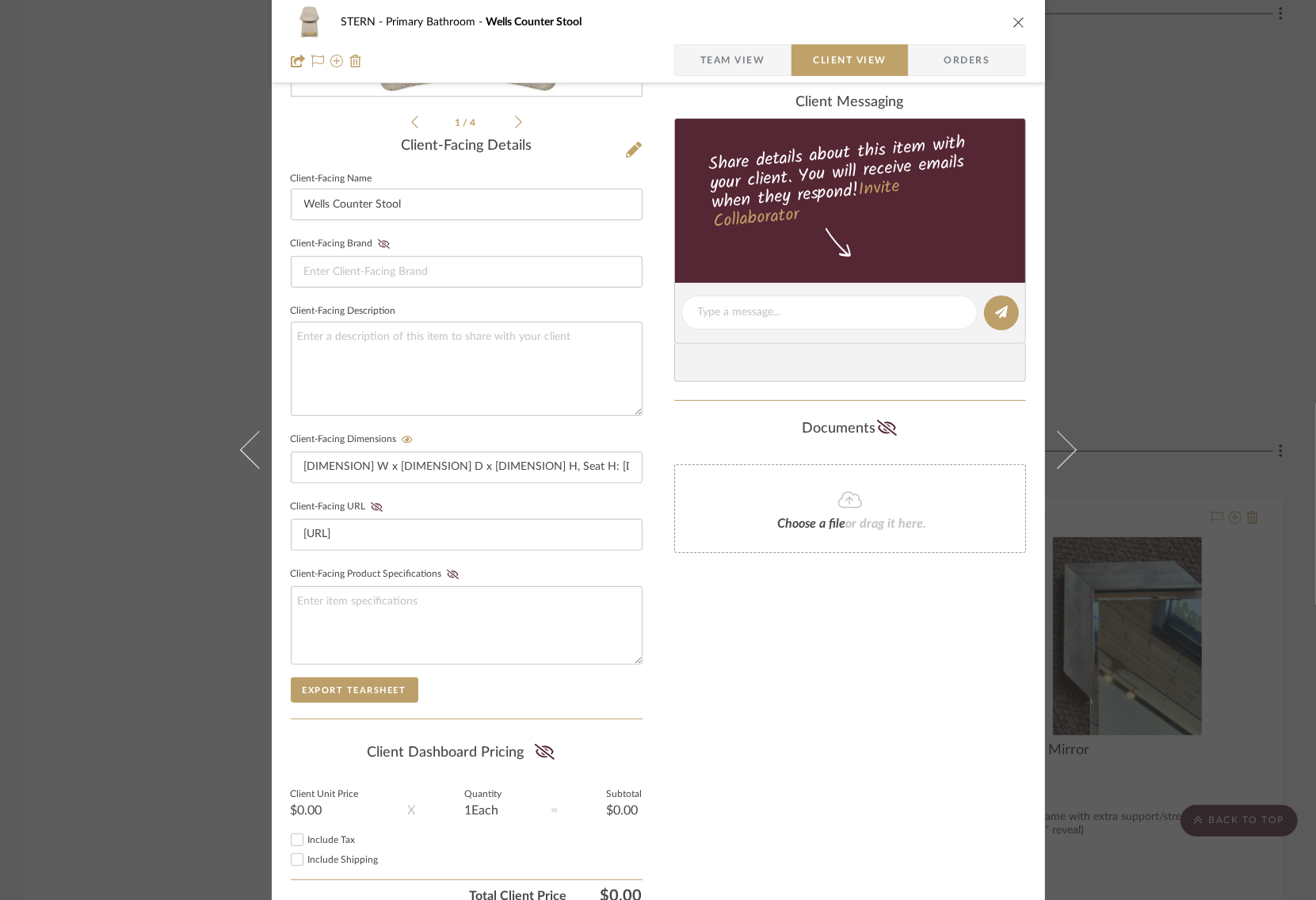 scroll, scrollTop: 342, scrollLeft: 0, axis: vertical 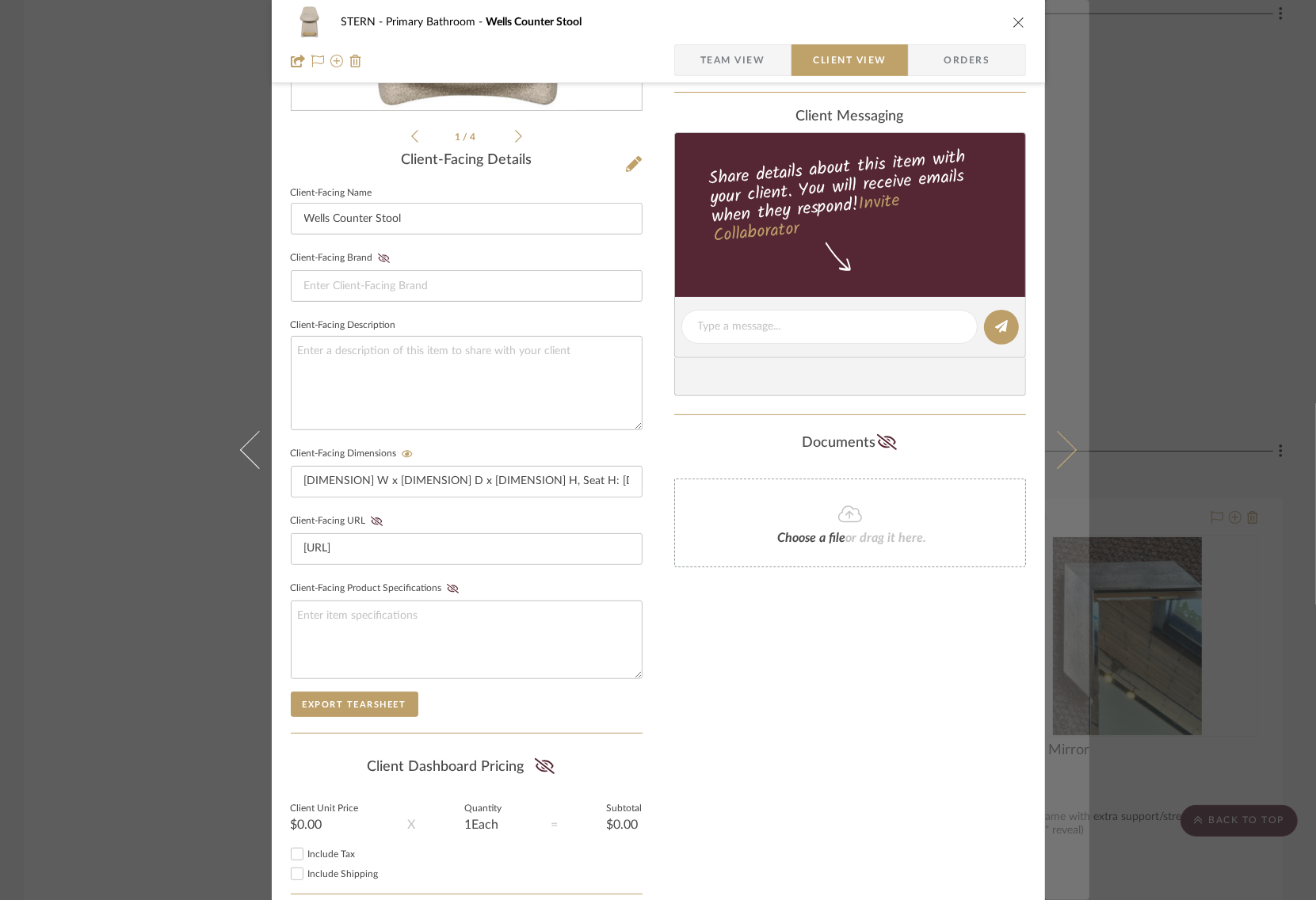 click at bounding box center (1067, 450) 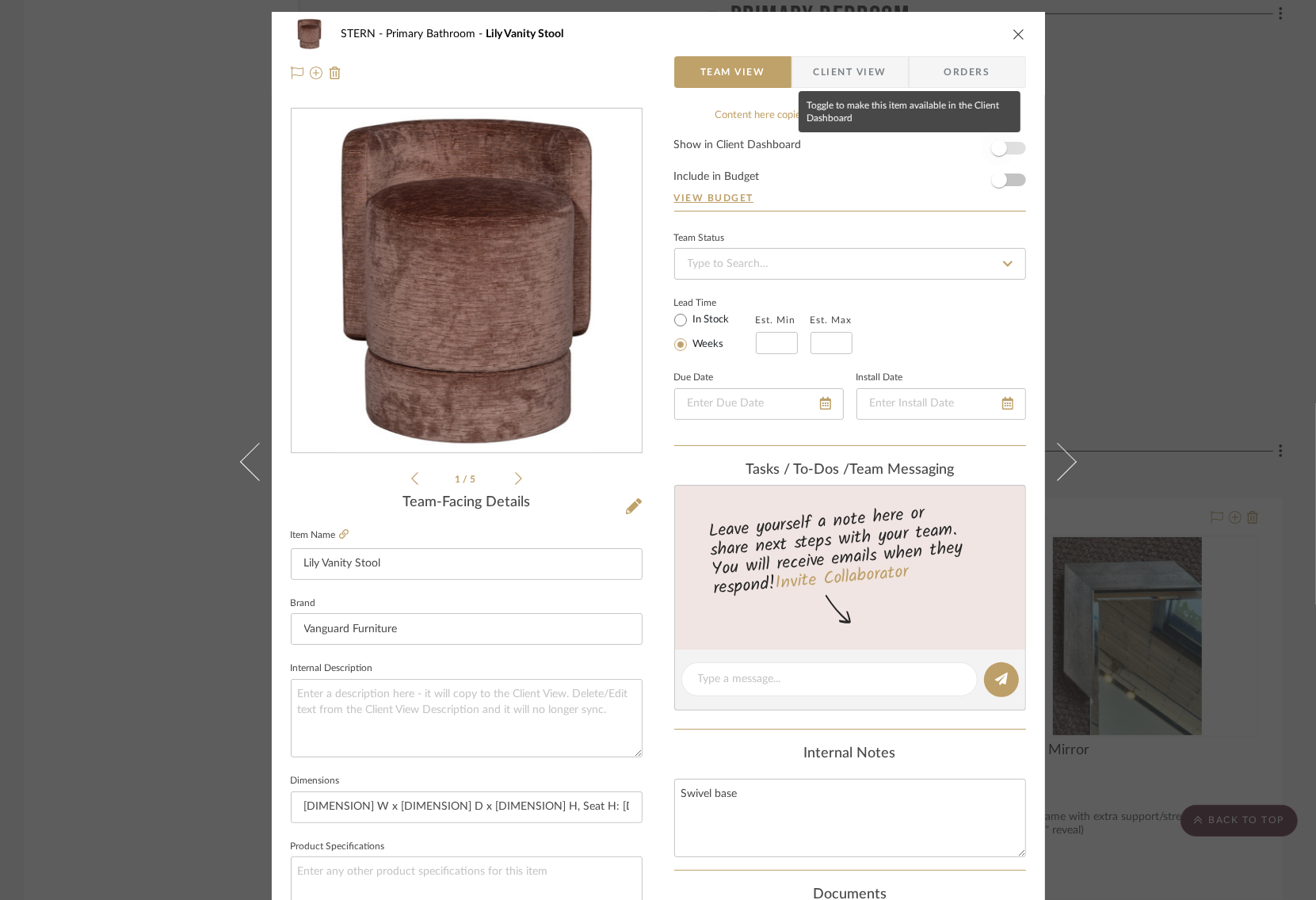 click at bounding box center (999, 148) 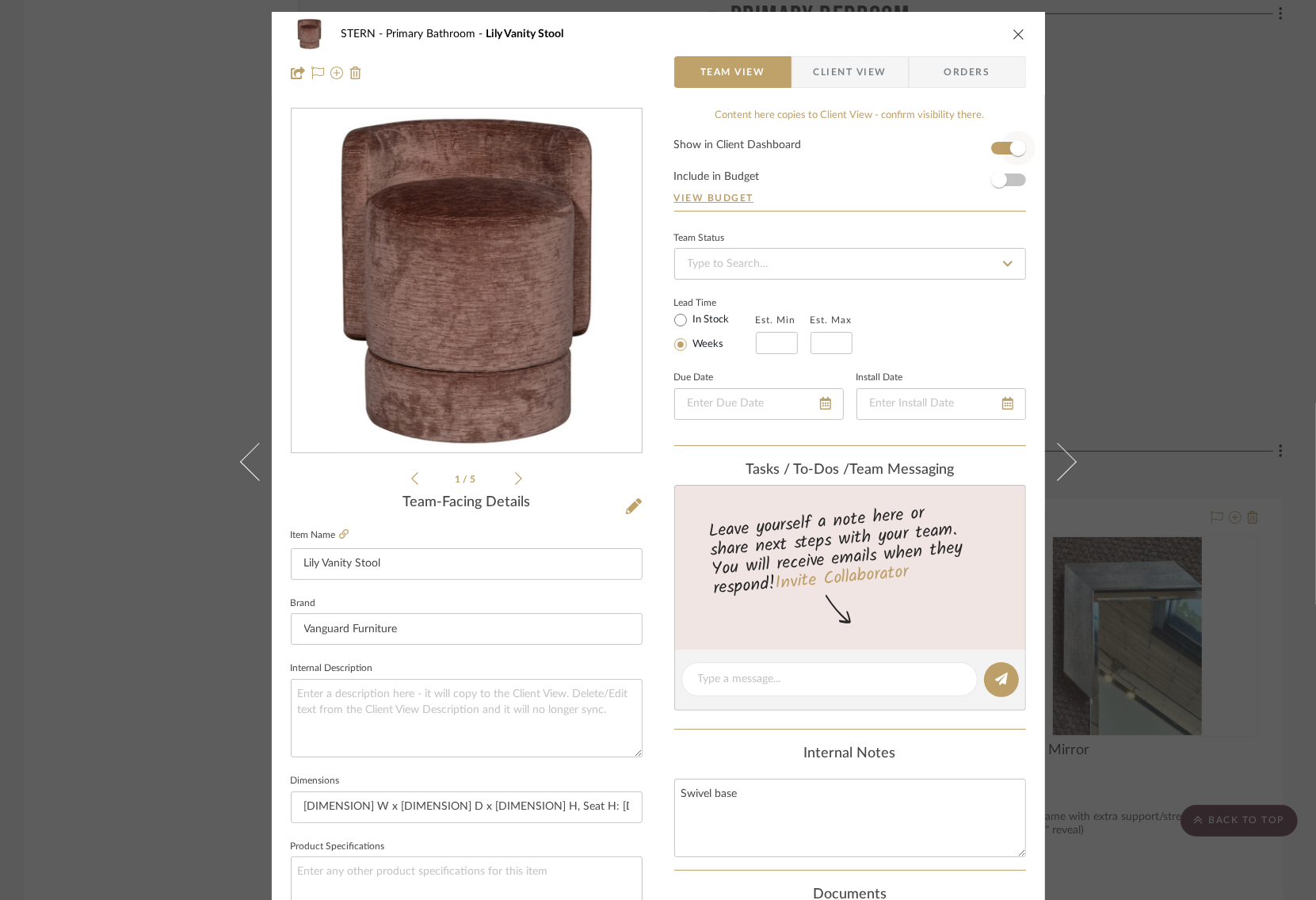 type 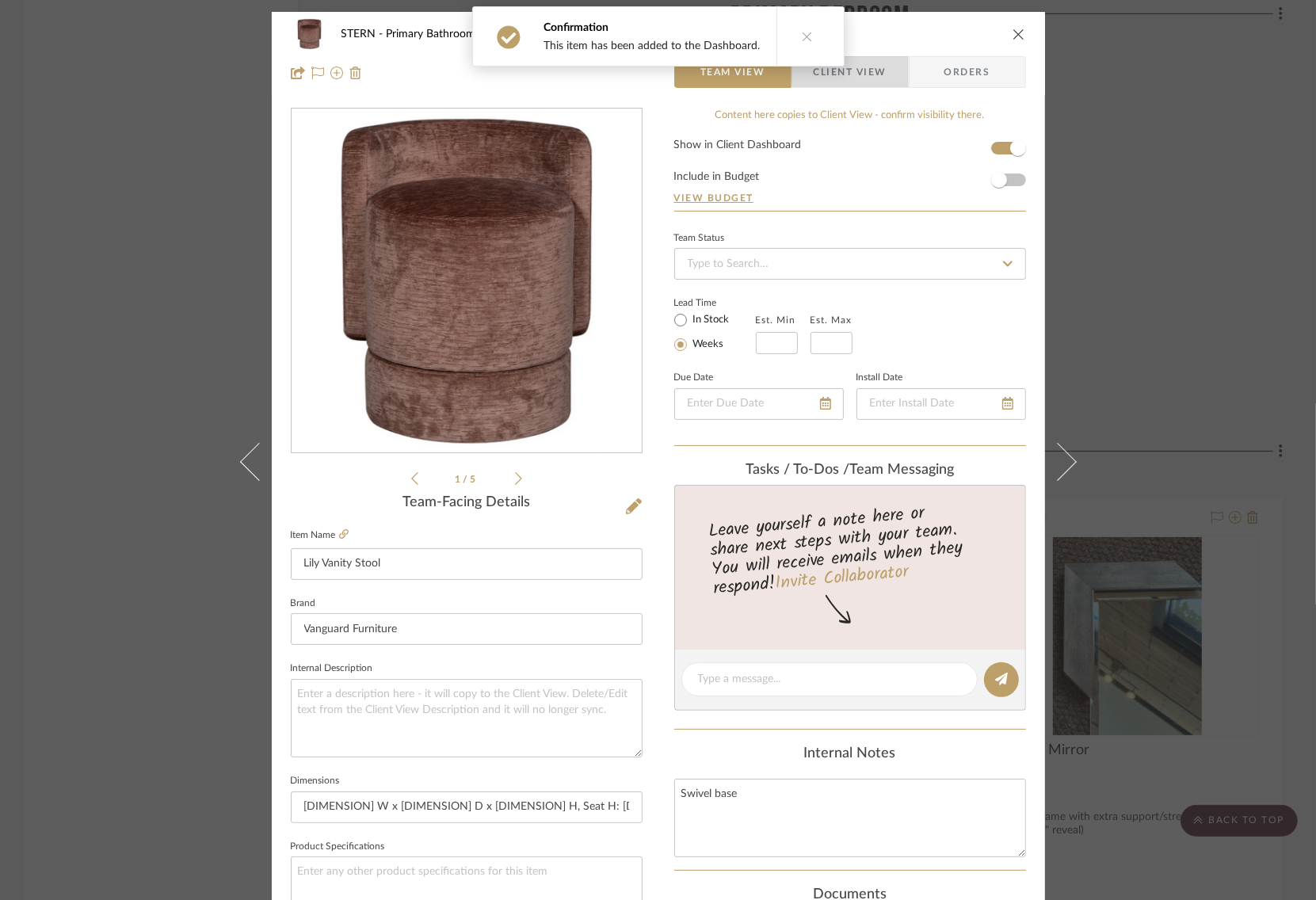 click on "Client View" at bounding box center (850, 72) 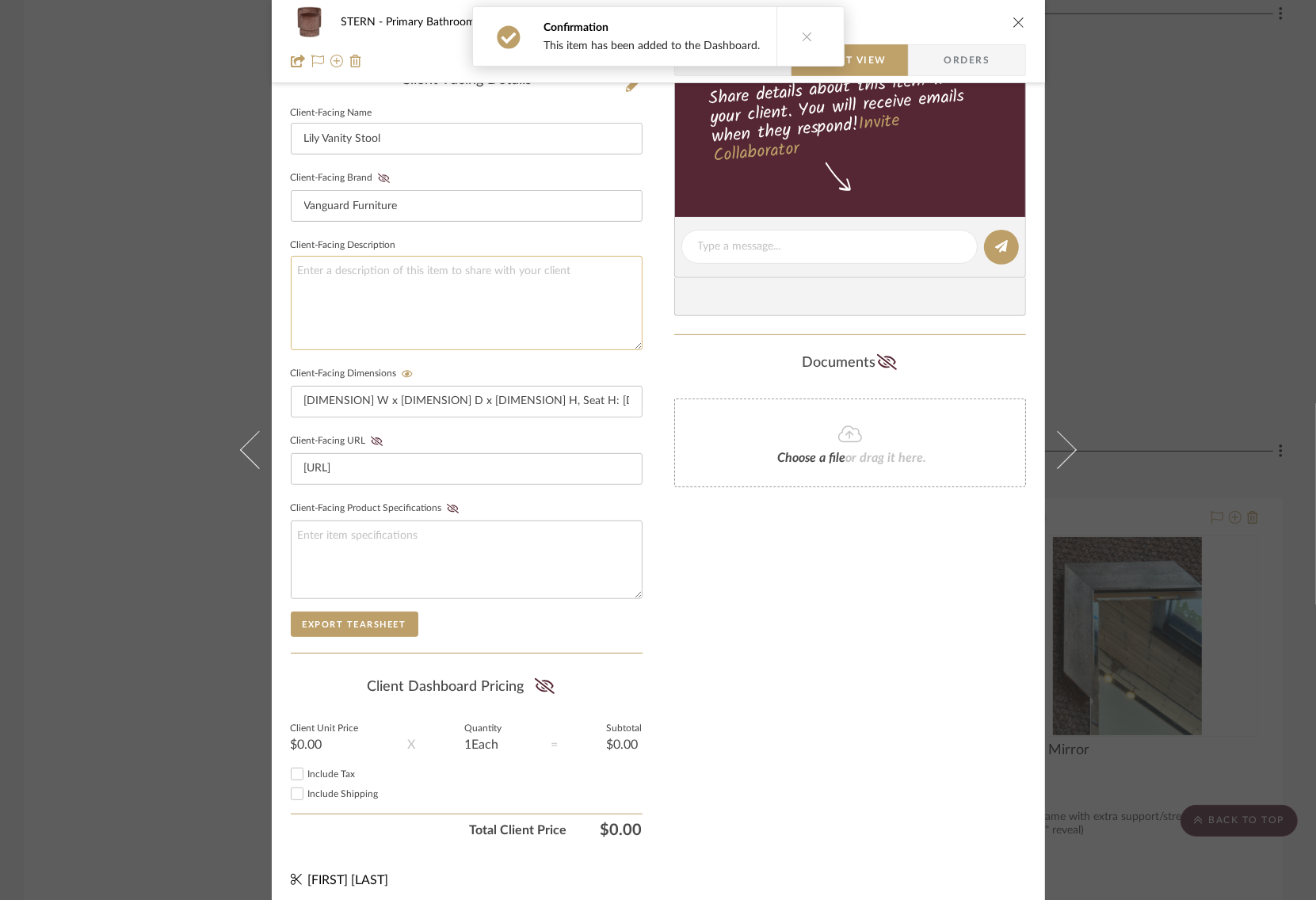 scroll, scrollTop: 426, scrollLeft: 0, axis: vertical 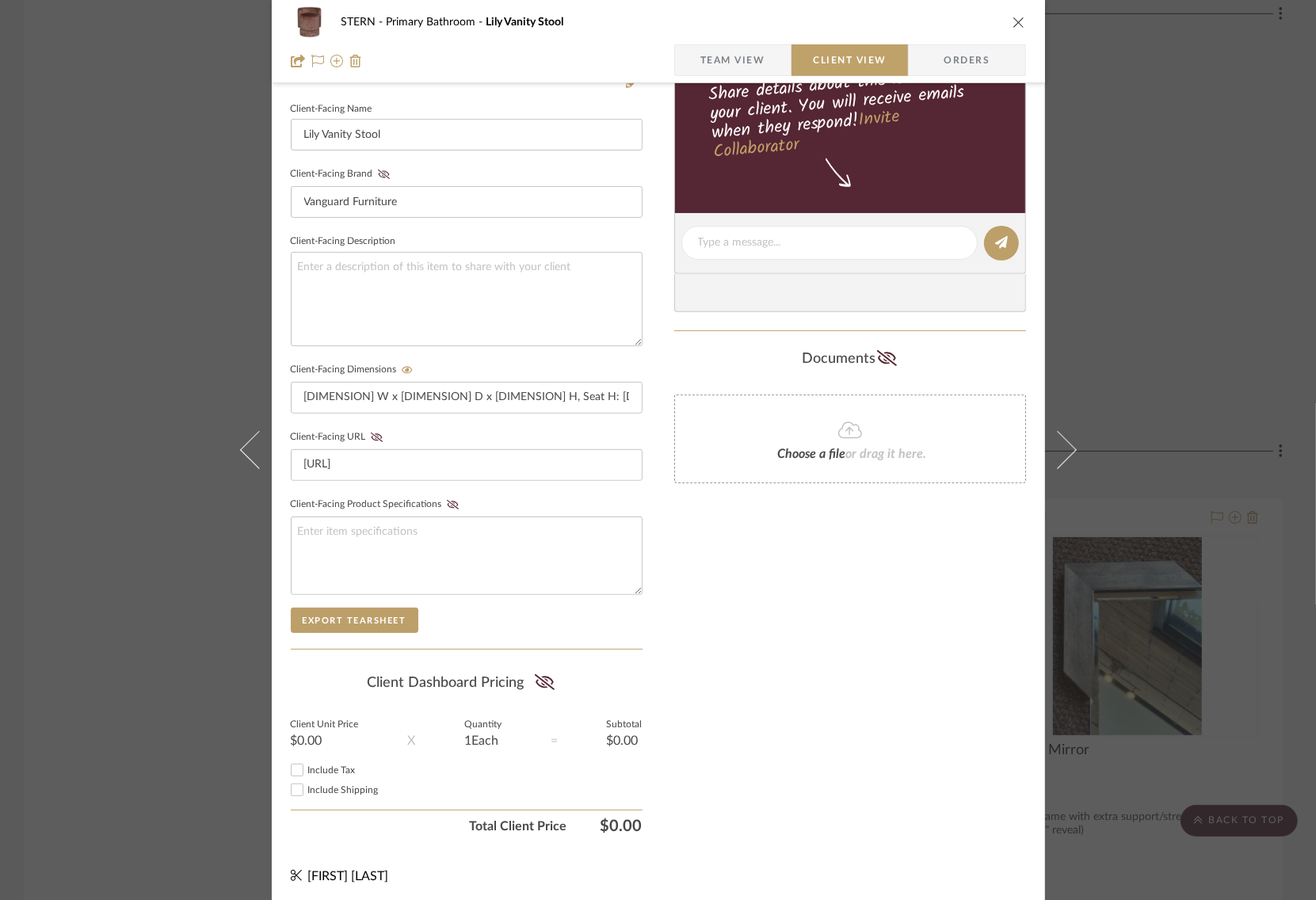 click on "STERN Primary Bathroom Lily Vanity Stool Team View Client View Orders 1 / 5  Client-Facing Details   Client-Facing Name  Lily Vanity Stool  Client-Facing Brand  Vanguard Furniture  Client-Facing Description   Client-Facing Dimensions  23.5" W x 21.5" D x 27" H, Seat H: 22"  Client-Facing URL  https://www.vanguardfurniture.com/styles/sku/V1218-VS  Client-Facing Product Specifications   Export Tearsheet   Client Dashboard Pricing   Client Unit Price   $0.00      X  Quantity  1    Each      =  Subtotal   $0.00  Include Tax Include Shipping Total Client Price   $0.00  Only content on this tab can share to Dashboard.  Show in Client Dashboard   Include in Budget   View Budget  Client Status  Lead Time  In Stock Weeks  Est. Min   Est. Max   Install Date  client Messaging  Share details about this item with your client. You will receive emails when they respond!  Invite Collaborator  Documents  Choose a file  or drag it here.    Jonna Robison" at bounding box center (658, 450) 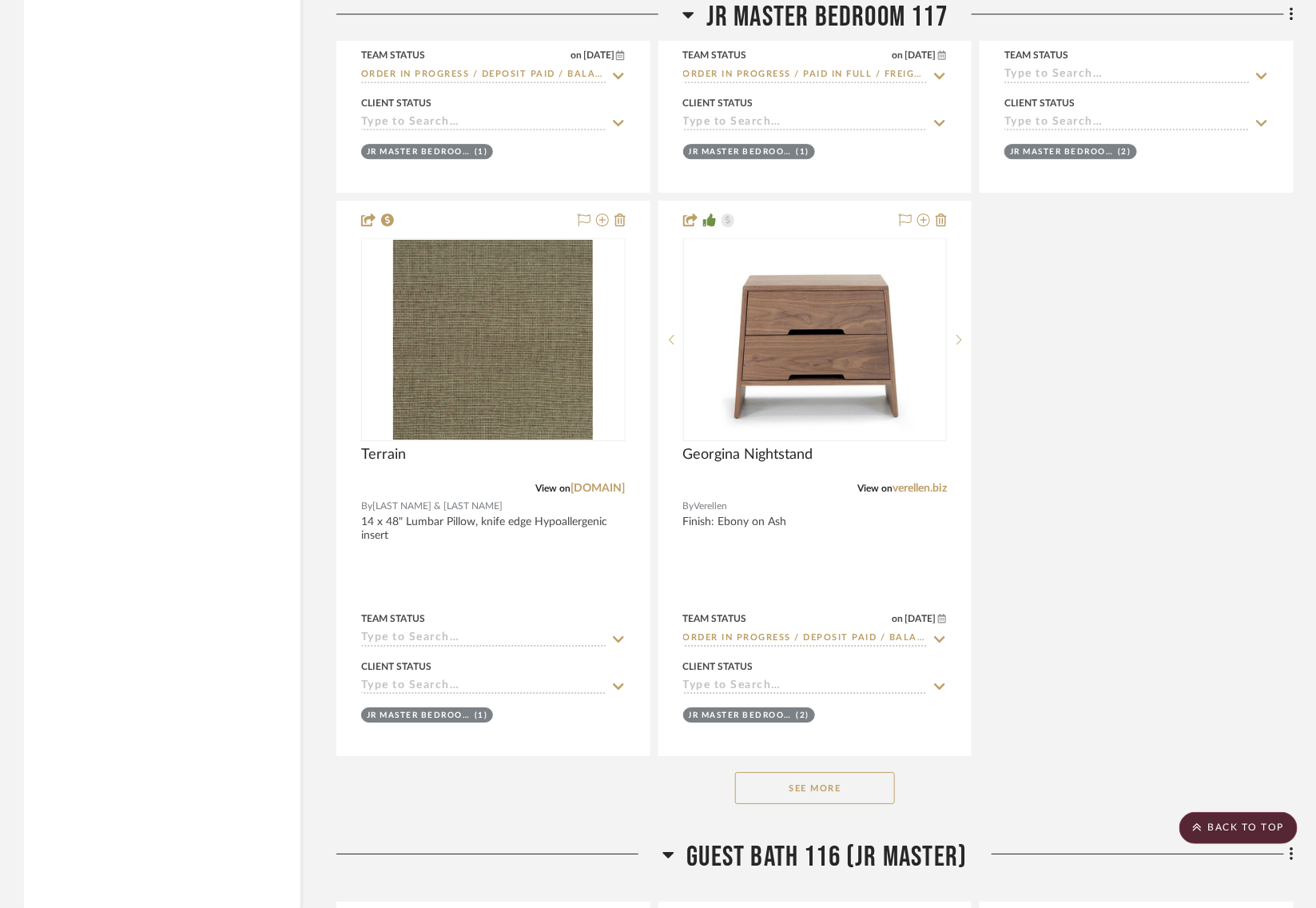 scroll, scrollTop: 9870, scrollLeft: 0, axis: vertical 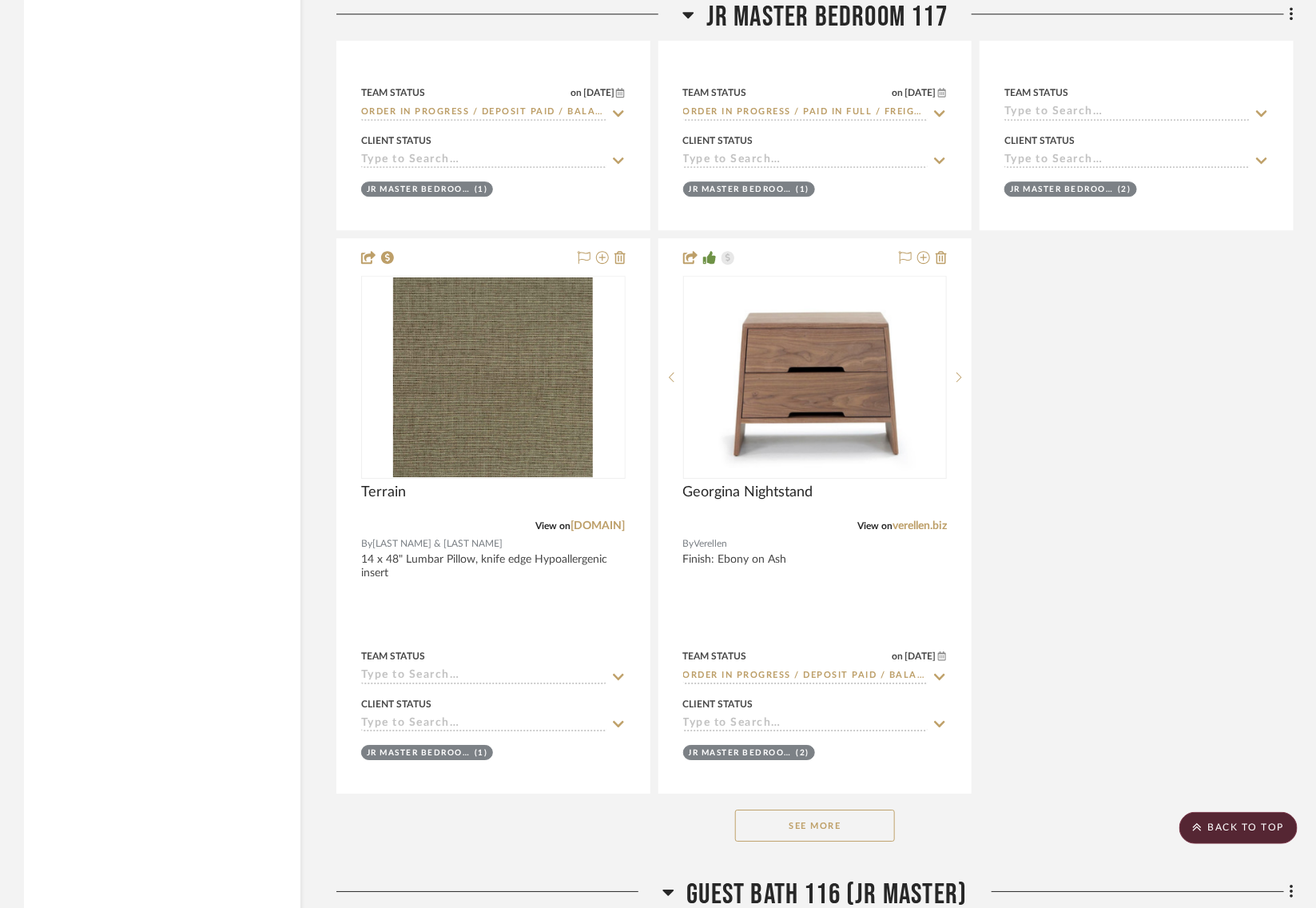 click on "See More" 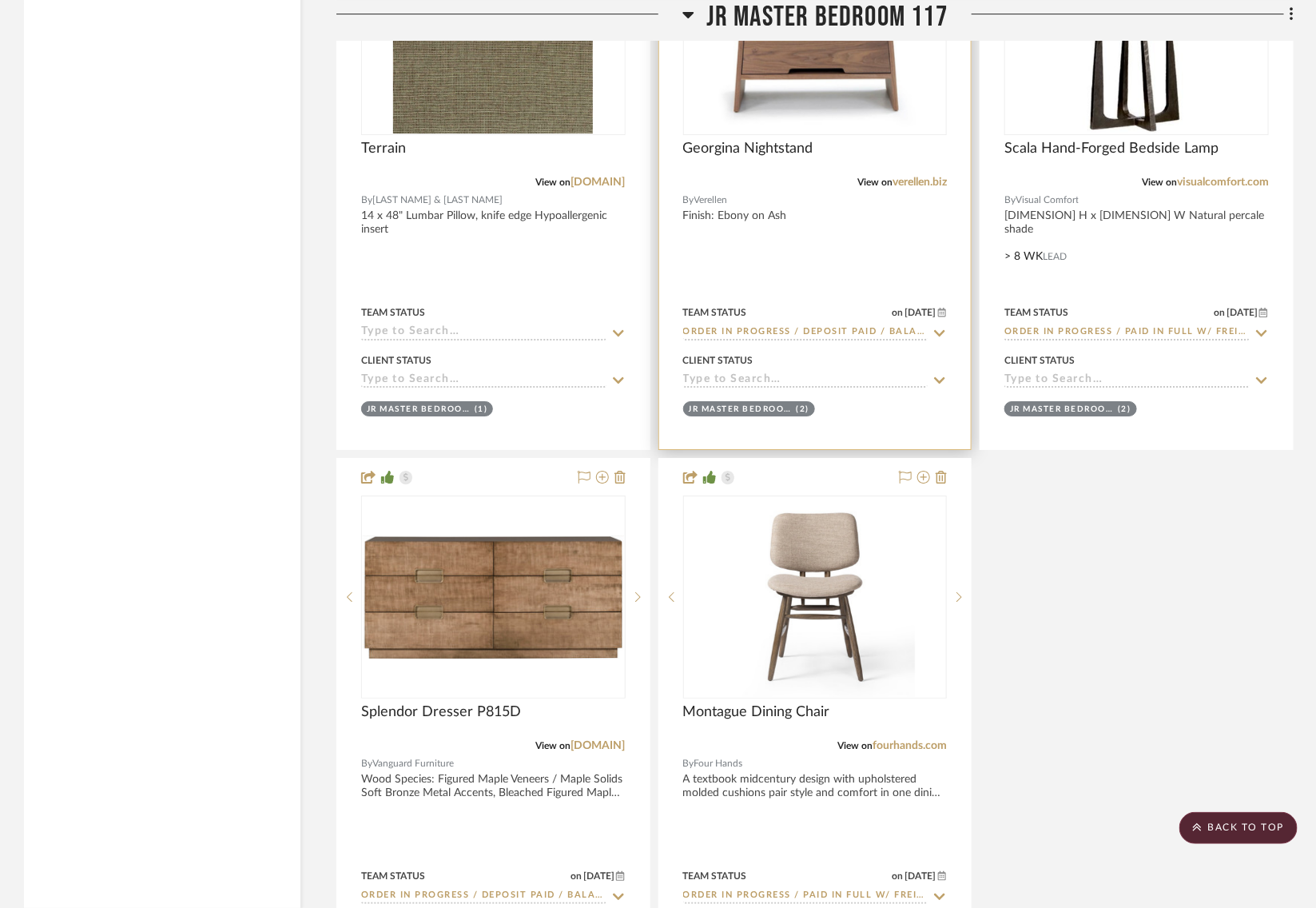 scroll, scrollTop: 10575, scrollLeft: 0, axis: vertical 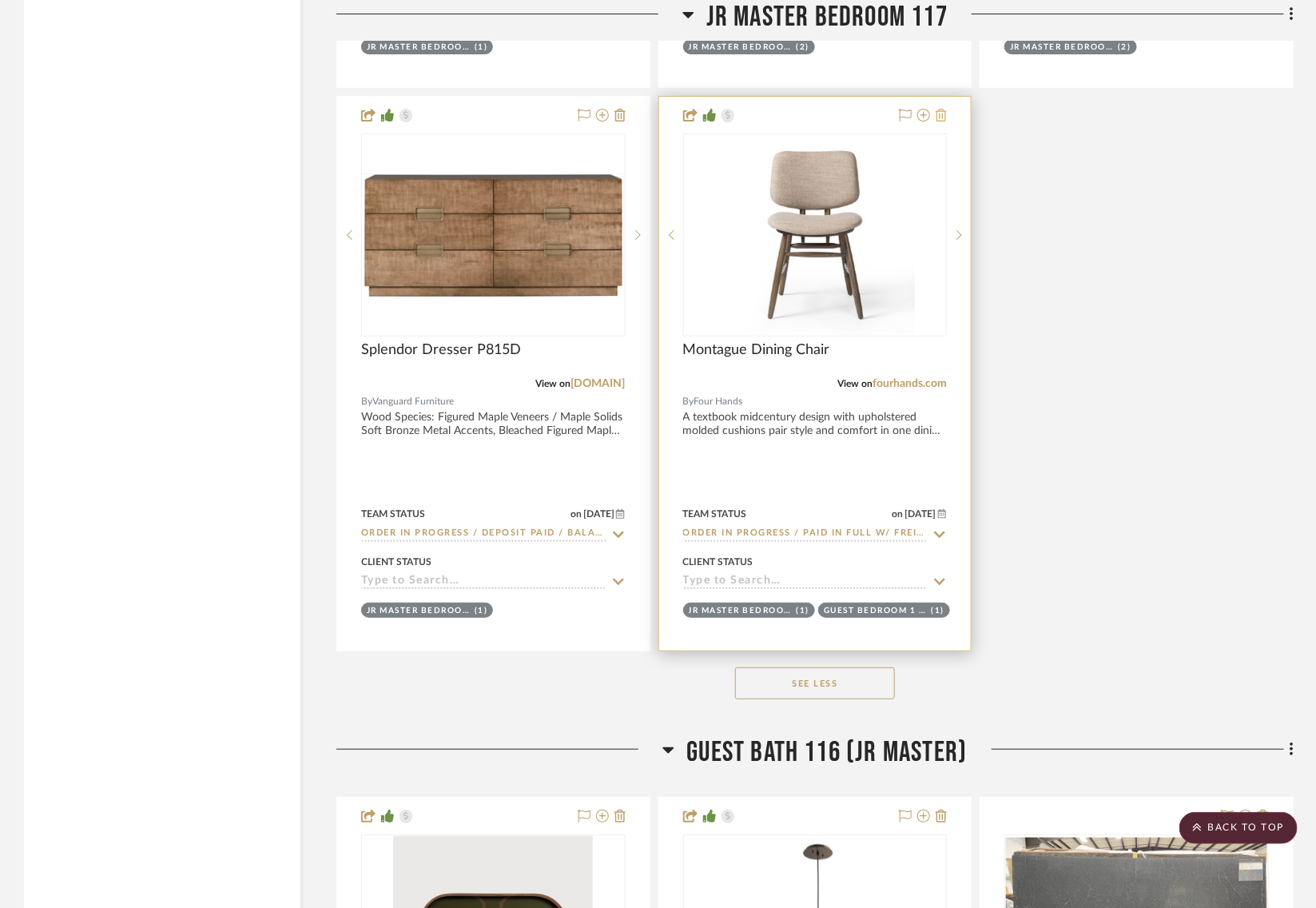 click 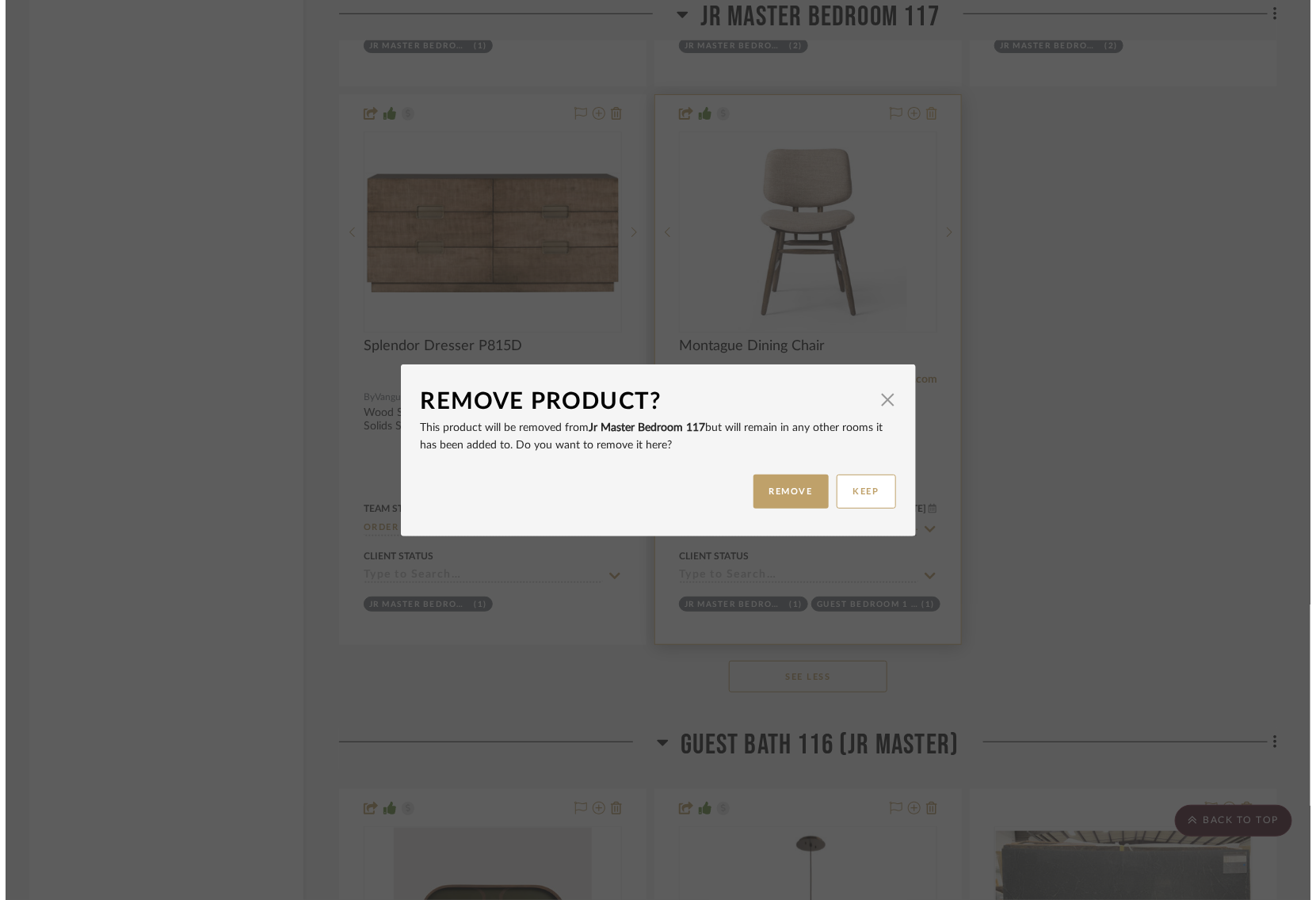 scroll, scrollTop: 0, scrollLeft: 0, axis: both 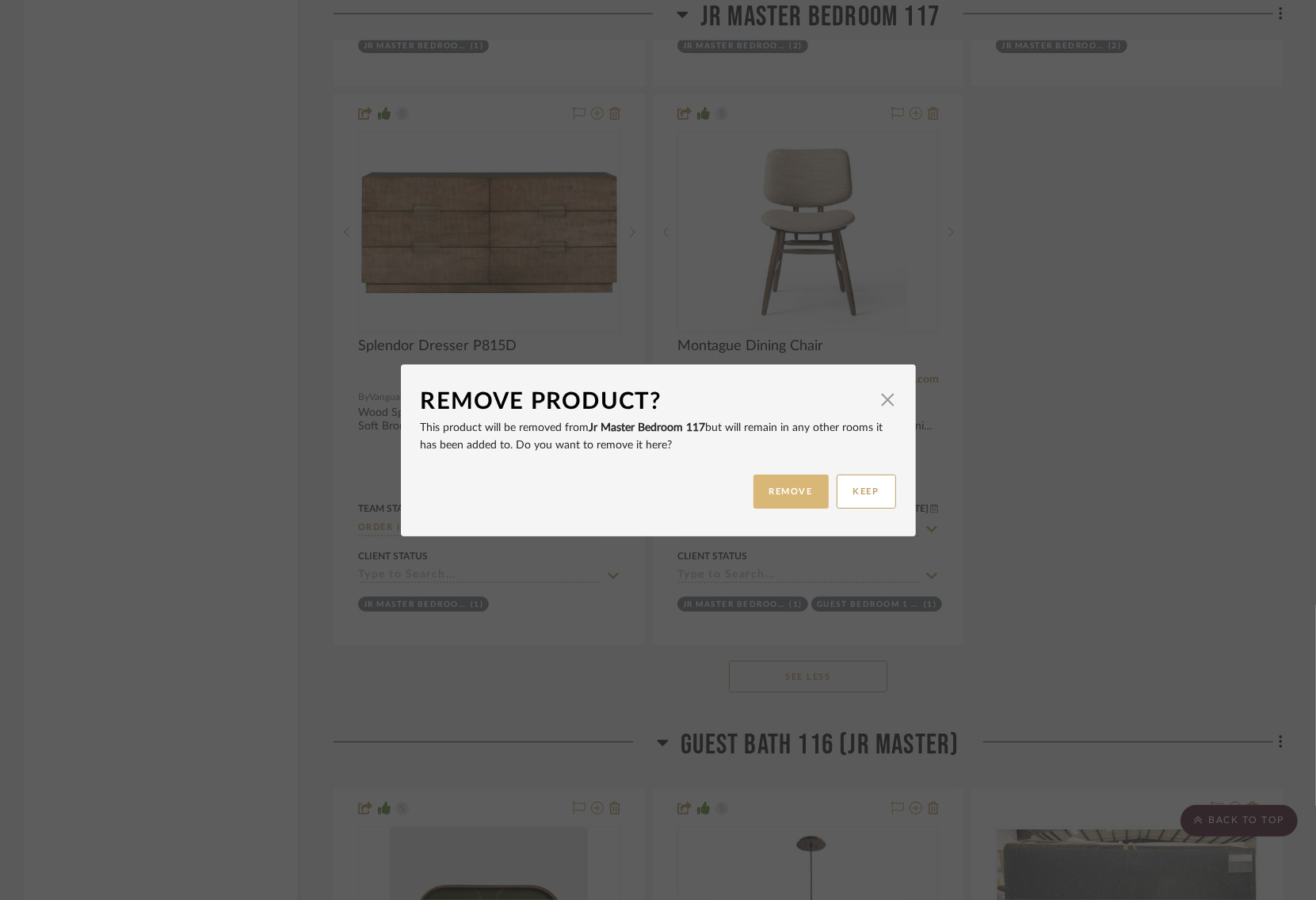 click on "REMOVE" at bounding box center (791, 491) 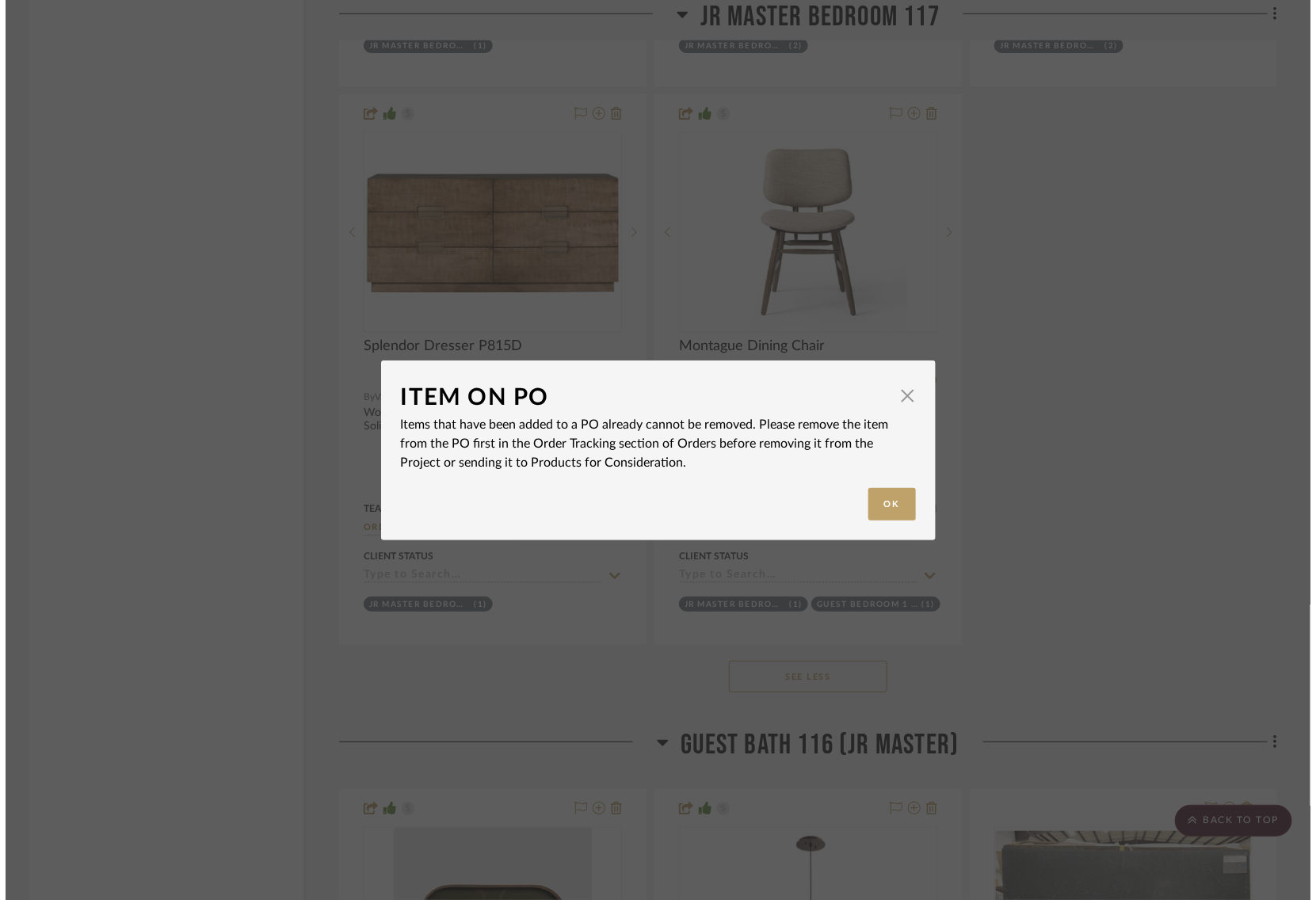 scroll, scrollTop: 0, scrollLeft: 0, axis: both 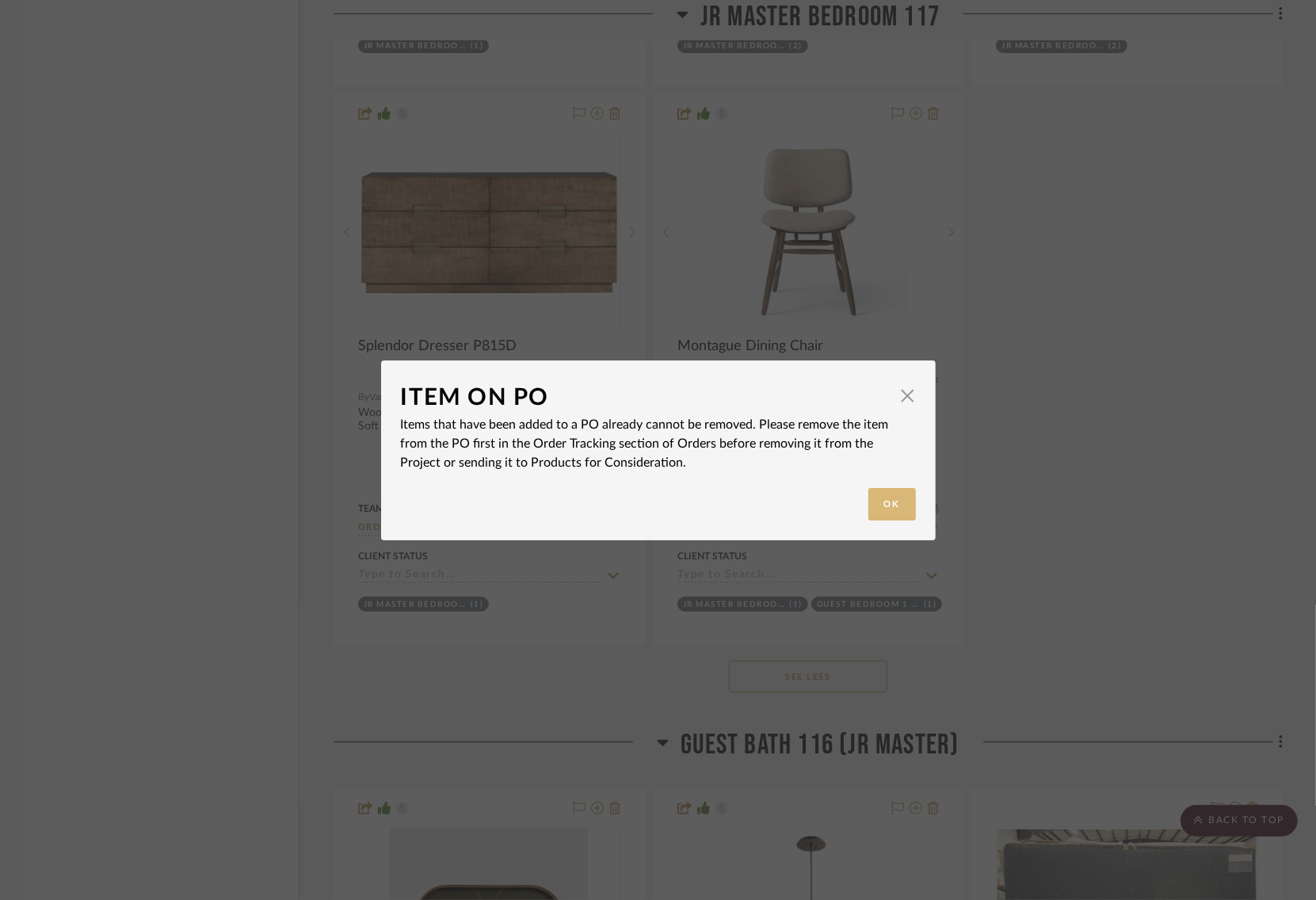 click on "Ok" at bounding box center (892, 504) 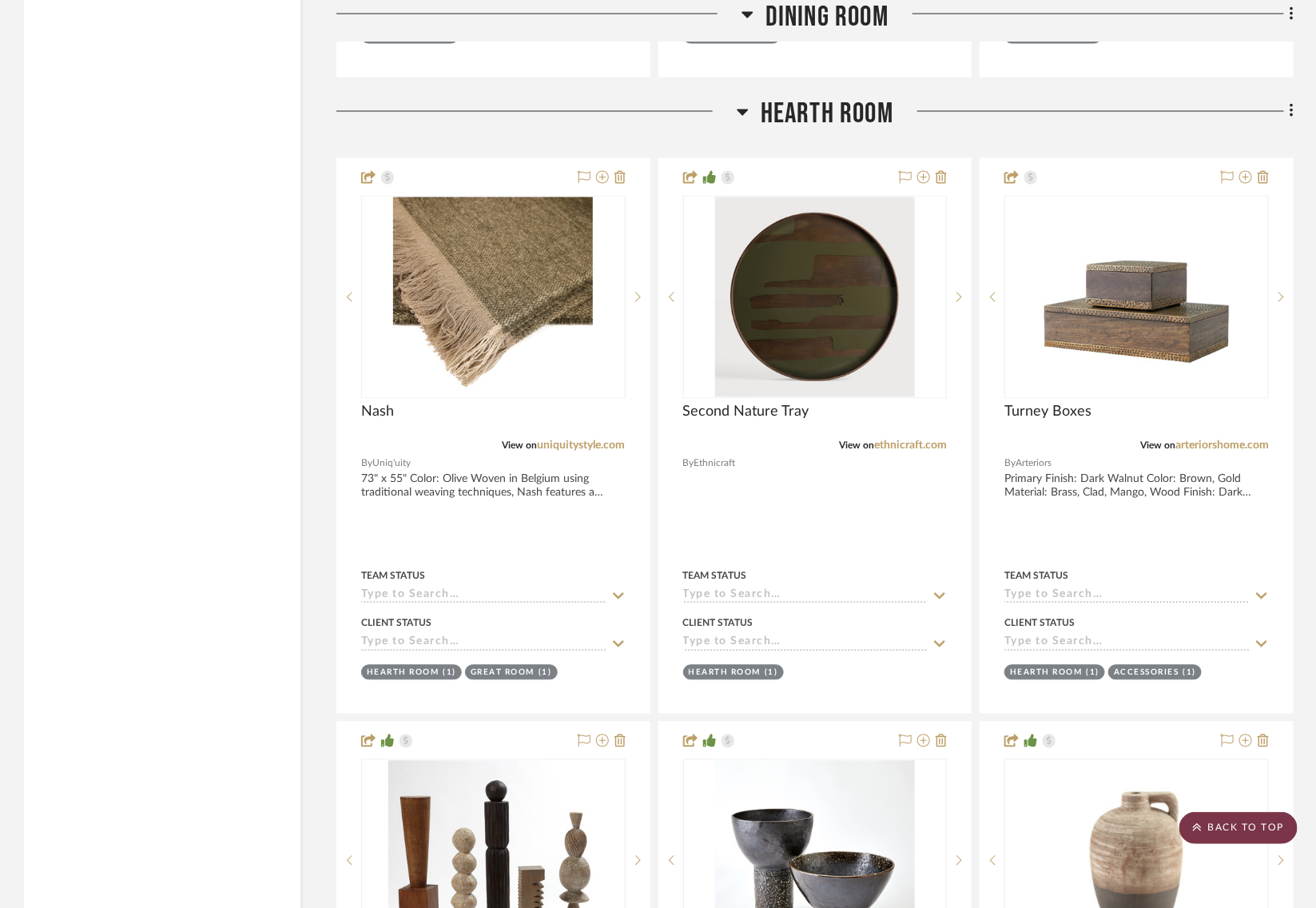 click on "BACK TO TOP" 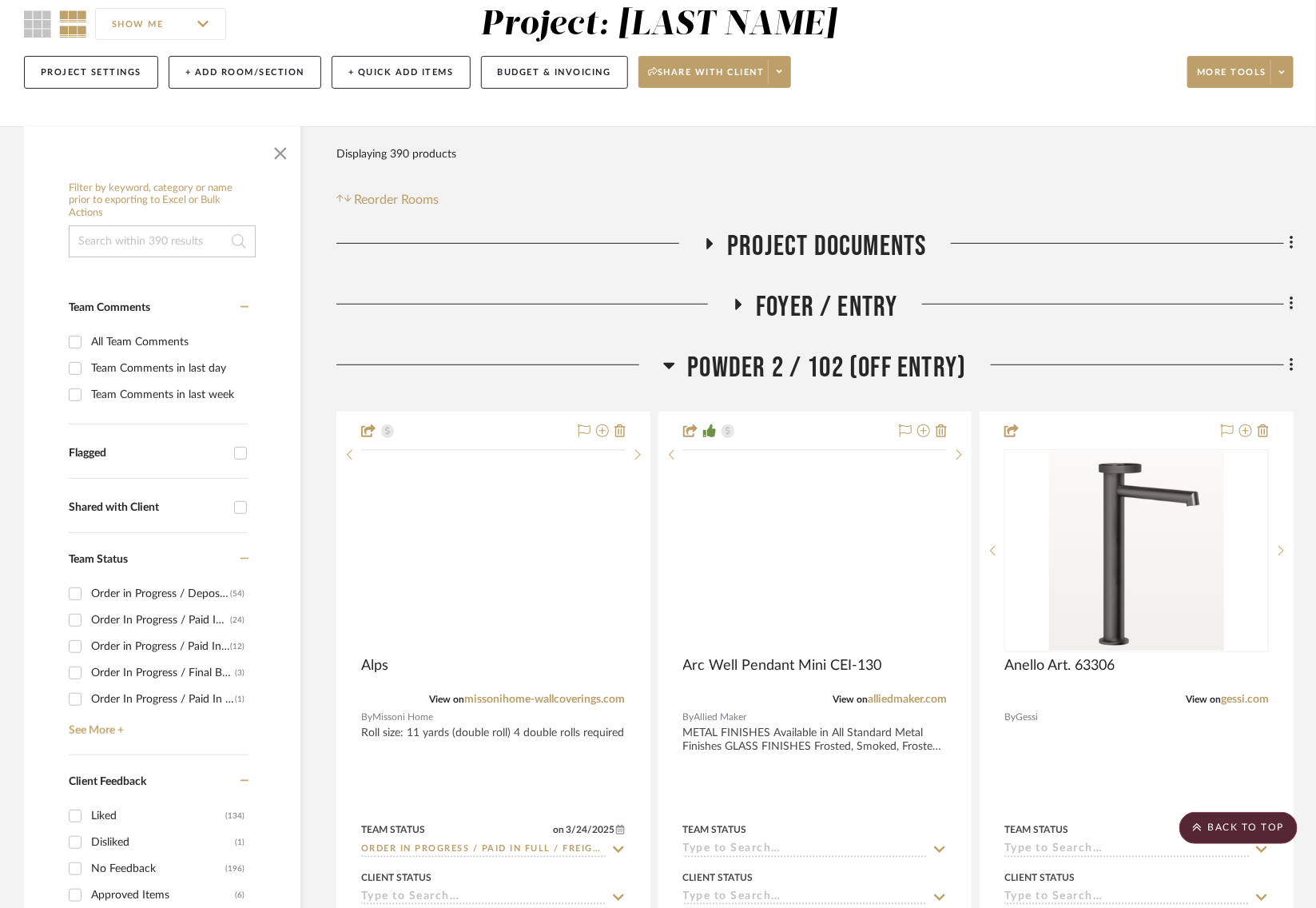 scroll, scrollTop: 0, scrollLeft: 0, axis: both 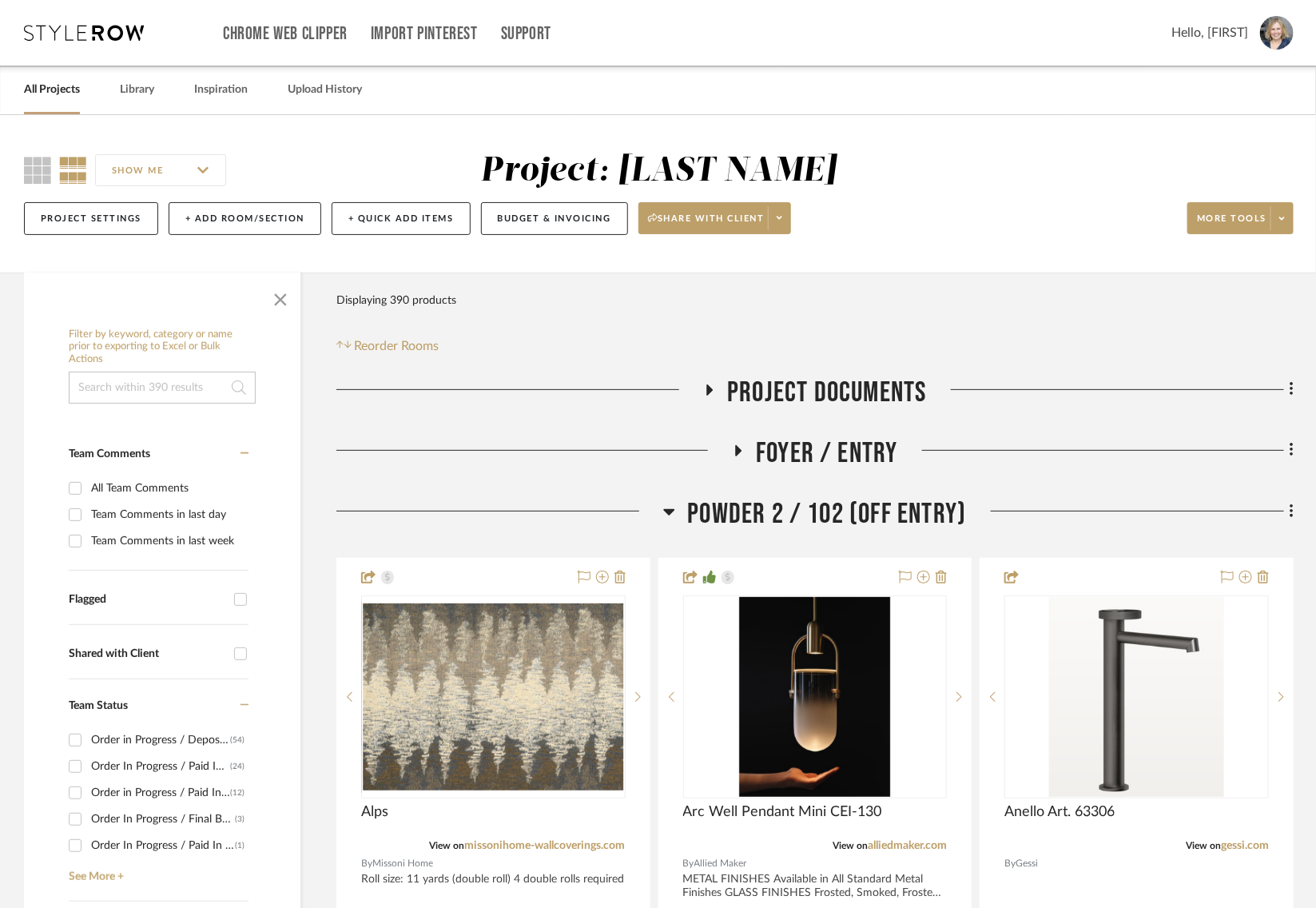 click 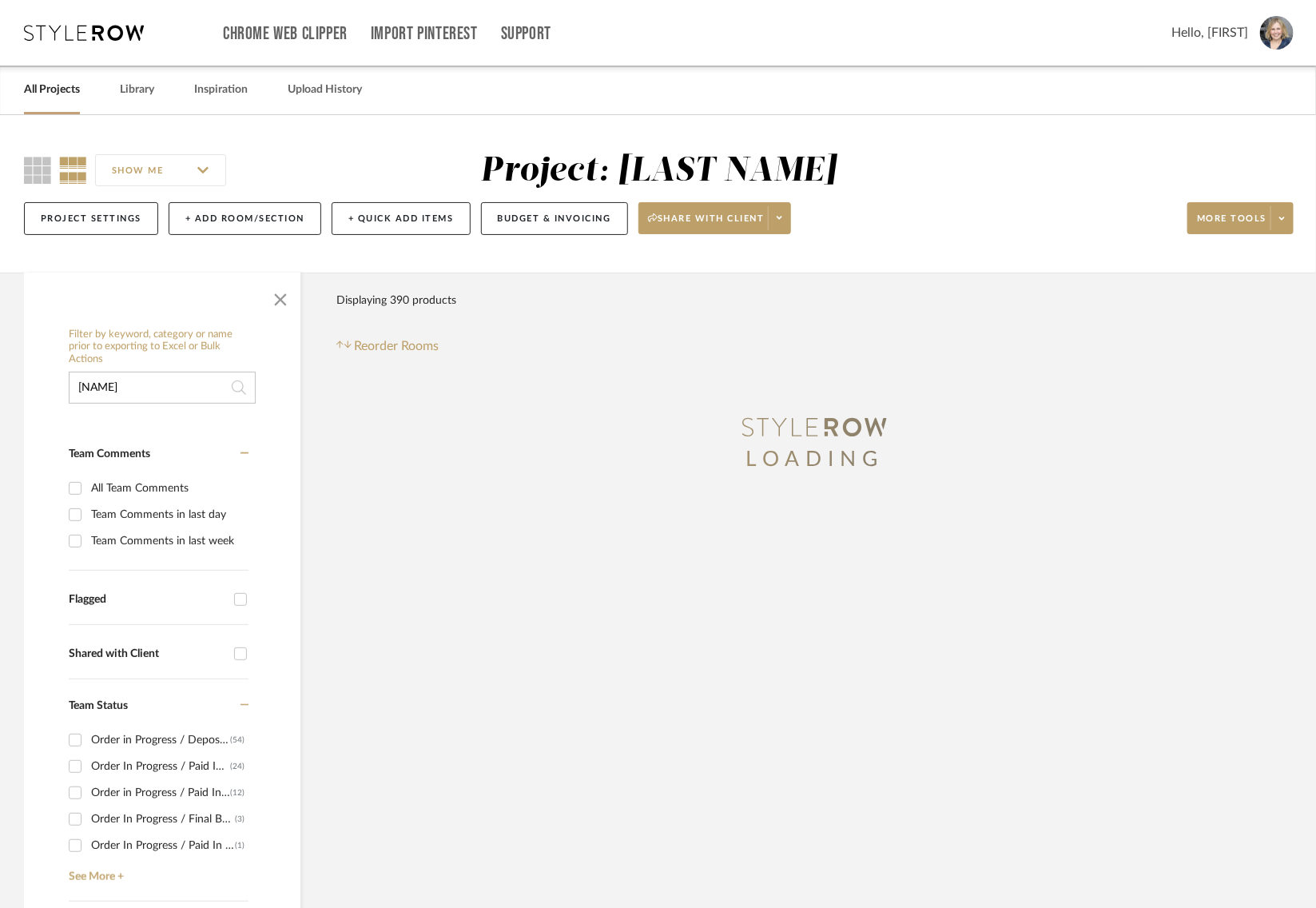 type on "giada" 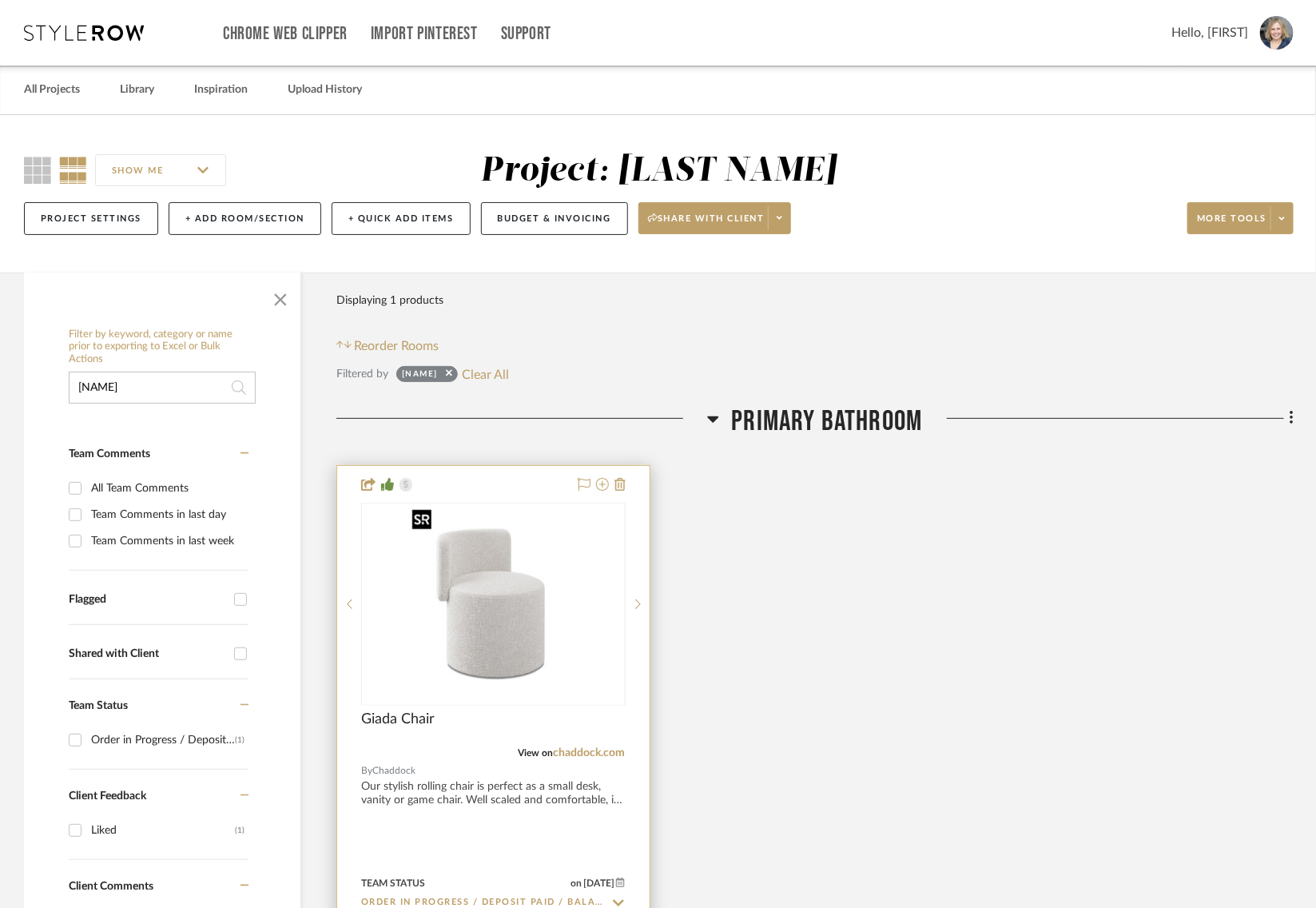 click at bounding box center (493, 604) 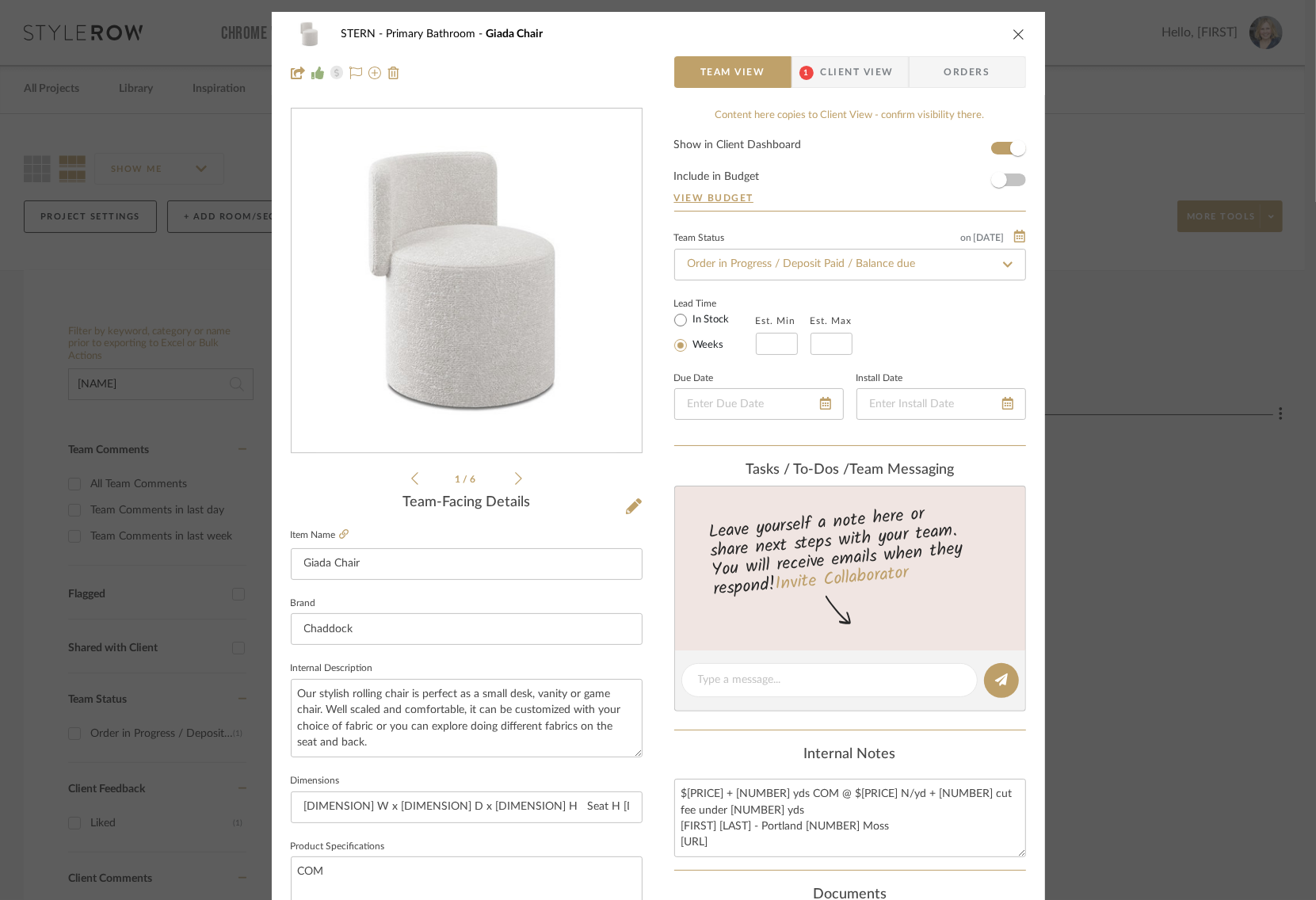 click on "STERN Primary Bathroom Giada Chair Team View  1  Client View Orders 1 / 6  Team-Facing Details   Item Name  Giada Chair  Brand  Chaddock  Internal Description  Our stylish rolling chair is perfect as a small desk, vanity or game chair. Well scaled and comfortable, it can be customized with your choice of fabric or you can explore doing different fabrics on the seat and back.  Dimensions  24" W x 25.5" D x 27" H   Seat H 18.5"  Product Specifications  COM  Item Costs   View Budget   Markup %  40%  Unit Cost  $1,659.00  Cost Type  DNET  Client Unit Price   $2,322.60   Quantity  1  Unit Type  Each  Subtotal   $2,322.60   Tax %  7.25%  Total Tax   $168.39   Shipping Cost  $0.00  Ship. Markup %  0% Taxable  Total Shipping   $0.00  Total Client Price  $2,490.99  Your Cost  $1,779.28  Your Margin  $663.60  Content here copies to Client View - confirm visibility there.  Show in Client Dashboard   Include in Budget   View Budget  Team Status on 9/5/2024 9/5/2024 Order in Progress / Deposit Paid / Balance due In Stock" at bounding box center (658, 450) 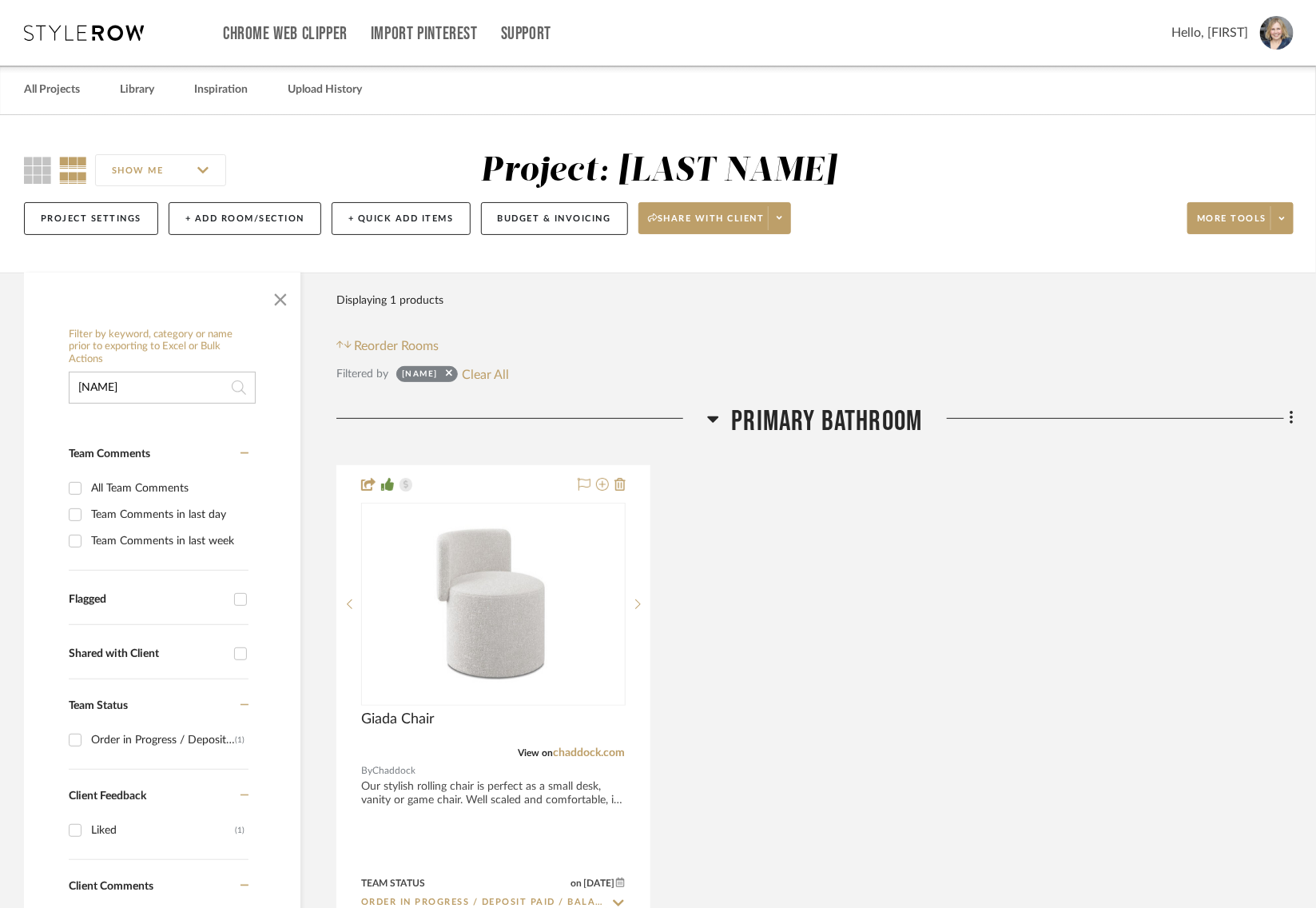 drag, startPoint x: 152, startPoint y: 384, endPoint x: 140, endPoint y: 352, distance: 34.176015 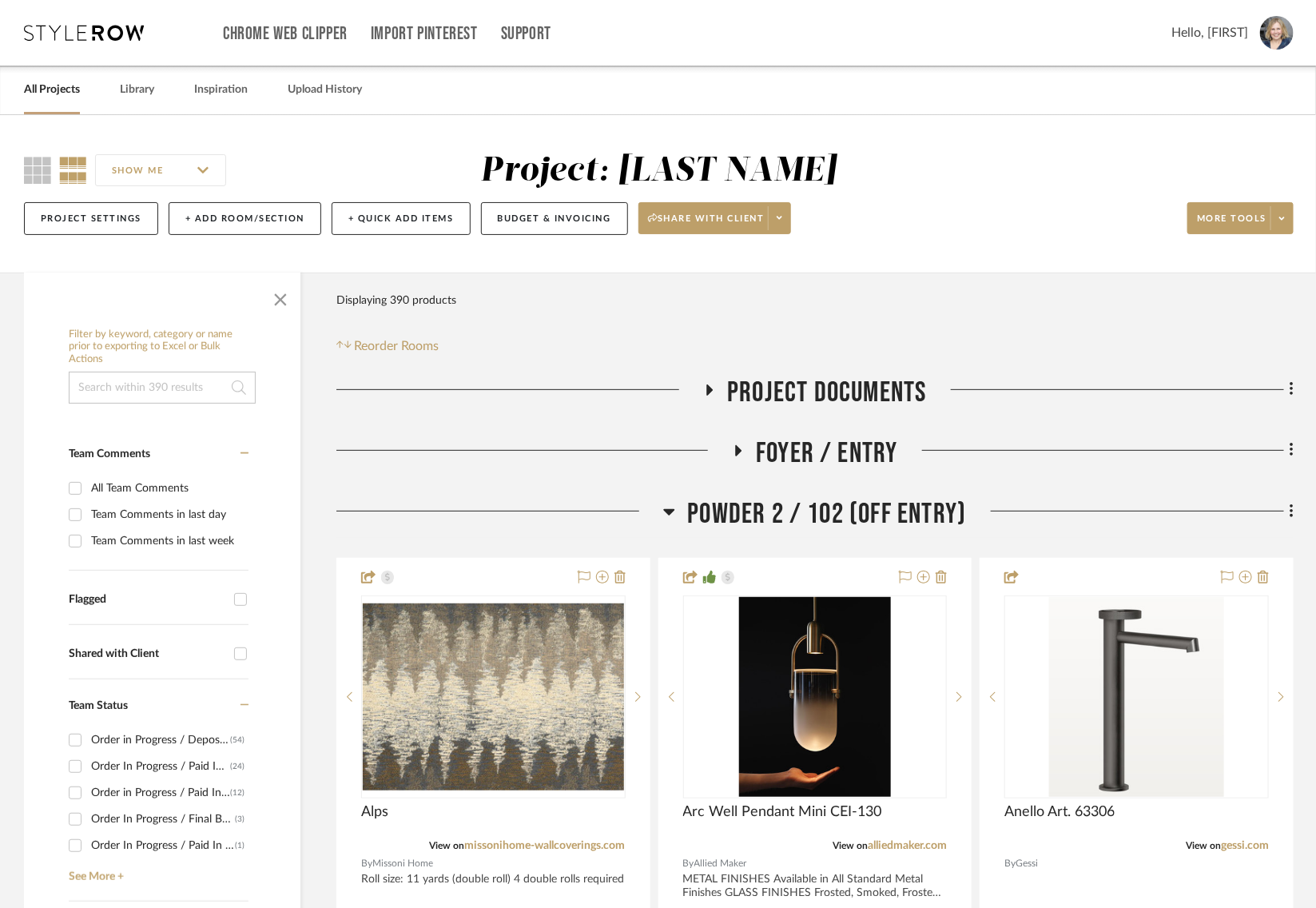 type 